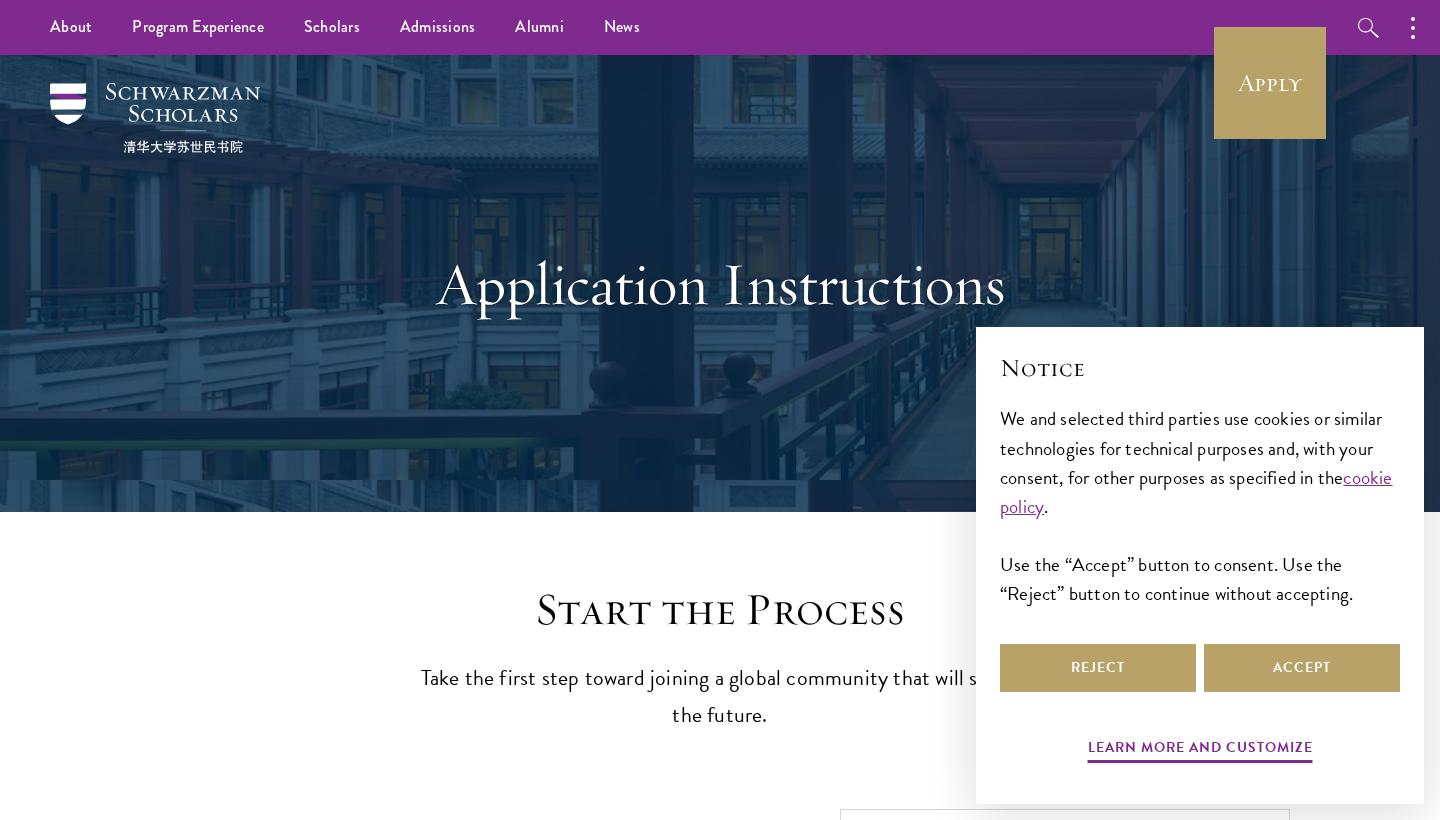 scroll, scrollTop: 0, scrollLeft: 0, axis: both 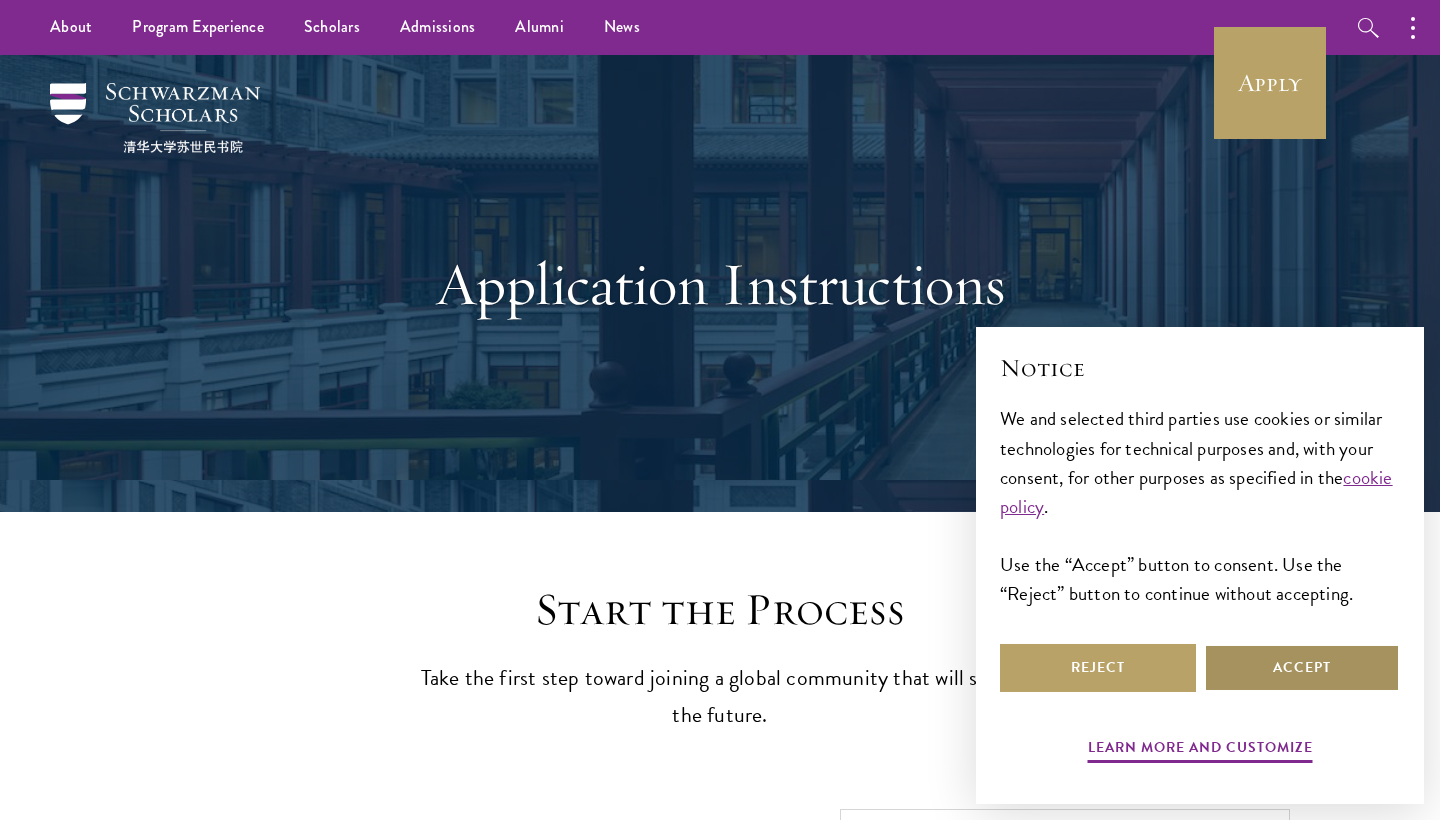 click on "Accept" at bounding box center (1302, 668) 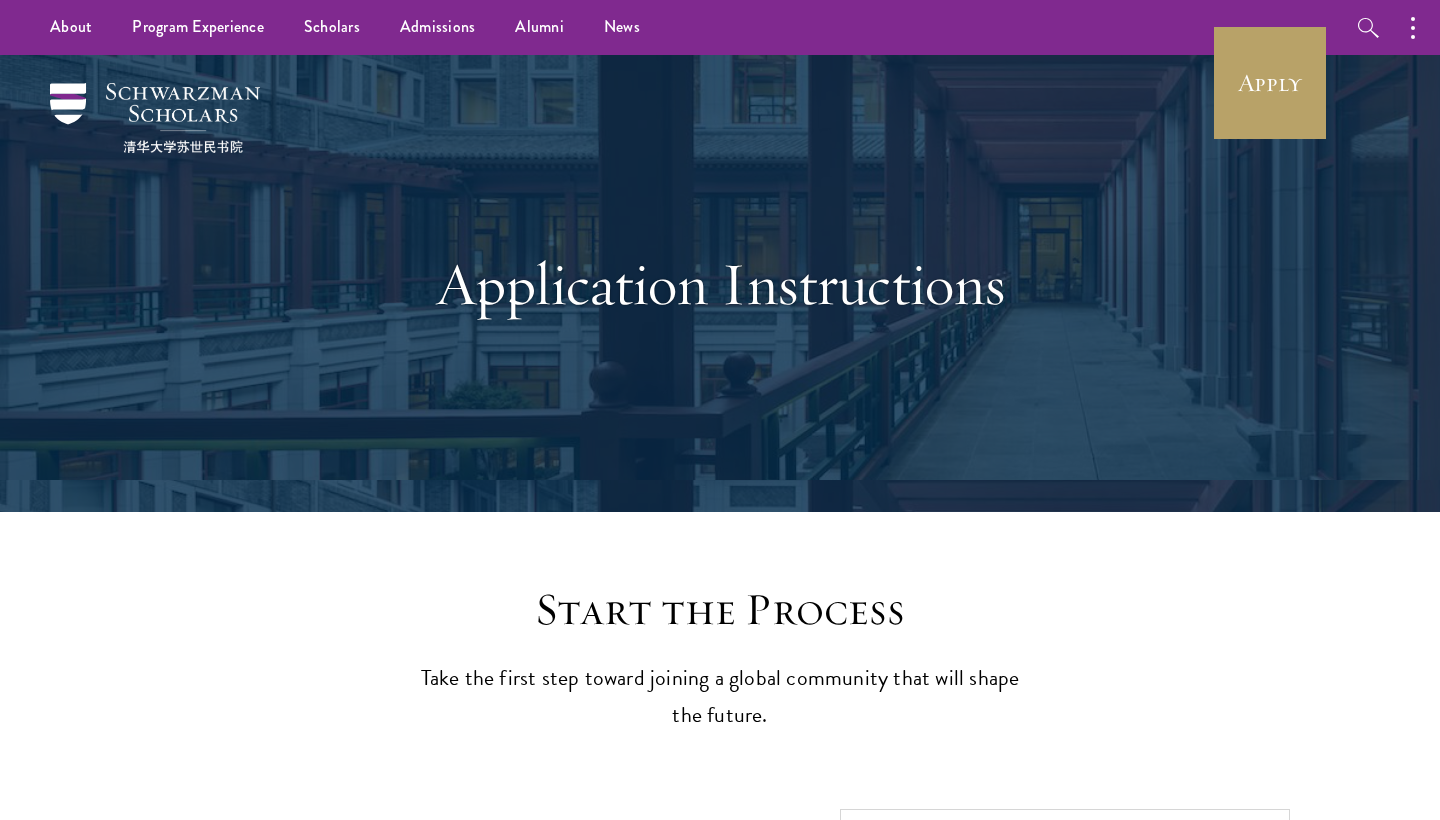 click on "Start the Process
Take the first step toward joining a global community that will shape the future.
Application Home Page
The online application form must be completed in English. All requirements must be submitted electronically; we do not accept materials via email or mail.
To begin, create an account to start a new application. The email address provided to create your account will be used for all correspondence about your admissions status. After creating an account, a system-generated email will be sent to you with a temporary PIN to activate your account. If you do not receive this email immediately, check your spam/junk folders. Add  admissions@schwarzmanscholars.org  to your safe senders list.
Personal Information
About Me
Biographical Profile:  Scholars .
Resume/Curriculum Vitae:
Video Introduction:
Interests:
Reapplicant Information:" at bounding box center (720, 1288) 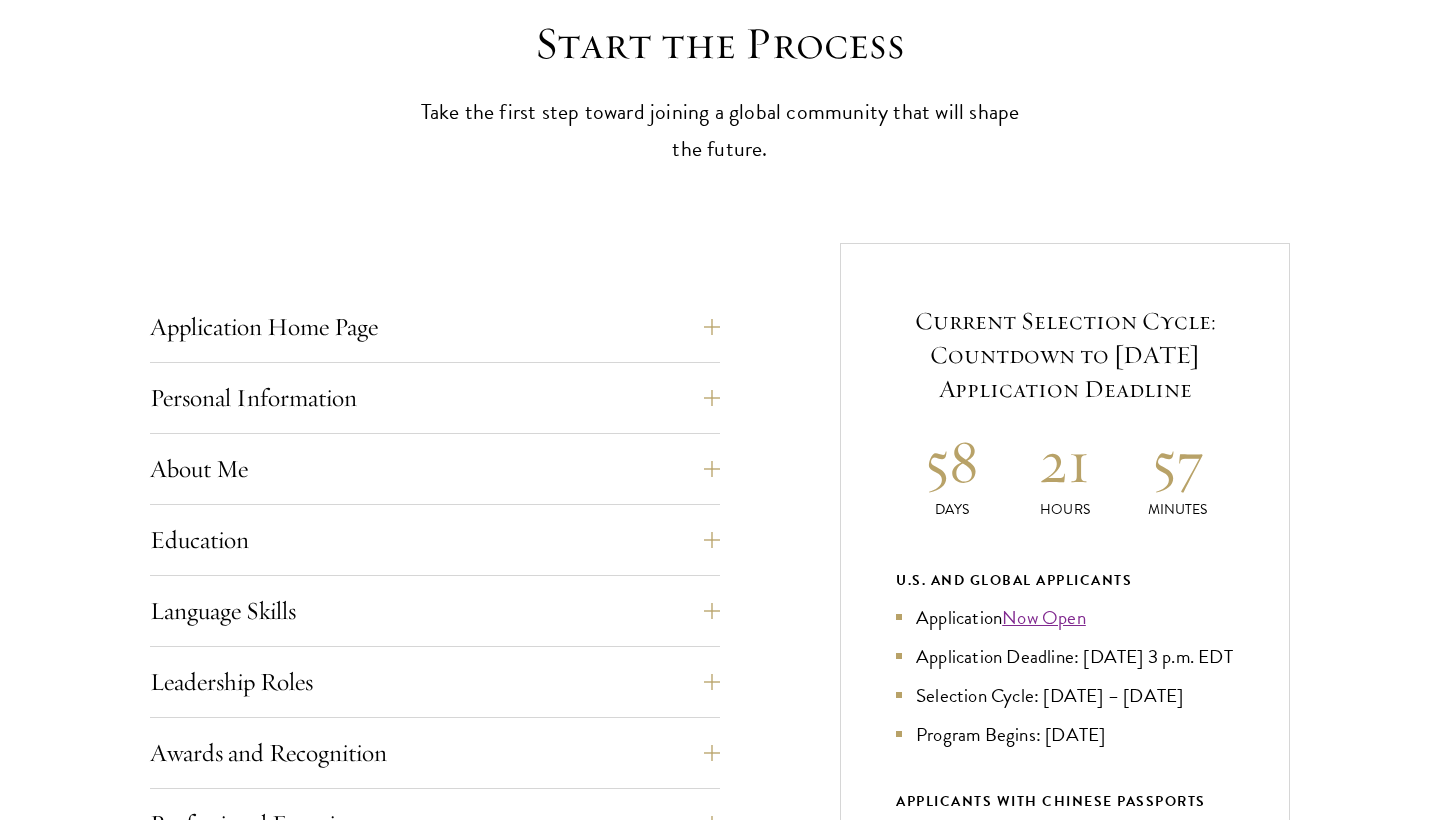scroll, scrollTop: 567, scrollLeft: 0, axis: vertical 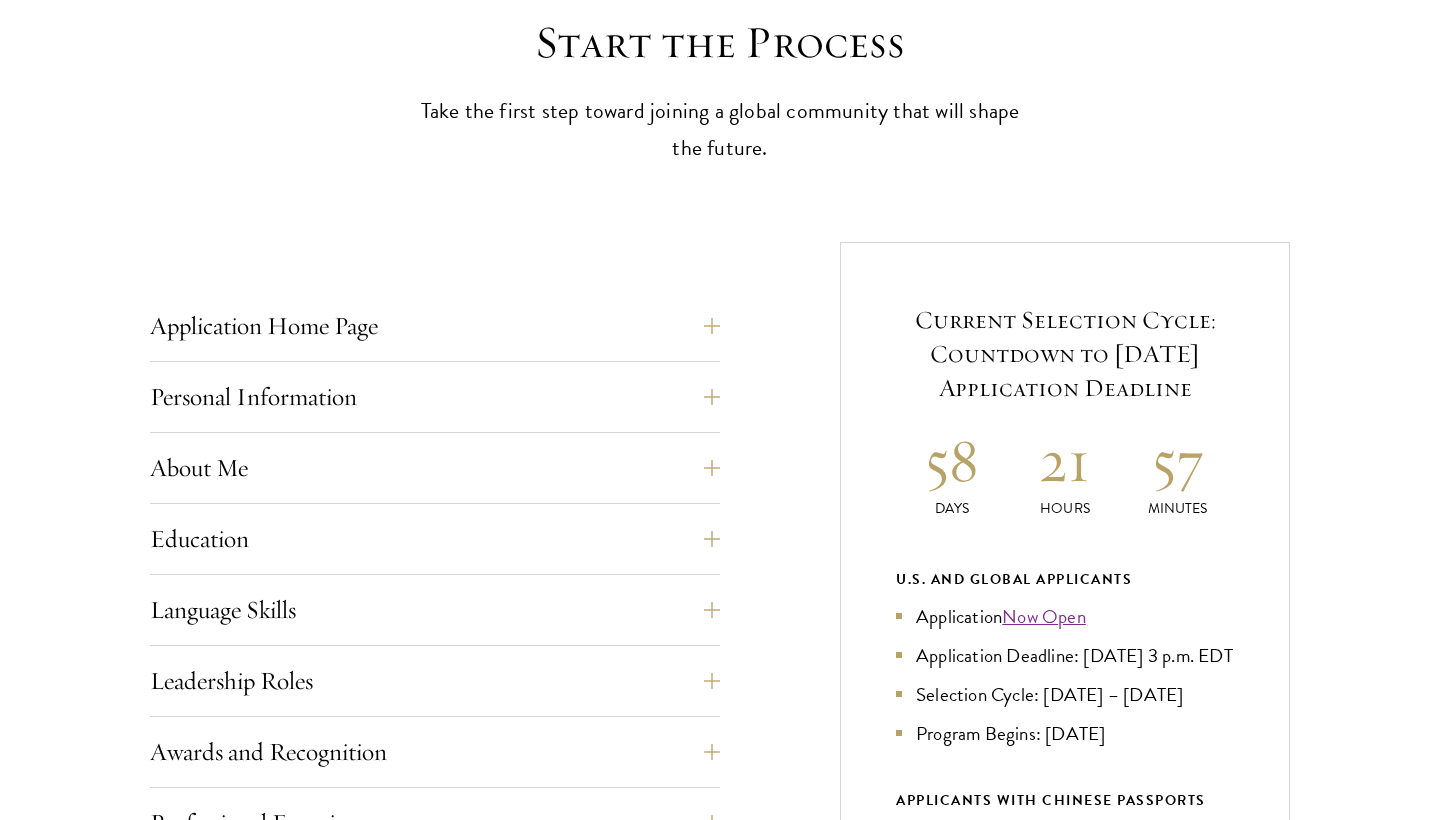 click on "Start the Process
Take the first step toward joining a global community that will shape the future.
Application Home Page
The online application form must be completed in English. All requirements must be submitted electronically; we do not accept materials via email or mail.
To begin, create an account to start a new application. The email address provided to create your account will be used for all correspondence about your admissions status. After creating an account, a system-generated email will be sent to you with a temporary PIN to activate your account. If you do not receive this email immediately, check your spam/junk folders. Add  admissions@schwarzmanscholars.org  to your safe senders list.
Personal Information
About Me
Biographical Profile:  Scholars .
Resume/Curriculum Vitae:
Video Introduction:
Interests:
Reapplicant Information:" at bounding box center (720, 721) 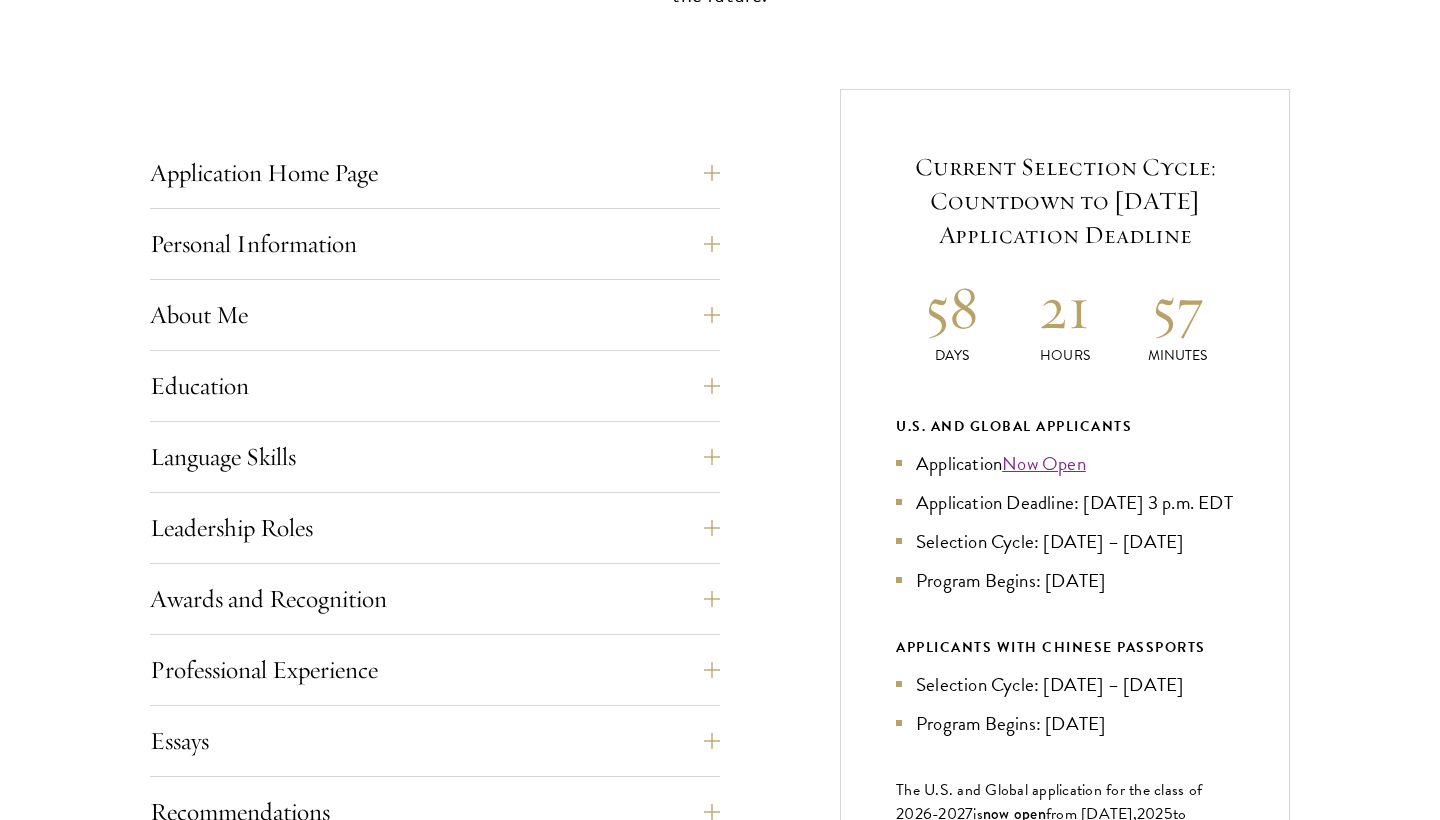 scroll, scrollTop: 731, scrollLeft: 0, axis: vertical 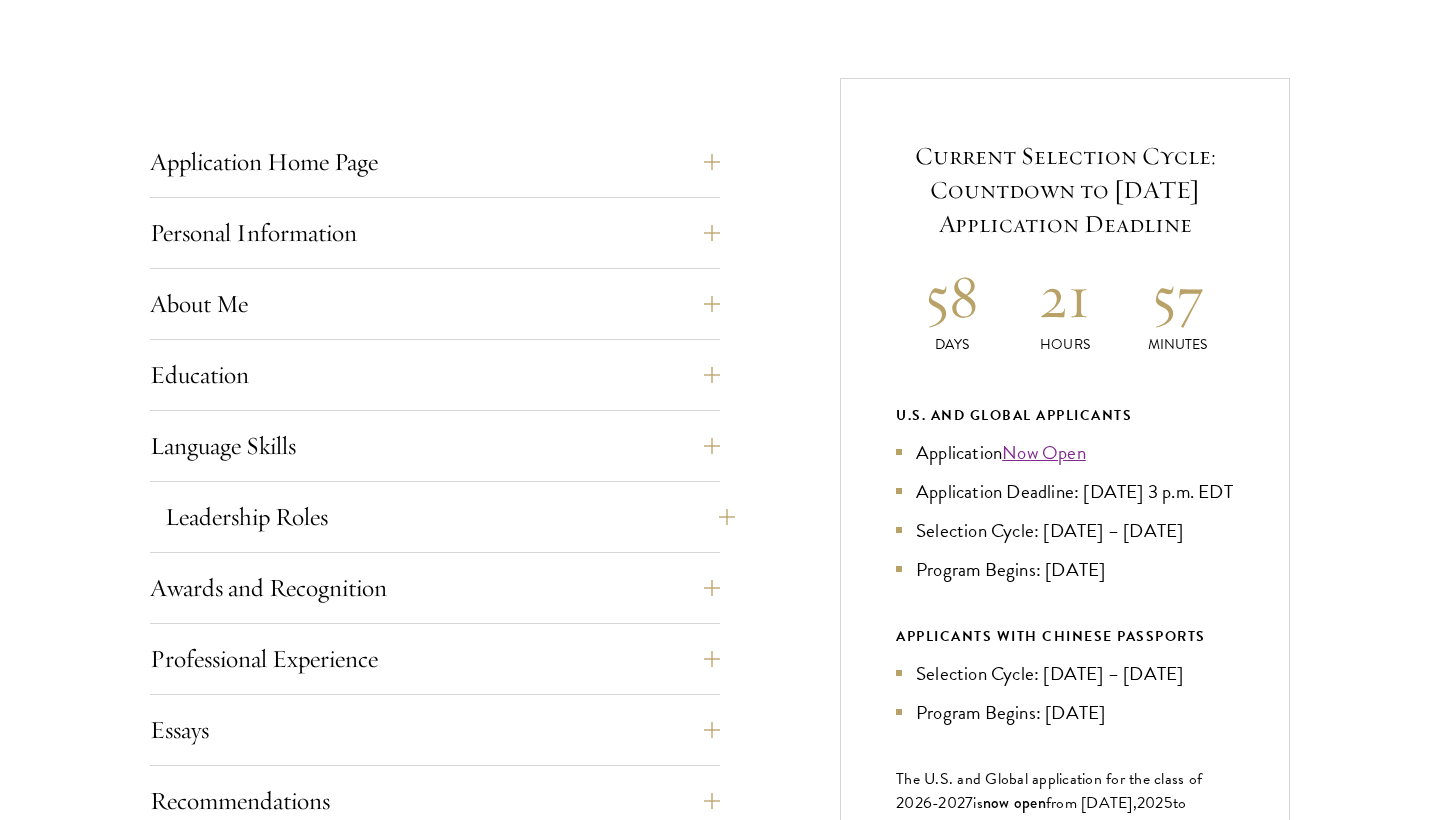 click on "Leadership Roles" at bounding box center [450, 517] 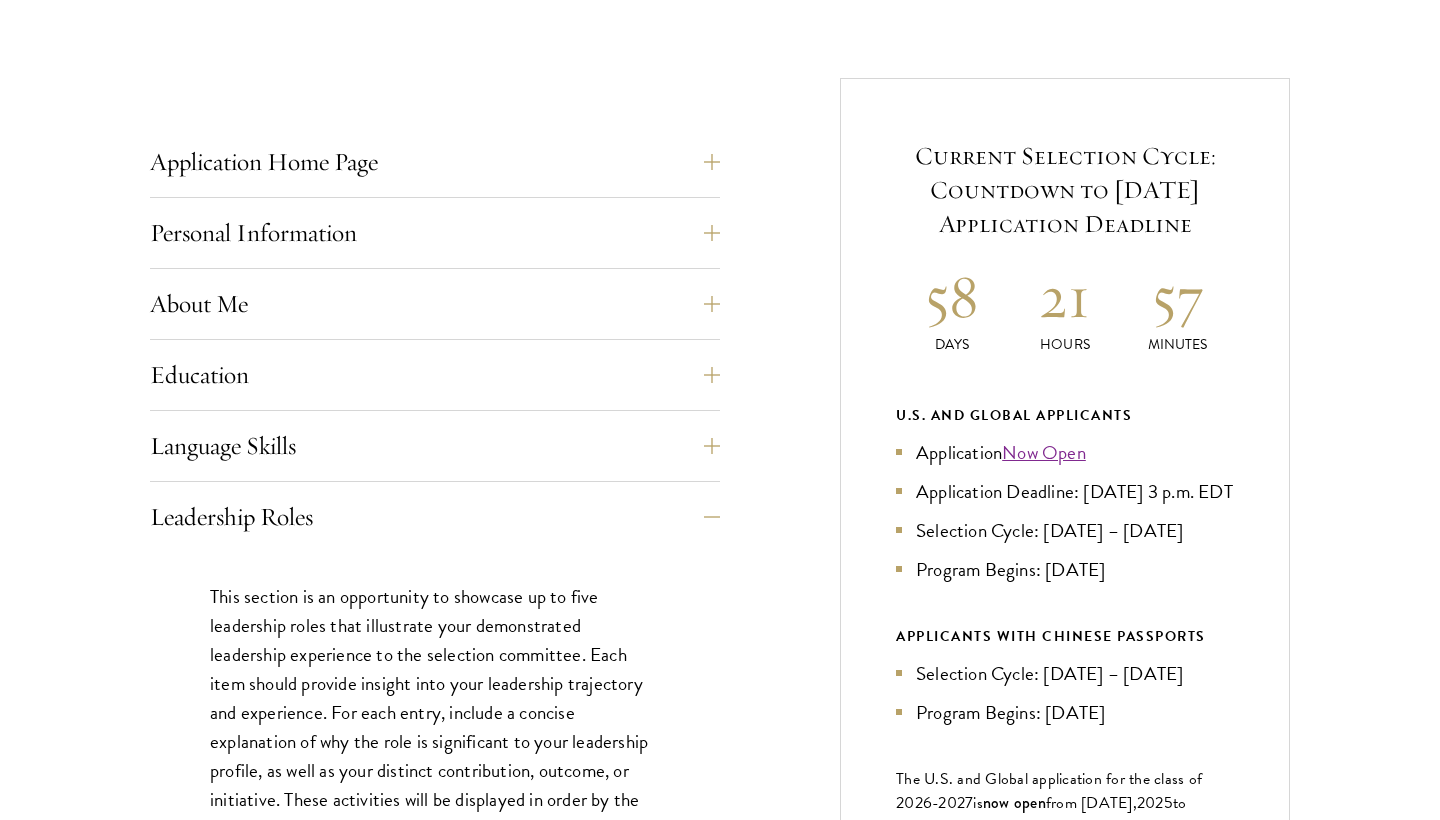 click on "Start the Process
Take the first step toward joining a global community that will shape the future.
Application Home Page
The online application form must be completed in English. All requirements must be submitted electronically; we do not accept materials via email or mail.
To begin, create an account to start a new application. The email address provided to create your account will be used for all correspondence about your admissions status. After creating an account, a system-generated email will be sent to you with a temporary PIN to activate your account. If you do not receive this email immediately, check your spam/junk folders. Add  admissions@schwarzmanscholars.org  to your safe senders list.
Personal Information
About Me
Biographical Profile:  Scholars .
Resume/Curriculum Vitae:
Video Introduction:
Interests:
Reapplicant Information:" at bounding box center (720, 727) 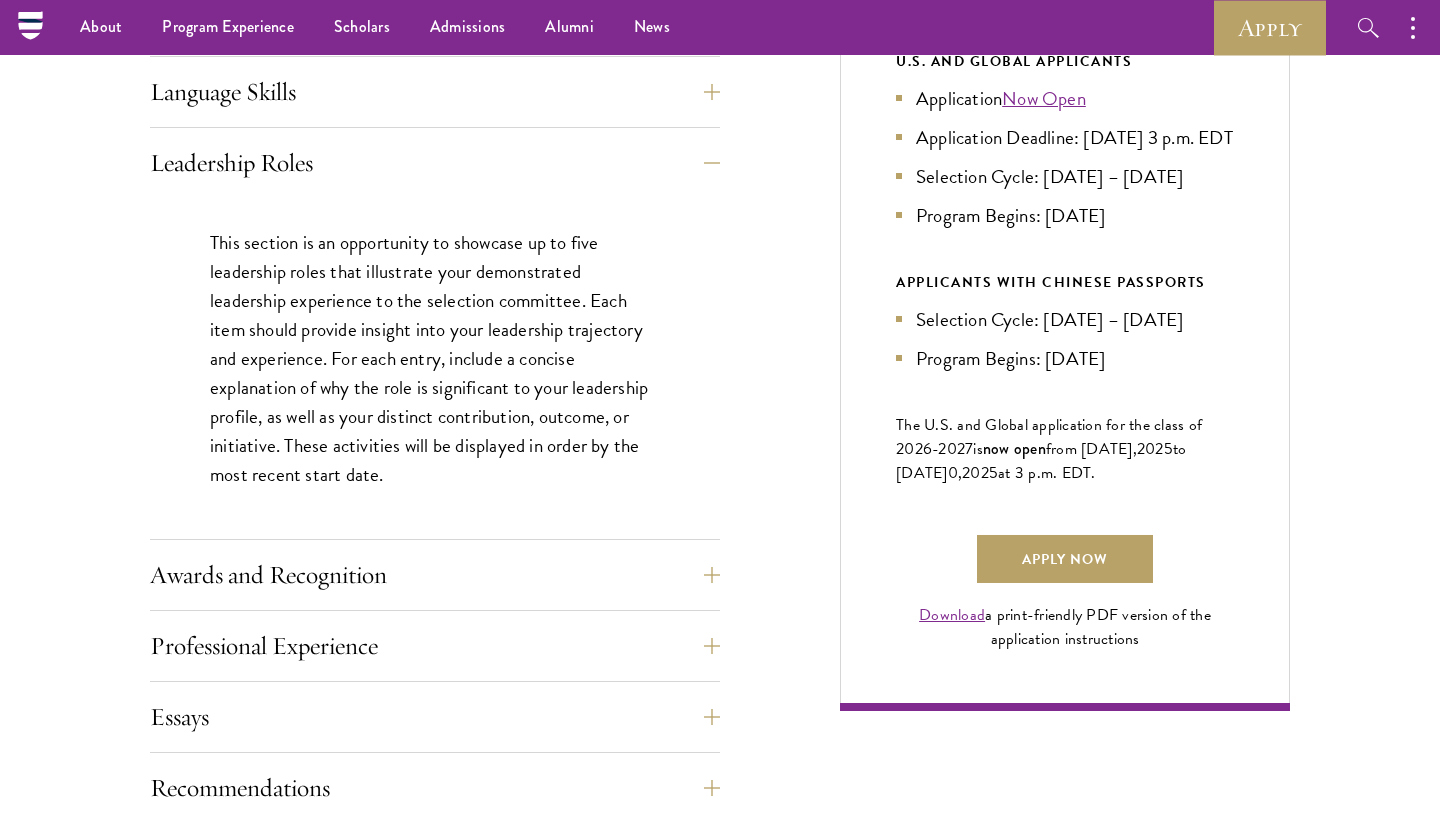scroll, scrollTop: 1082, scrollLeft: 0, axis: vertical 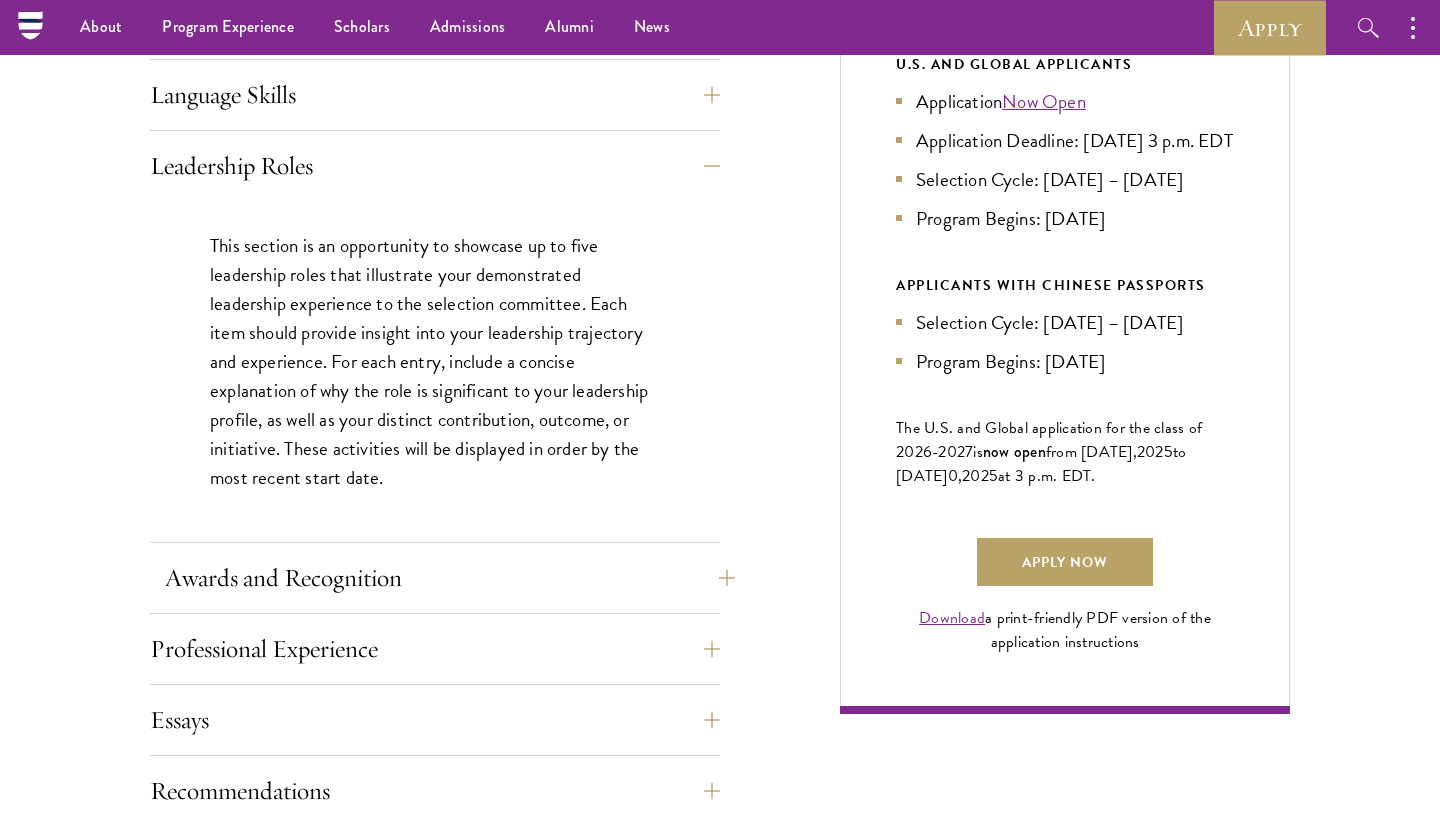 click on "Awards and Recognition" at bounding box center [450, 578] 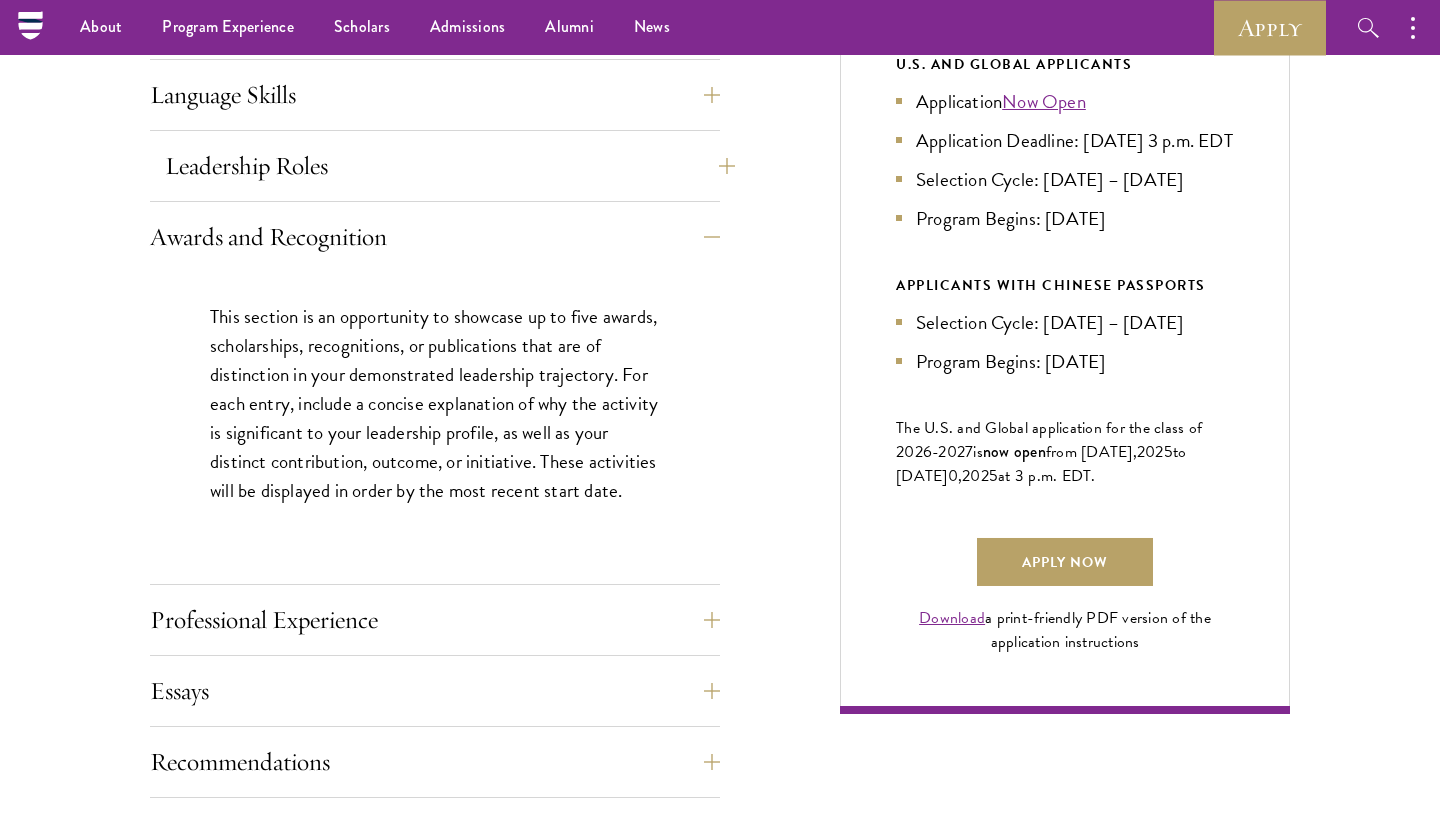 click on "Leadership Roles" at bounding box center [450, 166] 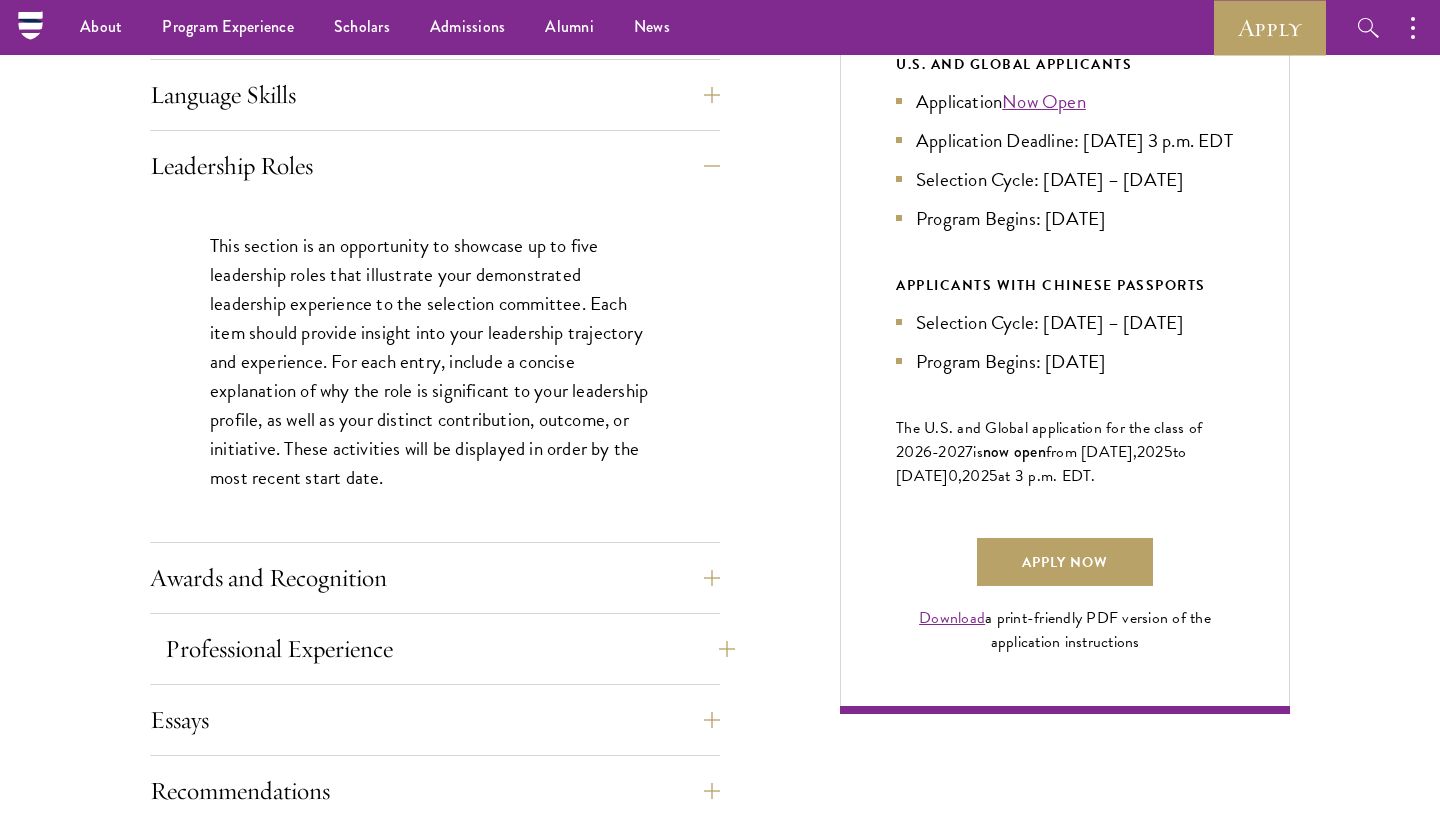click on "Professional Experience" at bounding box center [450, 649] 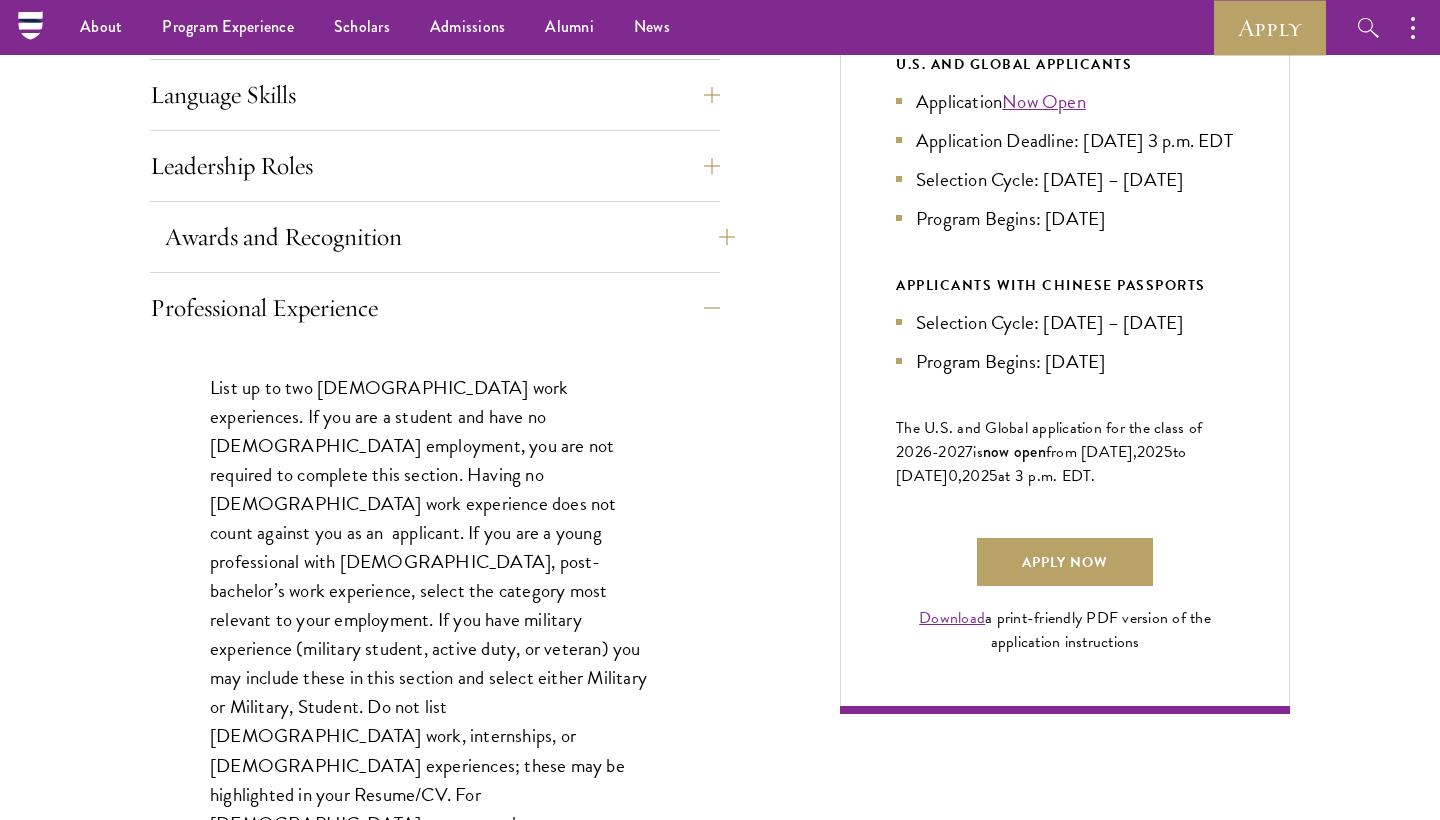 click on "Awards and Recognition" at bounding box center (450, 237) 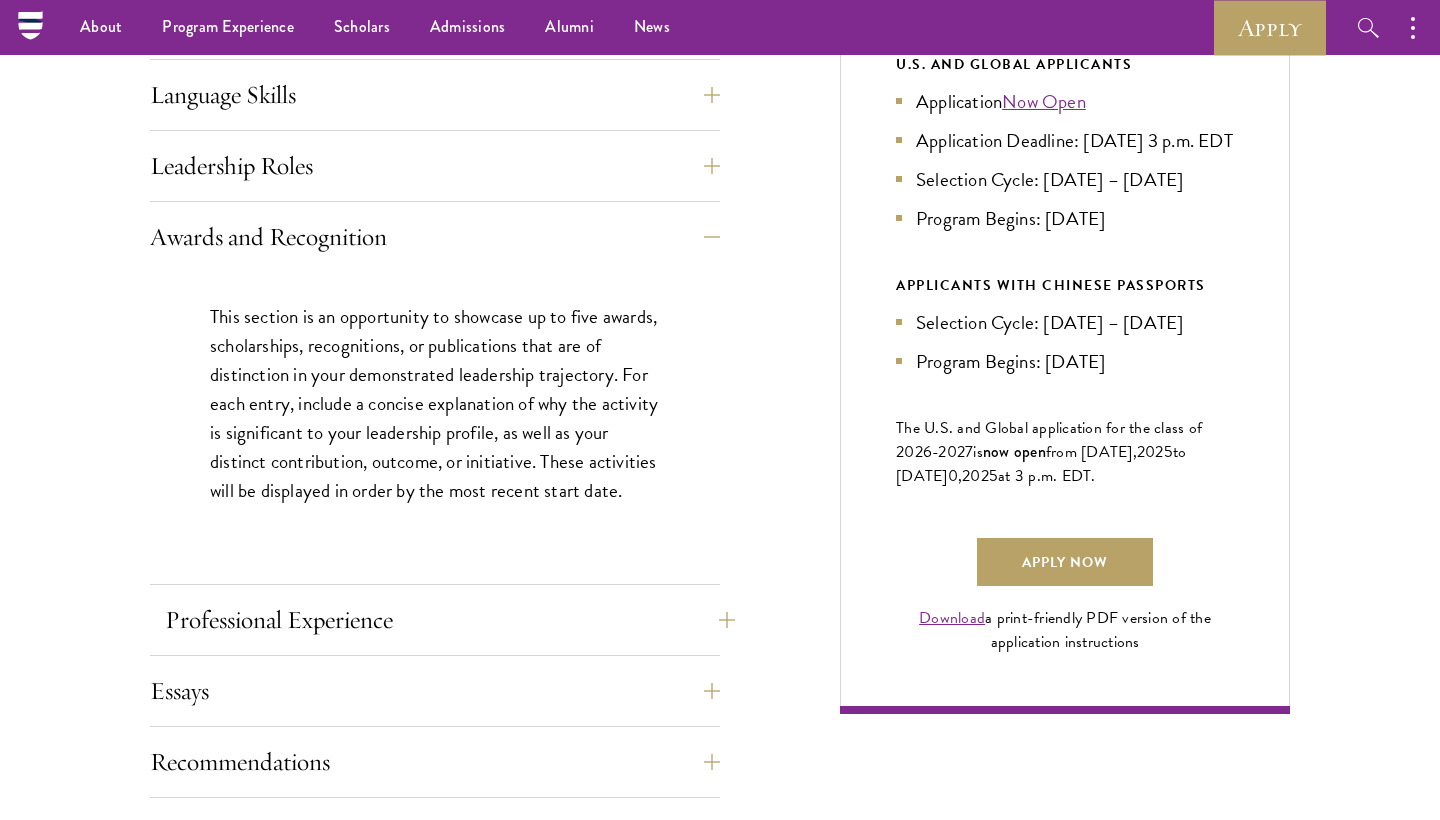 click on "Professional Experience" at bounding box center (450, 620) 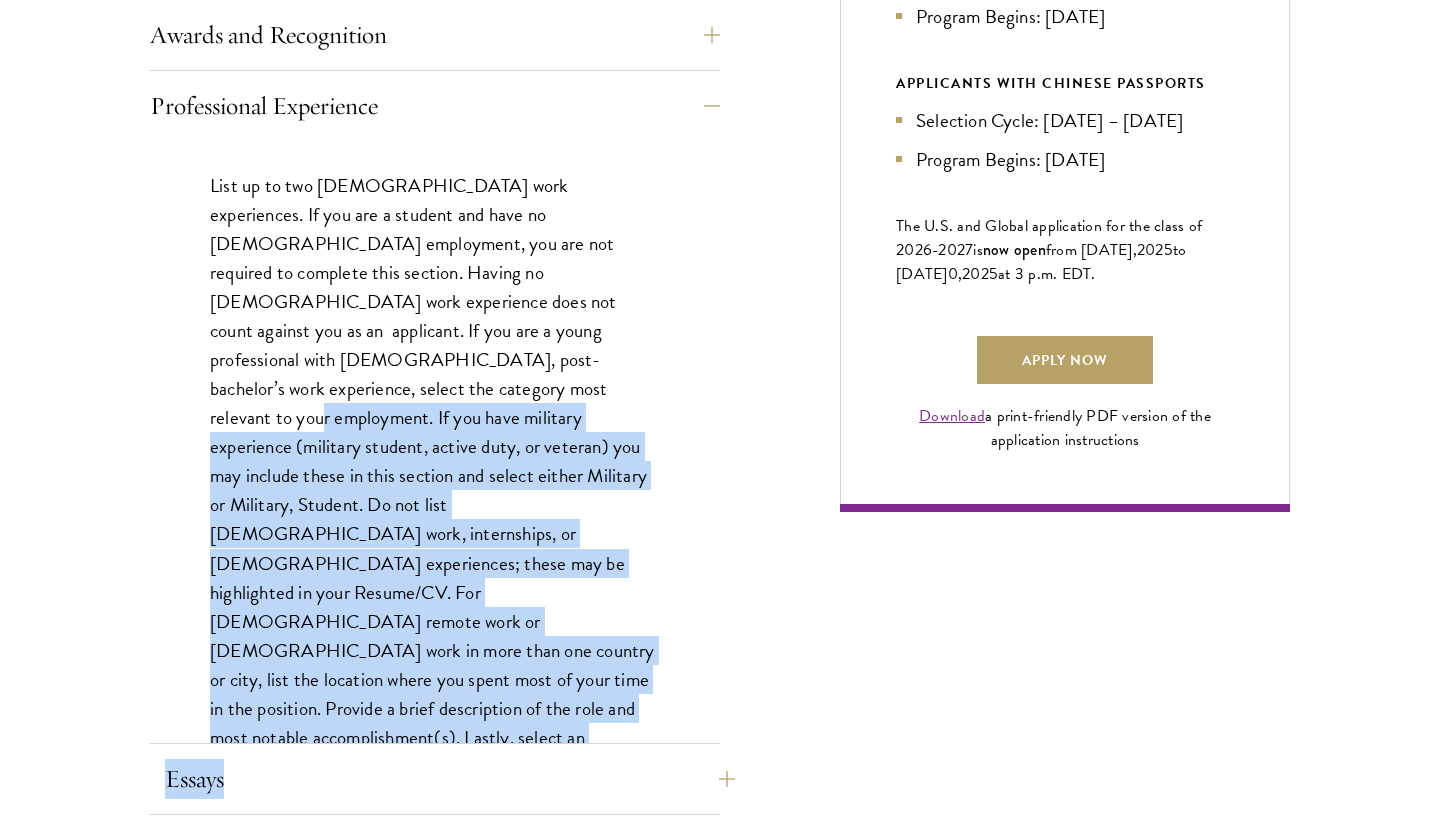 scroll, scrollTop: 1322, scrollLeft: 0, axis: vertical 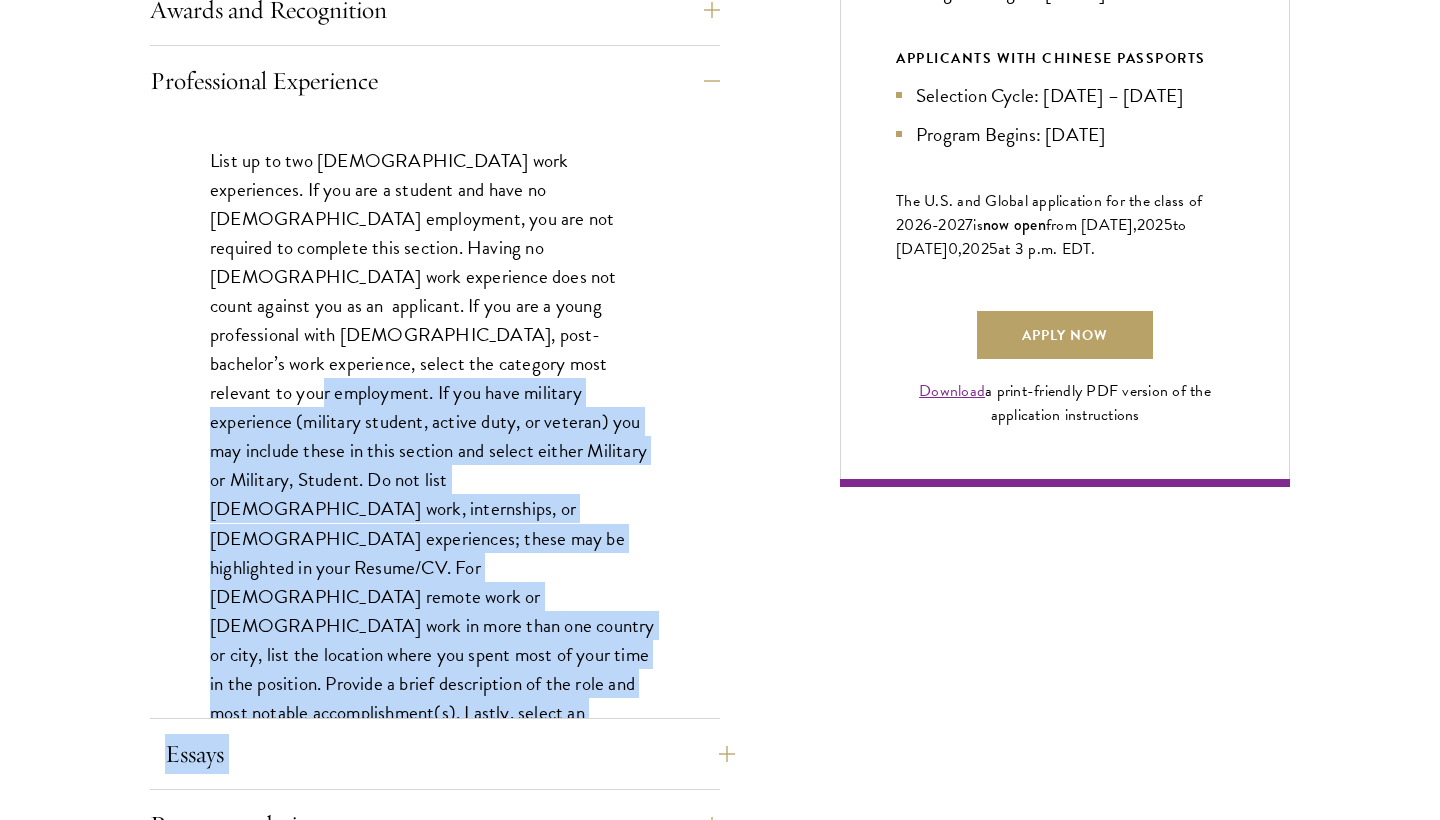 drag, startPoint x: 470, startPoint y: 544, endPoint x: 463, endPoint y: 819, distance: 275.08908 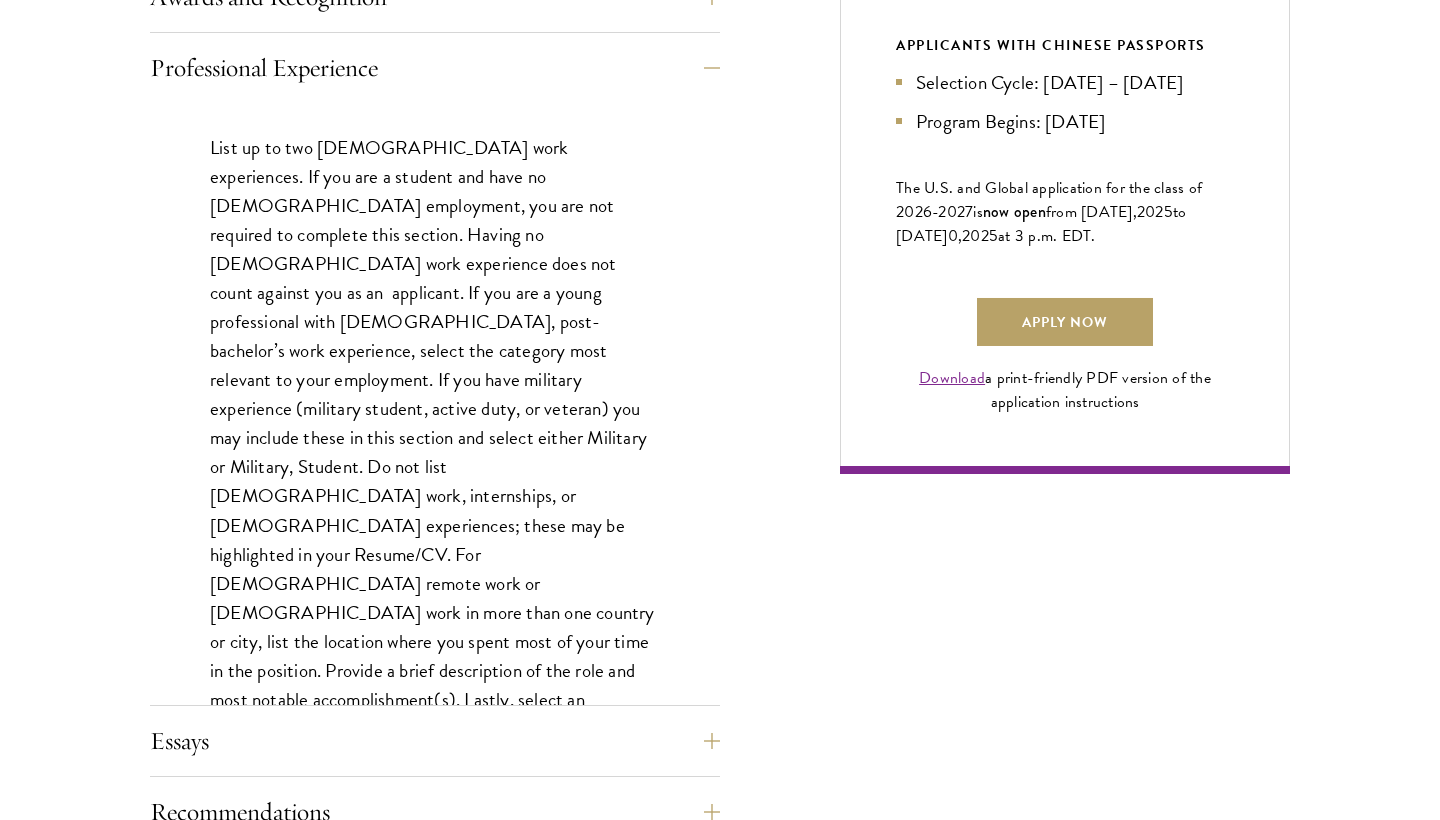 click on "Application Home Page
The online application form must be completed in English. All requirements must be submitted electronically; we do not accept materials via email or mail.
To begin, create an account to start a new application. The email address provided to create your account will be used for all correspondence about your admissions status. After creating an account, a system-generated email will be sent to you with a temporary PIN to activate your account. If you do not receive this email immediately, check your spam/junk folders. Add  admissions@schwarzmanscholars.org  to your safe senders list.
Once you have created an account, click “Start New Application” to begin your application. You do not have to complete your application in one sitting; you may access and continue your work as frequently as needed before final submission. To save your work, click on the “Continue” button.
Personal Information
." at bounding box center (720, 380) 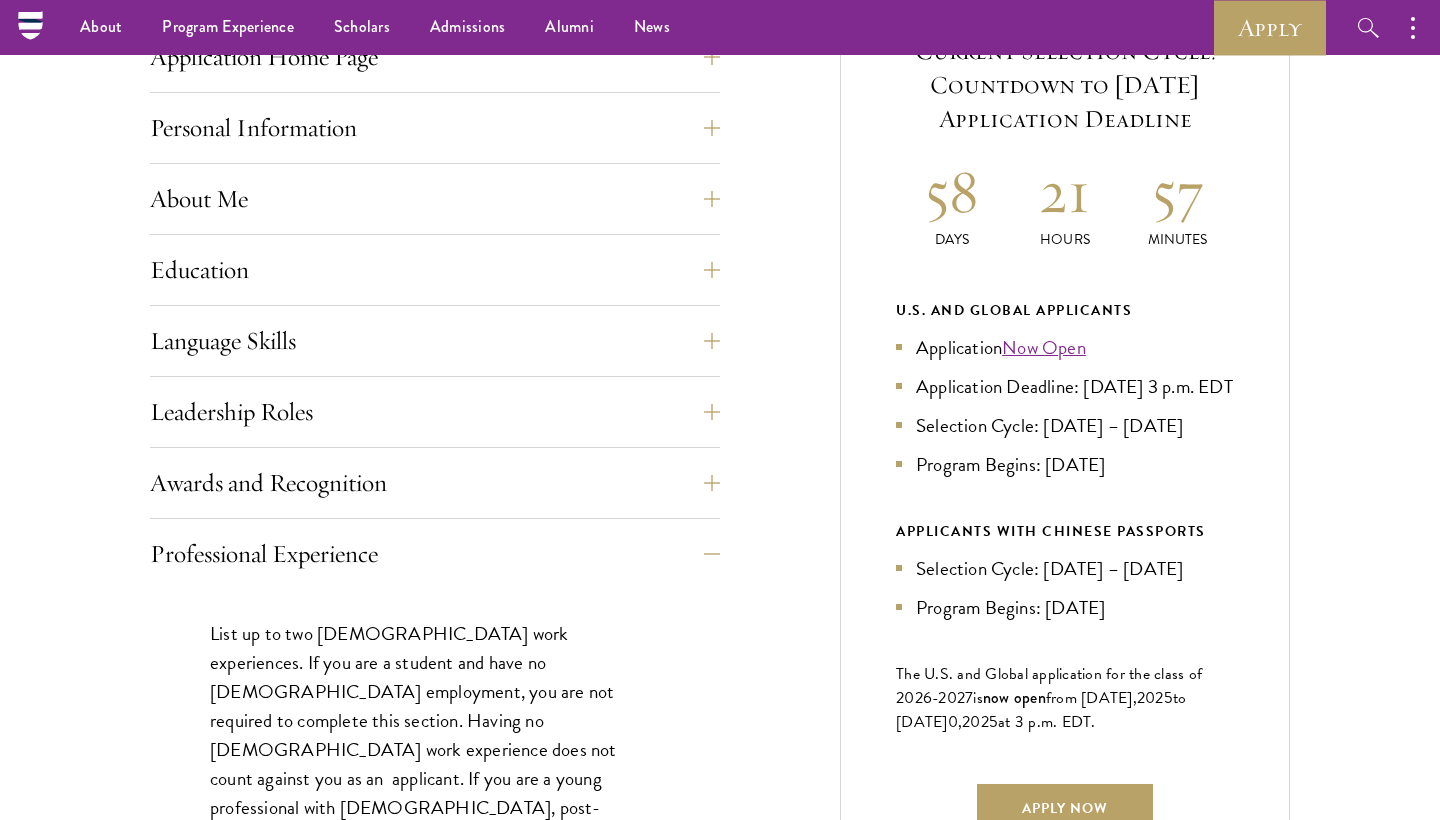 scroll, scrollTop: 833, scrollLeft: 0, axis: vertical 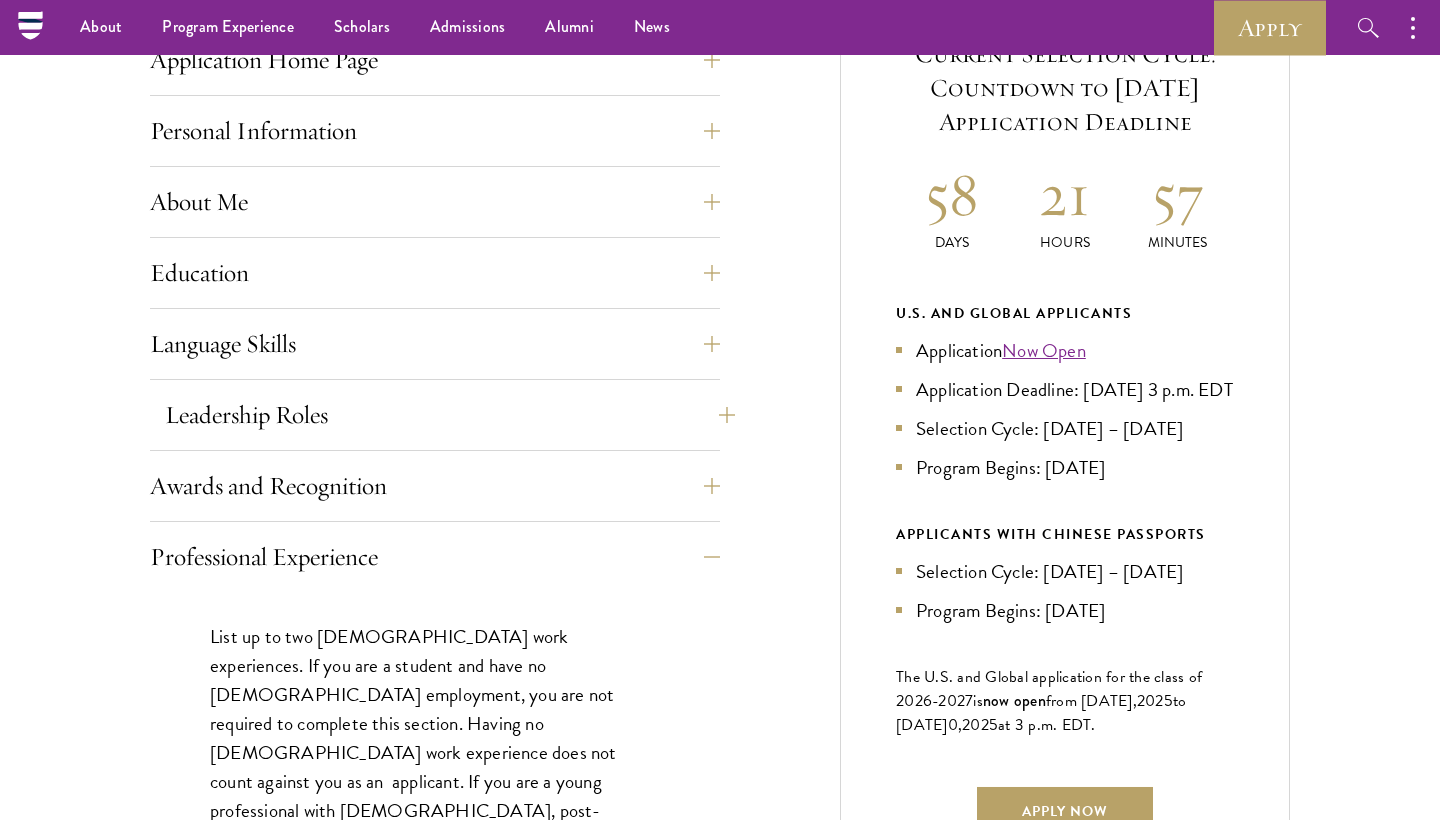 click on "Leadership Roles" at bounding box center [450, 415] 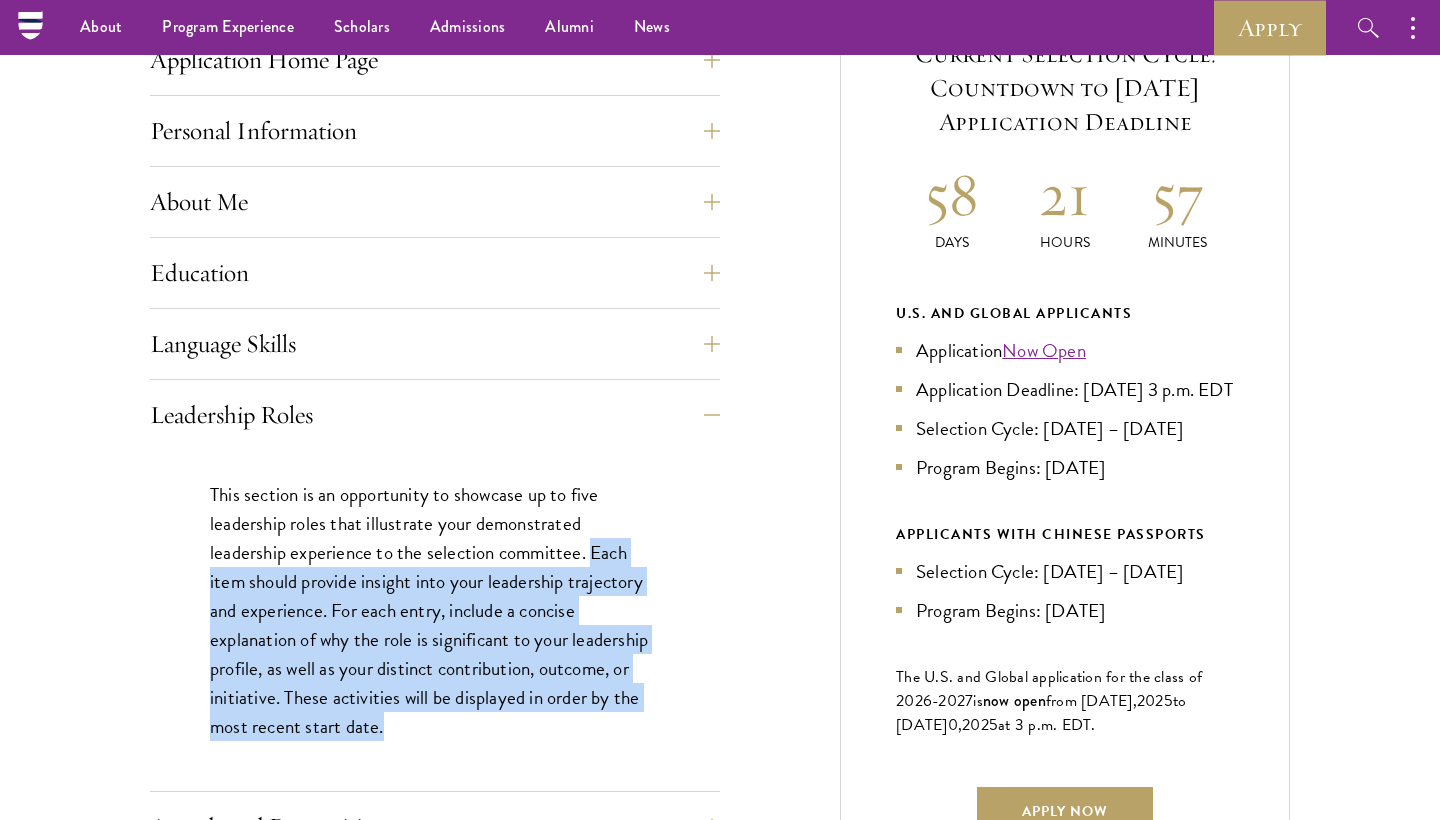 drag, startPoint x: 589, startPoint y: 545, endPoint x: 596, endPoint y: 720, distance: 175.13994 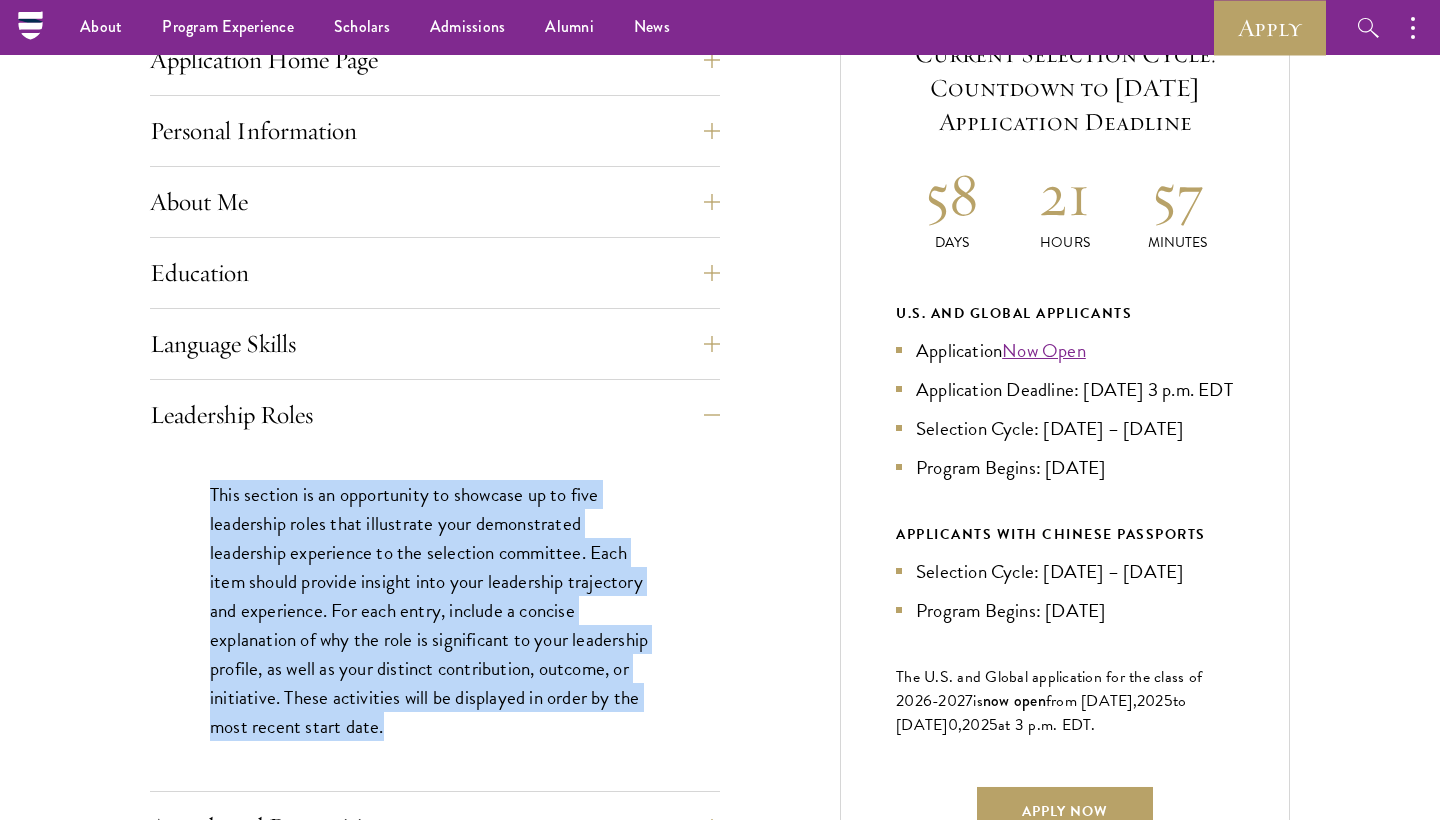 drag, startPoint x: 390, startPoint y: 726, endPoint x: 202, endPoint y: 486, distance: 304.8672 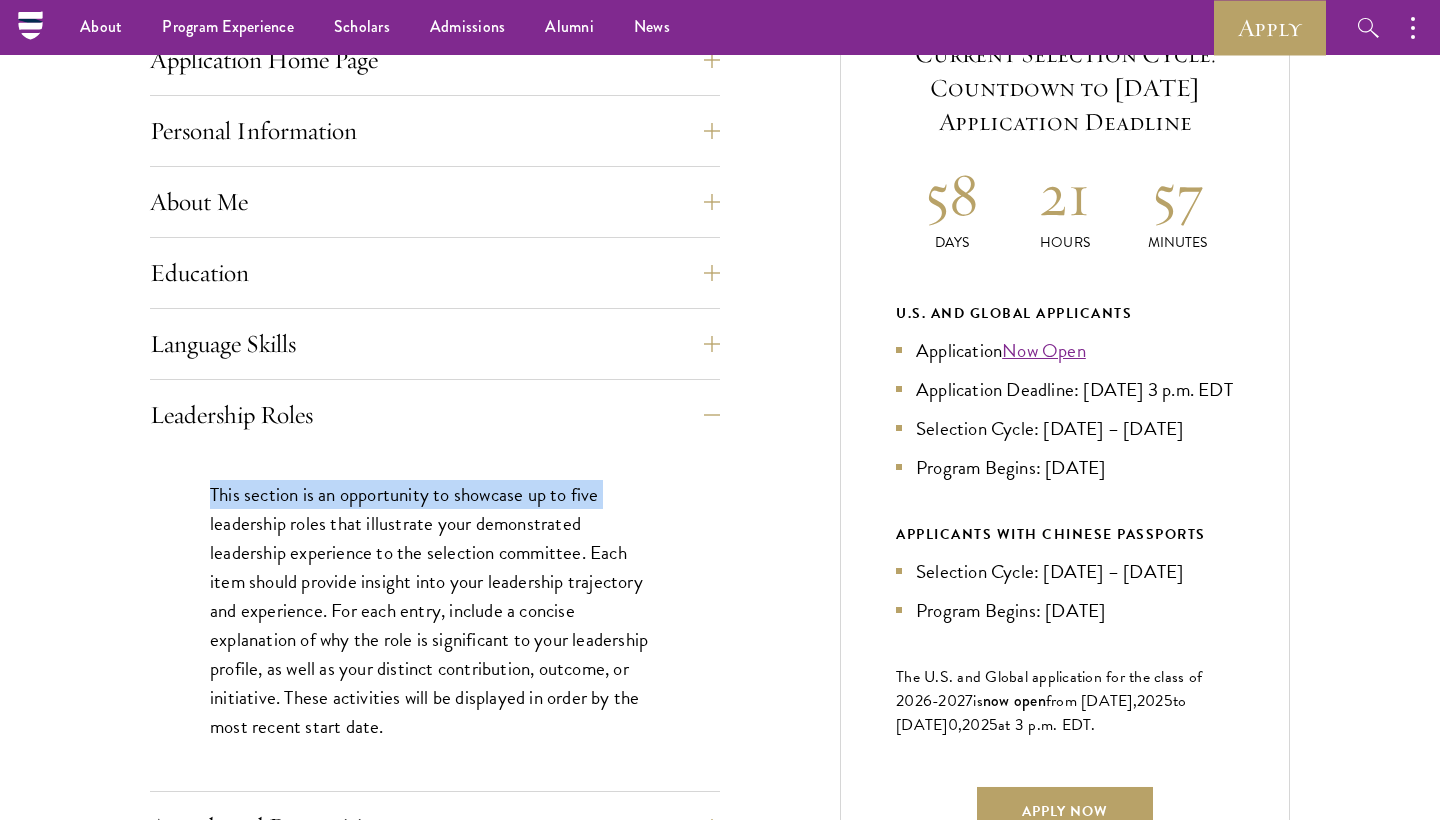 click on "Start the Process
Take the first step toward joining a global community that will shape the future.
Application Home Page
The online application form must be completed in English. All requirements must be submitted electronically; we do not accept materials via email or mail.
To begin, create an account to start a new application. The email address provided to create your account will be used for all correspondence about your admissions status. After creating an account, a system-generated email will be sent to you with a temporary PIN to activate your account. If you do not receive this email immediately, check your spam/junk folders. Add  admissions@schwarzmanscholars.org  to your safe senders list.
Personal Information
About Me
Biographical Profile:  Scholars .
Resume/Curriculum Vitae:
Video Introduction:
Interests:
Reapplicant Information:" at bounding box center (720, 625) 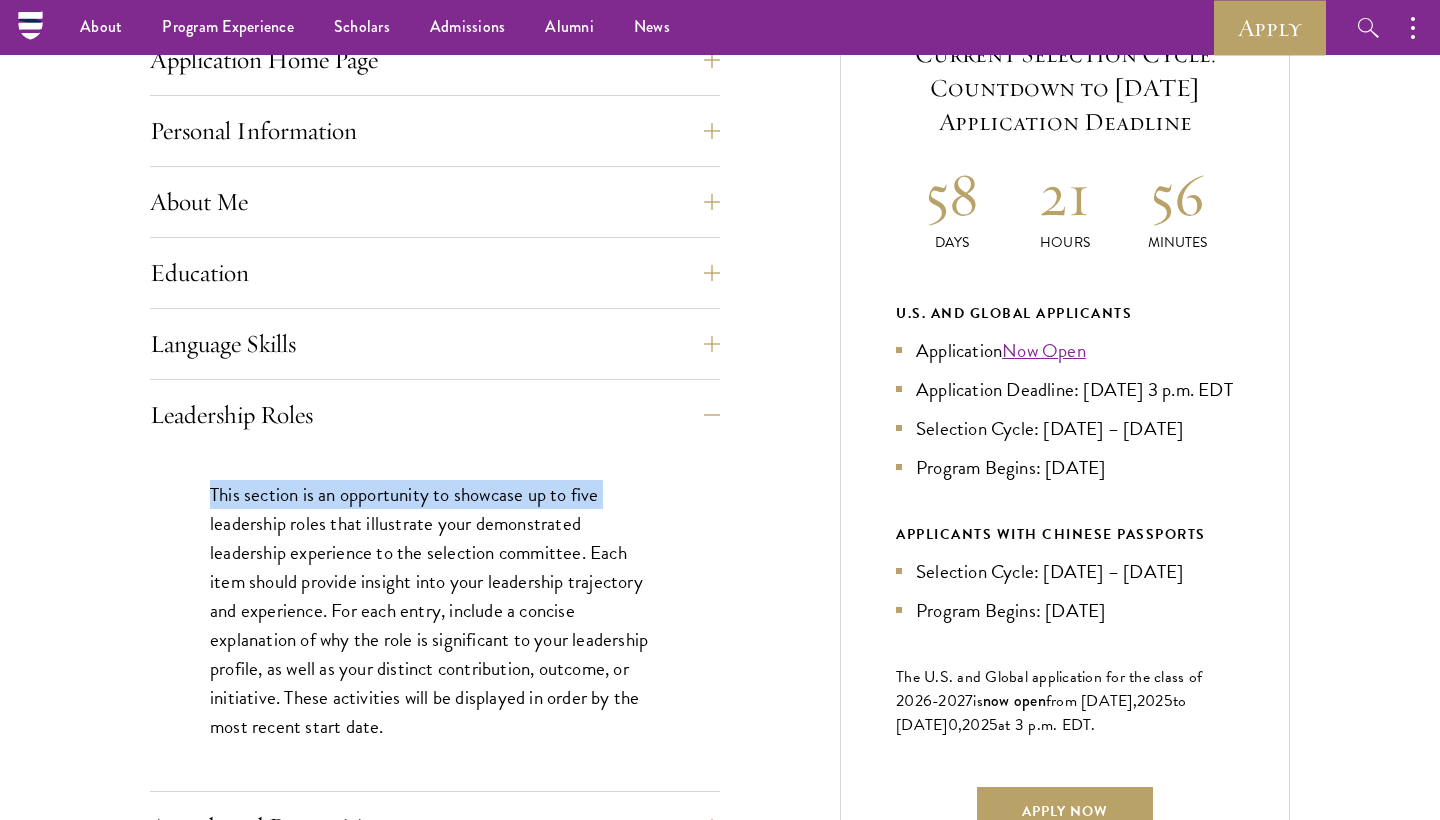 click on "This section is an opportunity to showcase up to five leadership roles that illustrate your demonstrated leadership experience to the selection committee. Each item should provide insight into your leadership trajectory and experience. For each entry, include a concise explanation of why the role is significant to your leadership profile, as well as your distinct contribution, outcome, or initiative. These activities will be displayed in order by the most recent start date." at bounding box center (435, 611) 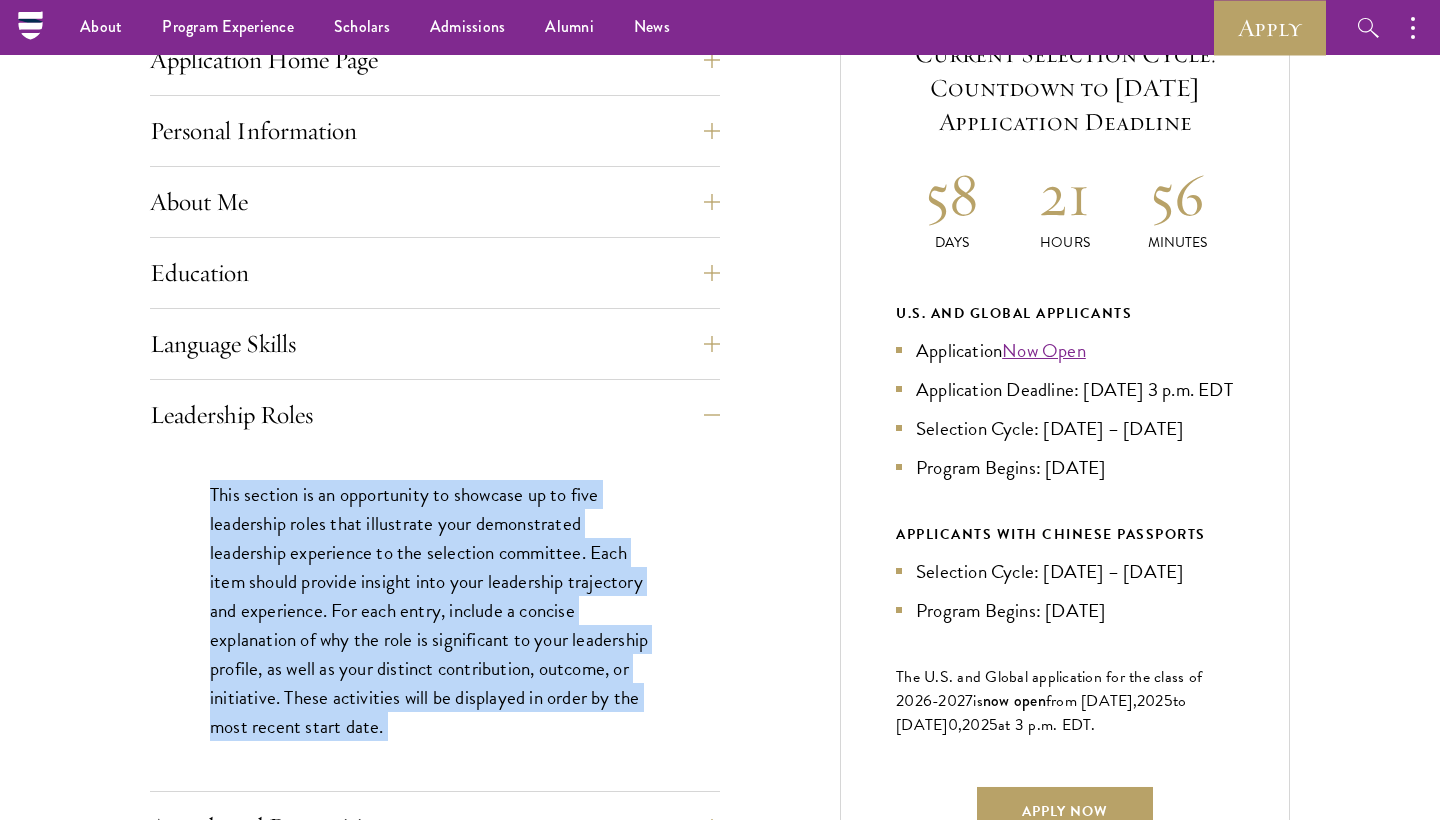 drag, startPoint x: 208, startPoint y: 486, endPoint x: 480, endPoint y: 792, distance: 409.4142 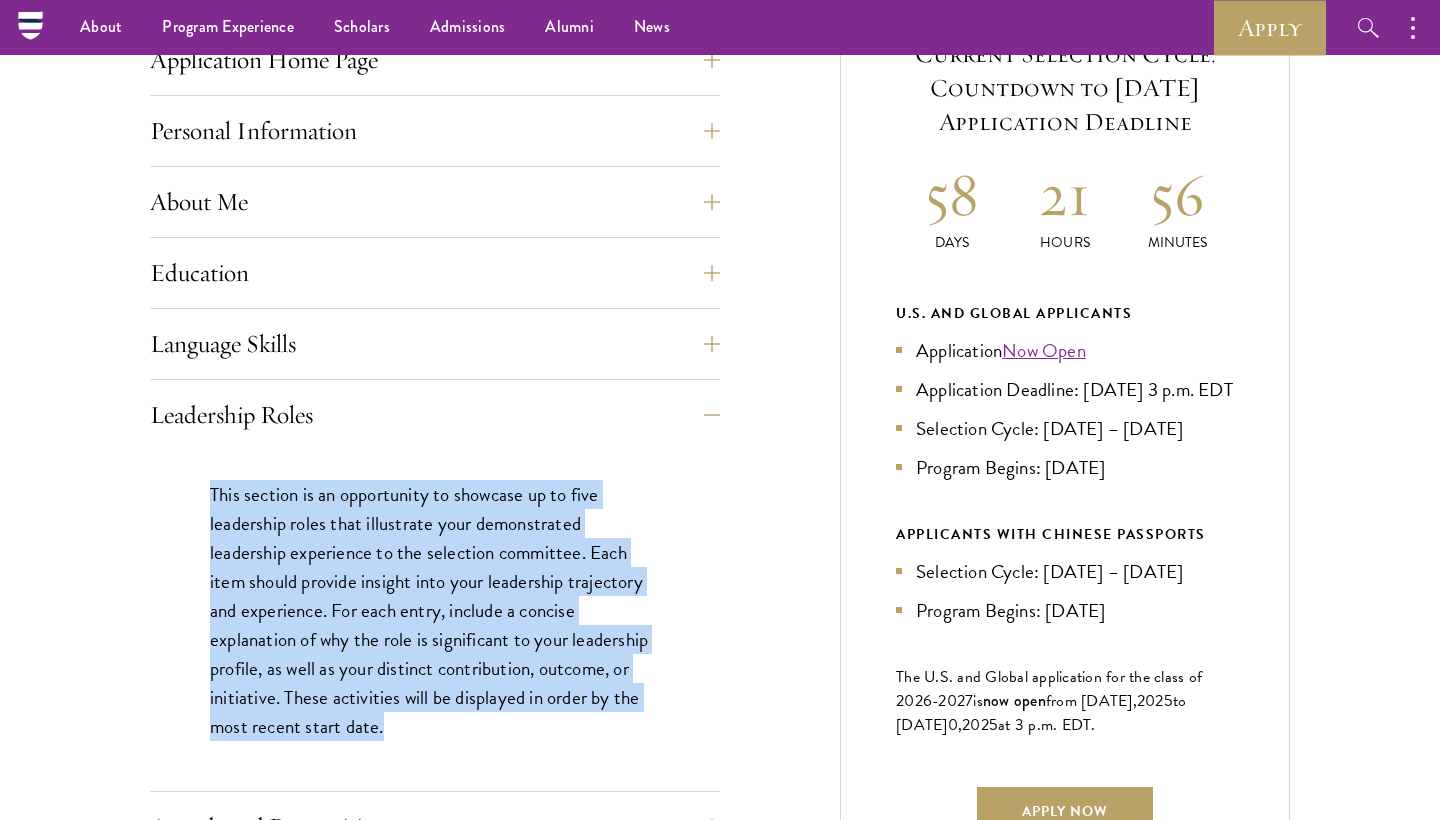 drag, startPoint x: 398, startPoint y: 720, endPoint x: 205, endPoint y: 491, distance: 299.48288 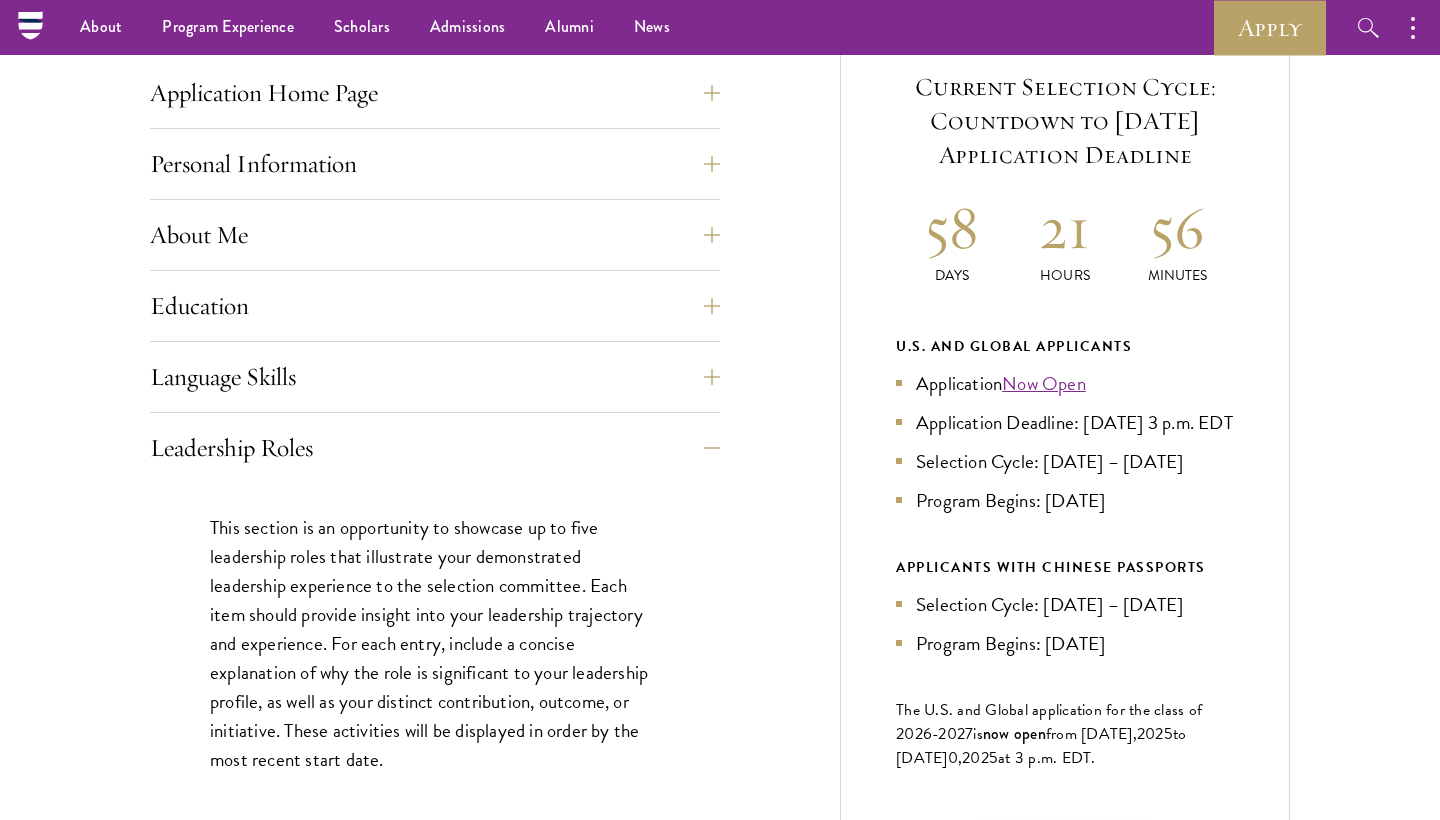 scroll, scrollTop: 787, scrollLeft: 0, axis: vertical 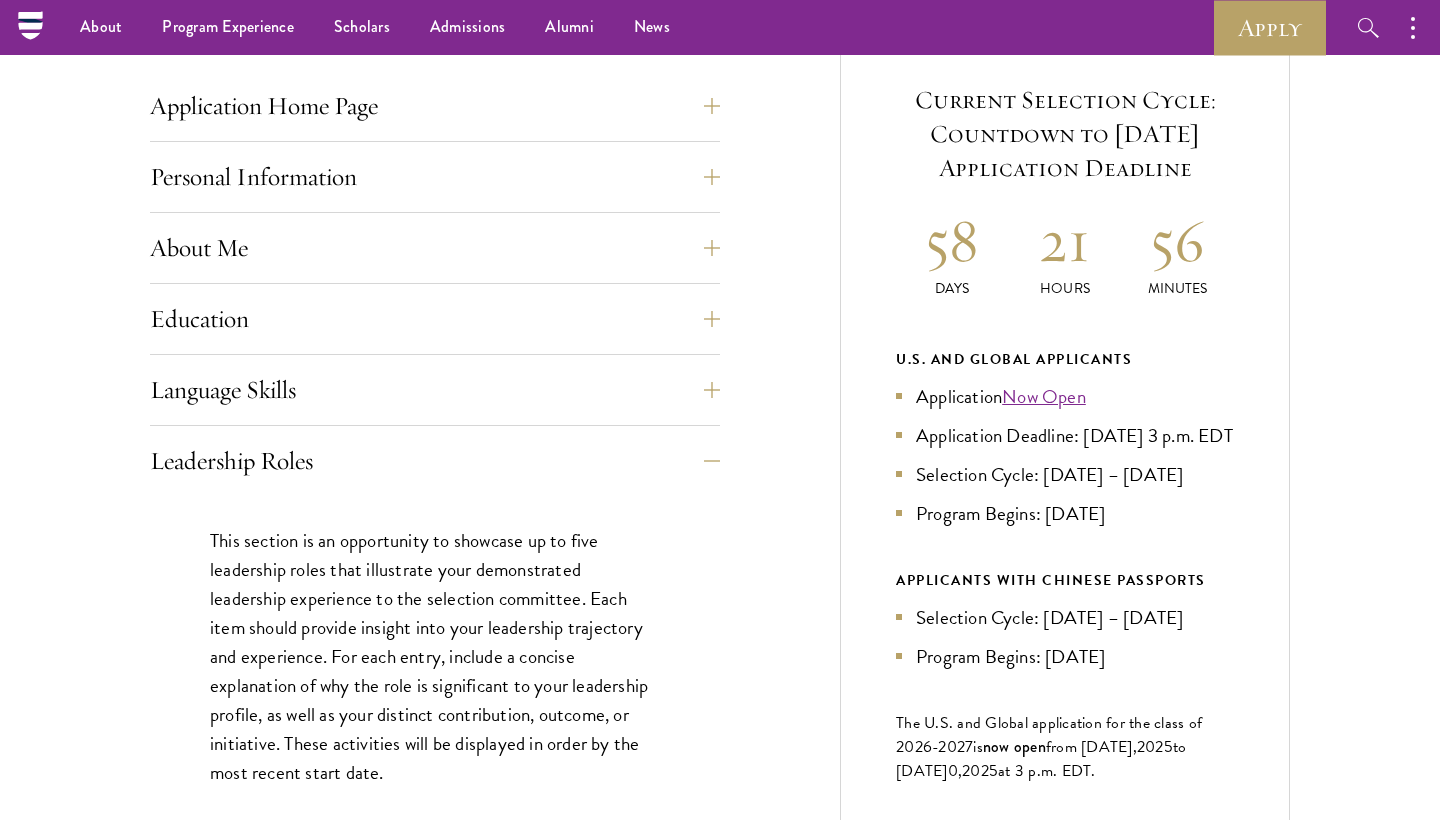 drag, startPoint x: 955, startPoint y: 461, endPoint x: 990, endPoint y: 462, distance: 35.014282 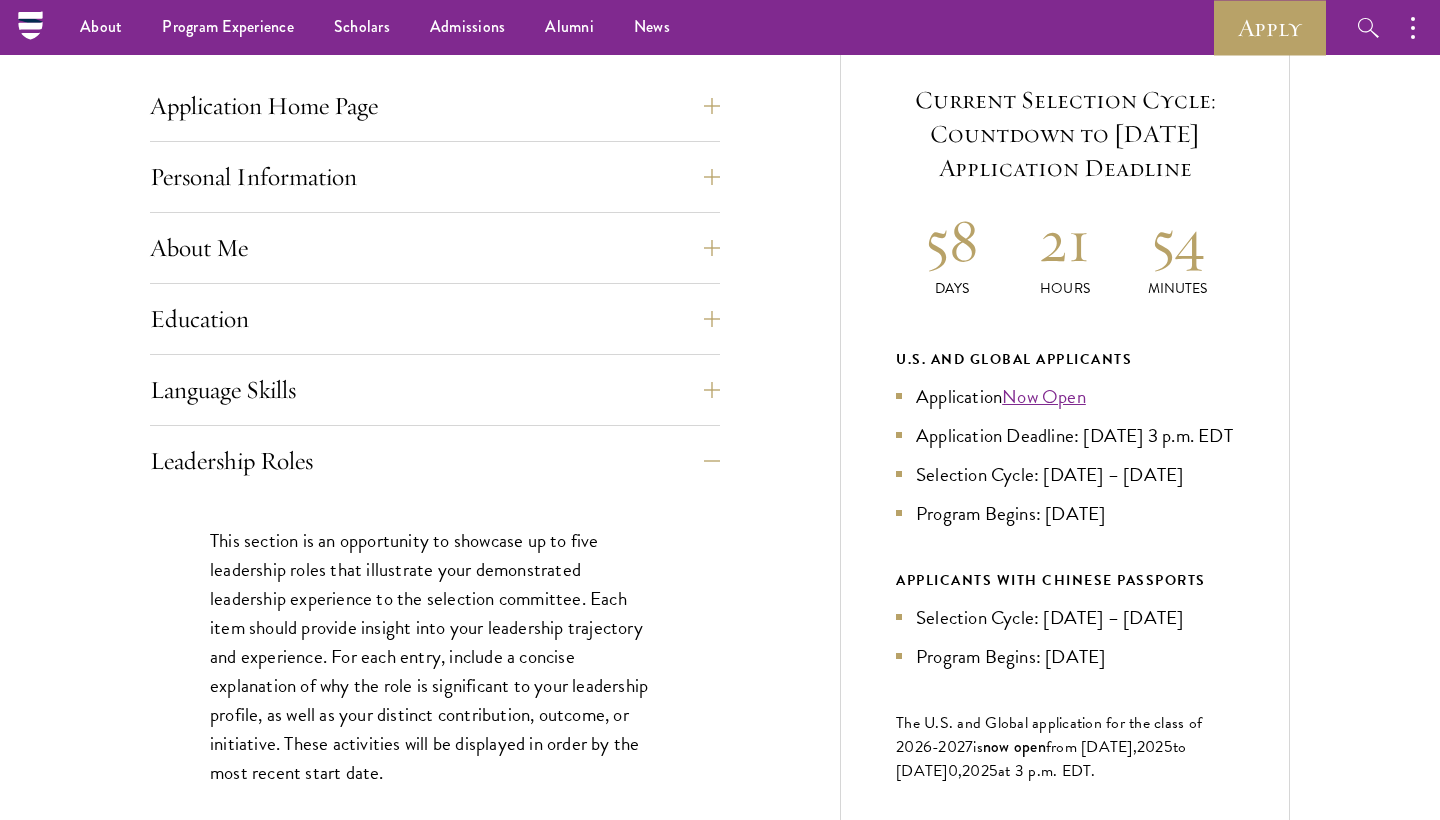 click on "Start the Process
Take the first step toward joining a global community that will shape the future.
Application Home Page
The online application form must be completed in English. All requirements must be submitted electronically; we do not accept materials via email or mail.
To begin, create an account to start a new application. The email address provided to create your account will be used for all correspondence about your admissions status. After creating an account, a system-generated email will be sent to you with a temporary PIN to activate your account. If you do not receive this email immediately, check your spam/junk folders. Add  admissions@schwarzmanscholars.org  to your safe senders list.
Personal Information
About Me
Biographical Profile:  Scholars .
Resume/Curriculum Vitae:
Video Introduction:
Interests:
Reapplicant Information:" at bounding box center [720, 671] 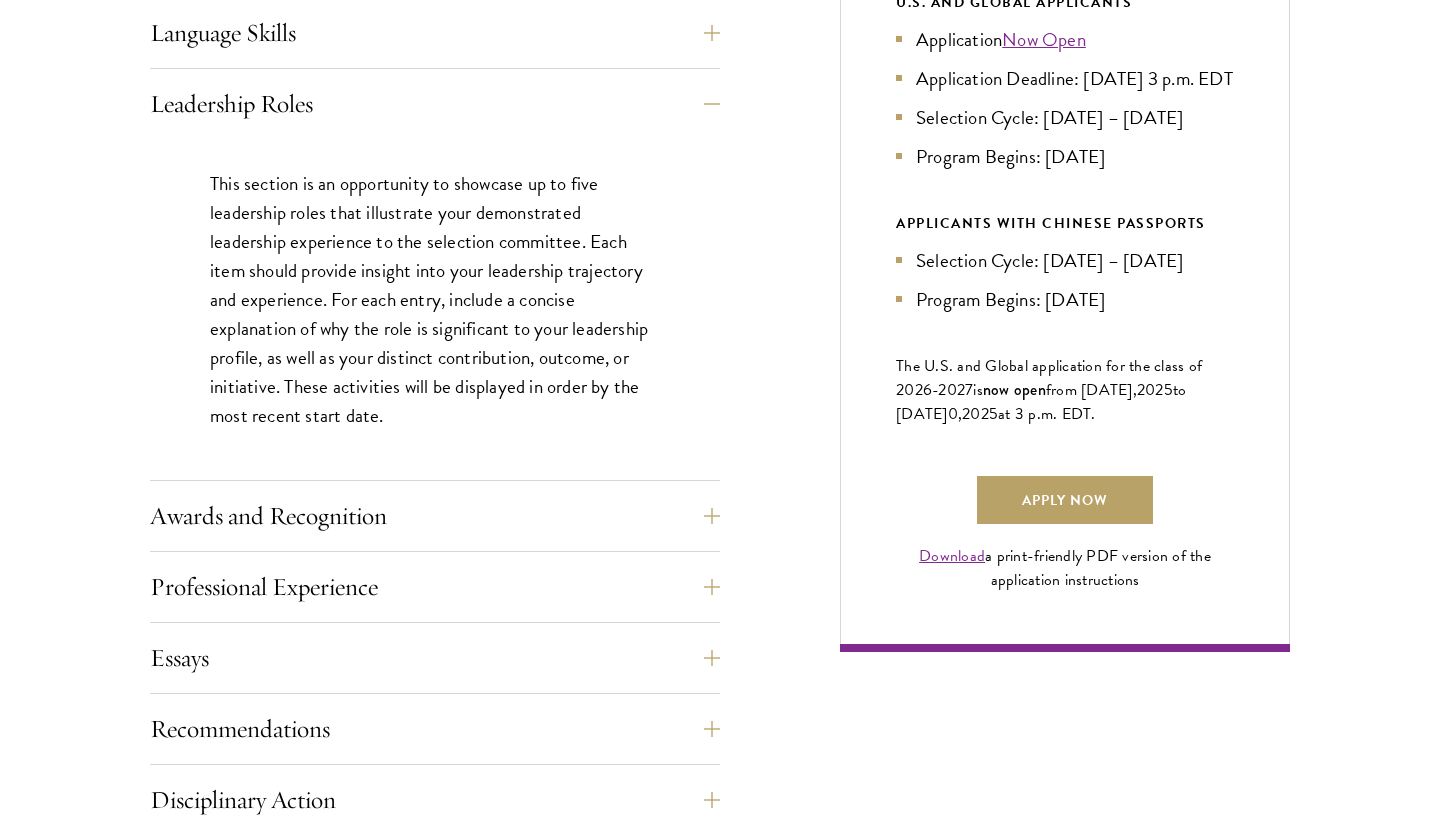 scroll, scrollTop: 1148, scrollLeft: 0, axis: vertical 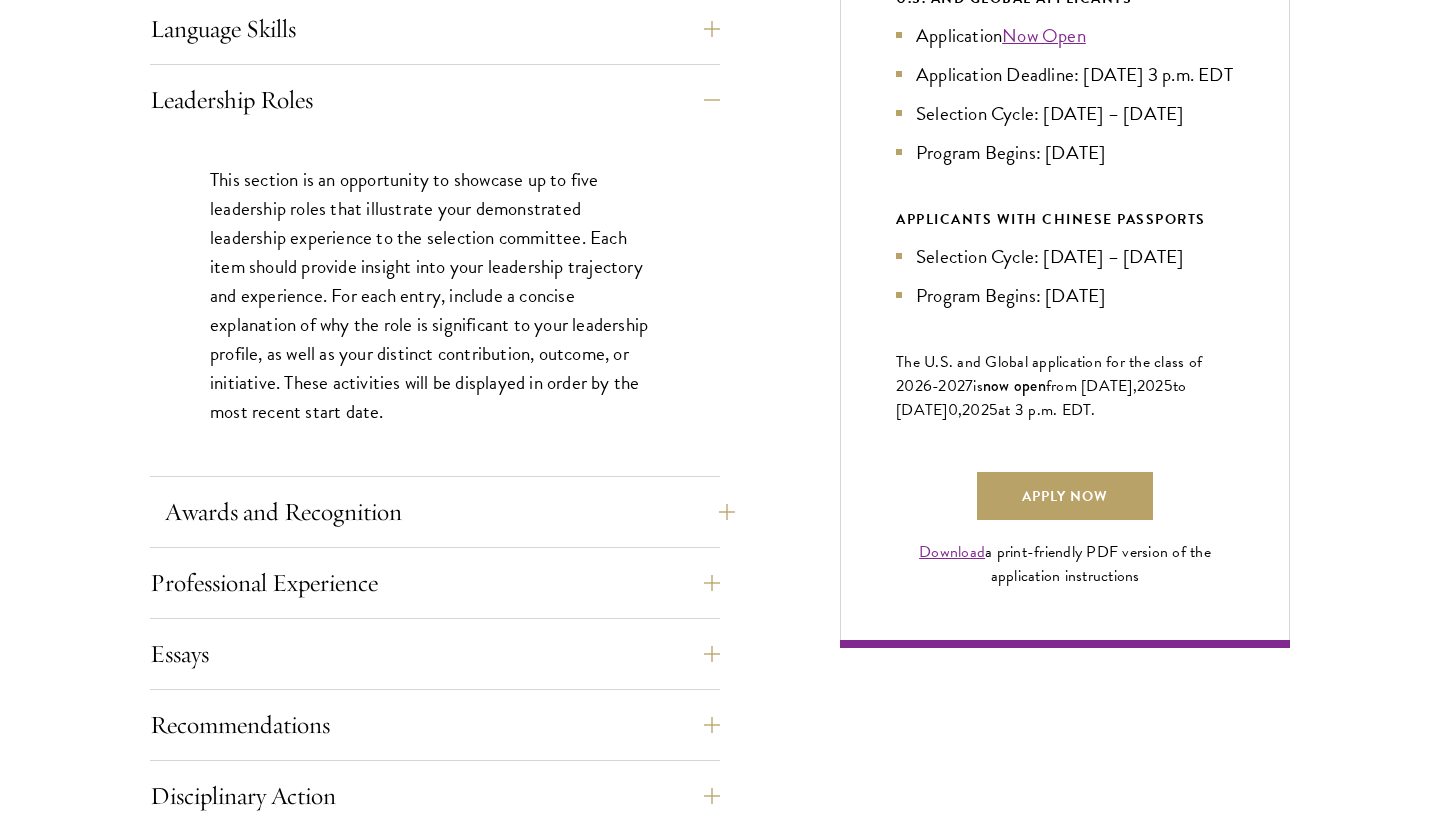 click on "Awards and Recognition" at bounding box center [450, 512] 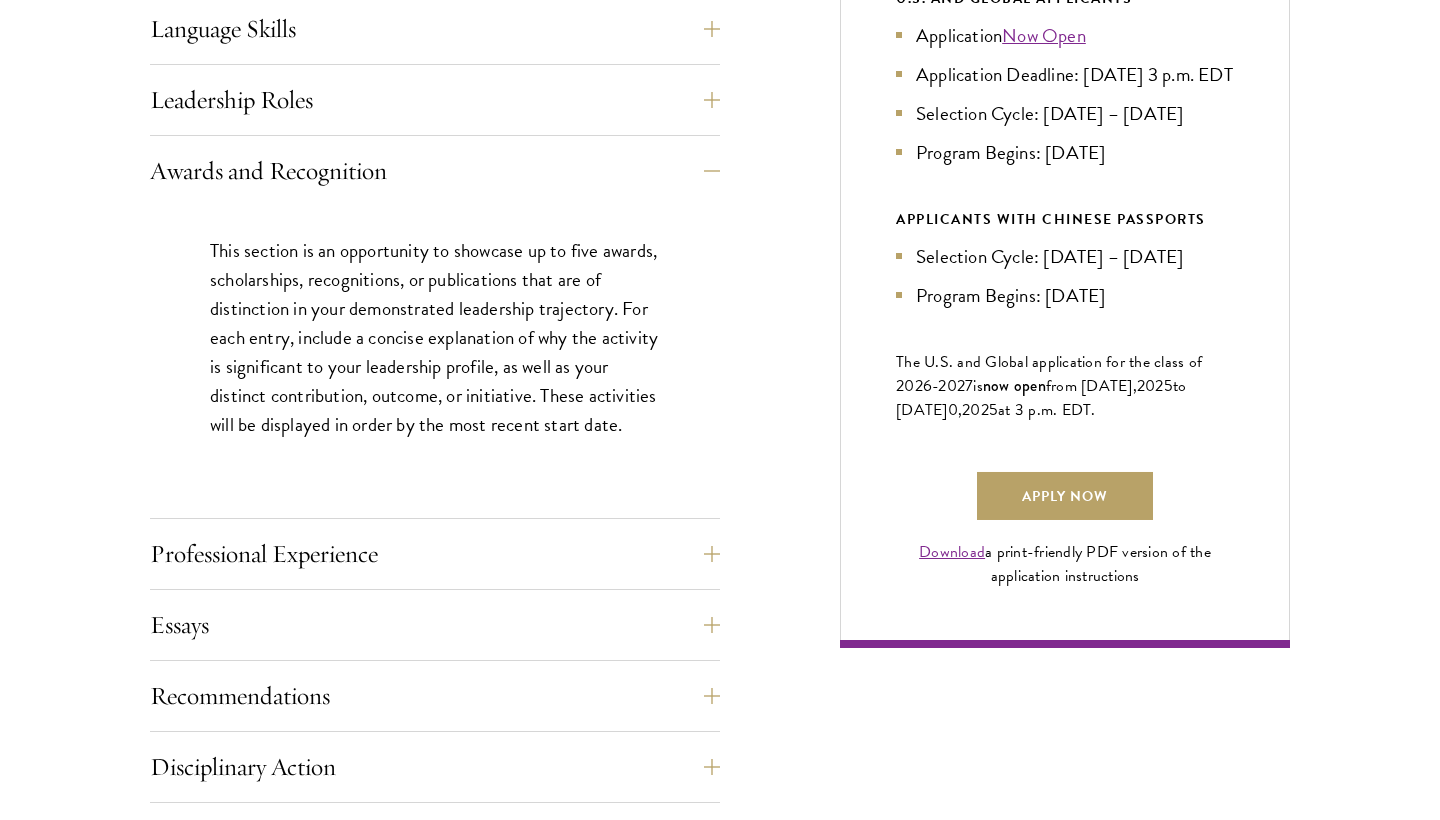 click on "Start the Process
Take the first step toward joining a global community that will shape the future.
Application Home Page
The online application form must be completed in English. All requirements must be submitted electronically; we do not accept materials via email or mail.
To begin, create an account to start a new application. The email address provided to create your account will be used for all correspondence about your admissions status. After creating an account, a system-generated email will be sent to you with a temporary PIN to activate your account. If you do not receive this email immediately, check your spam/junk folders. Add  admissions@schwarzmanscholars.org  to your safe senders list.
Personal Information
About Me
Biographical Profile:  Scholars .
Resume/Curriculum Vitae:
Video Introduction:
Interests:
Reapplicant Information:" at bounding box center [720, 296] 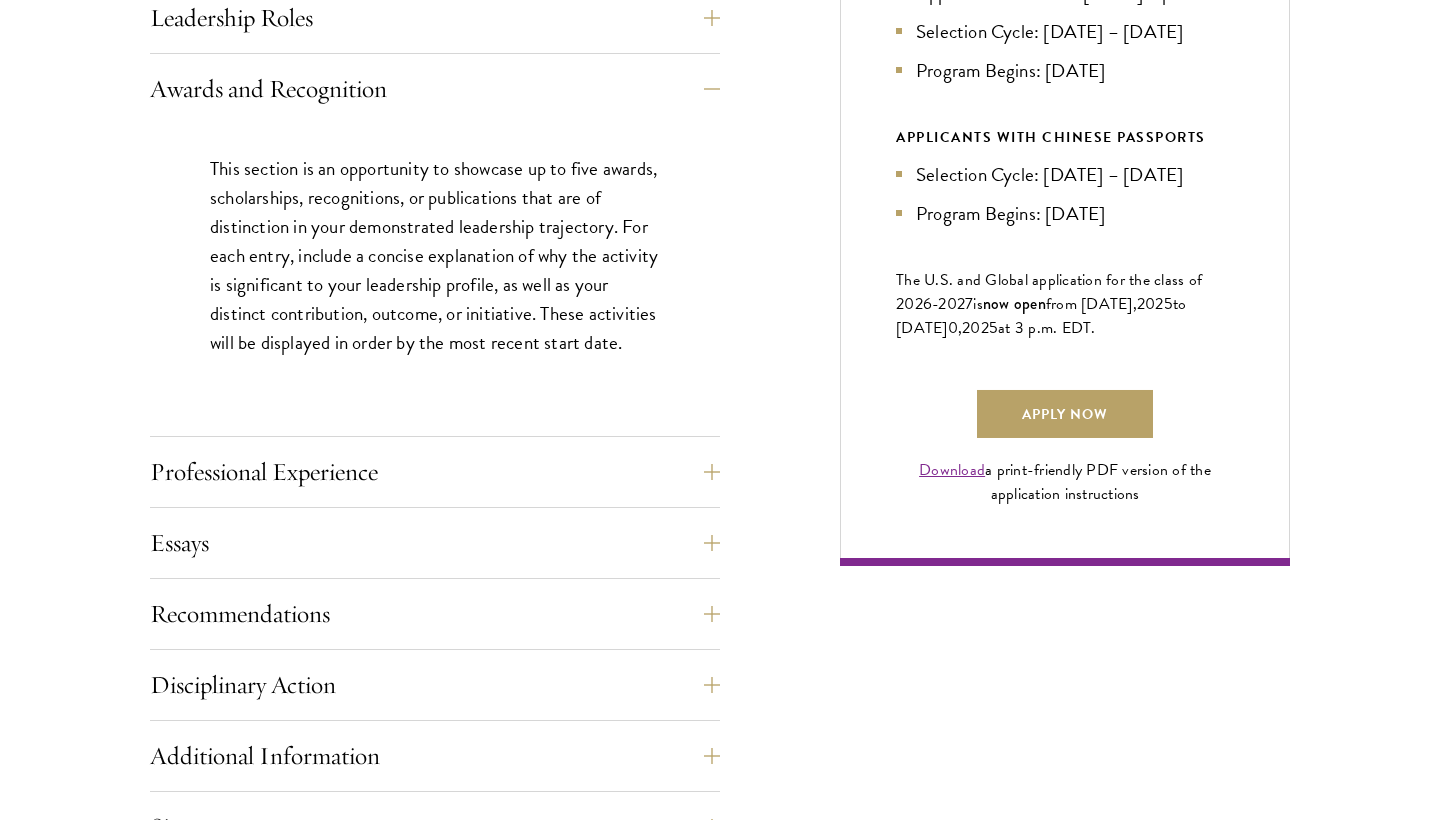 scroll, scrollTop: 1233, scrollLeft: 0, axis: vertical 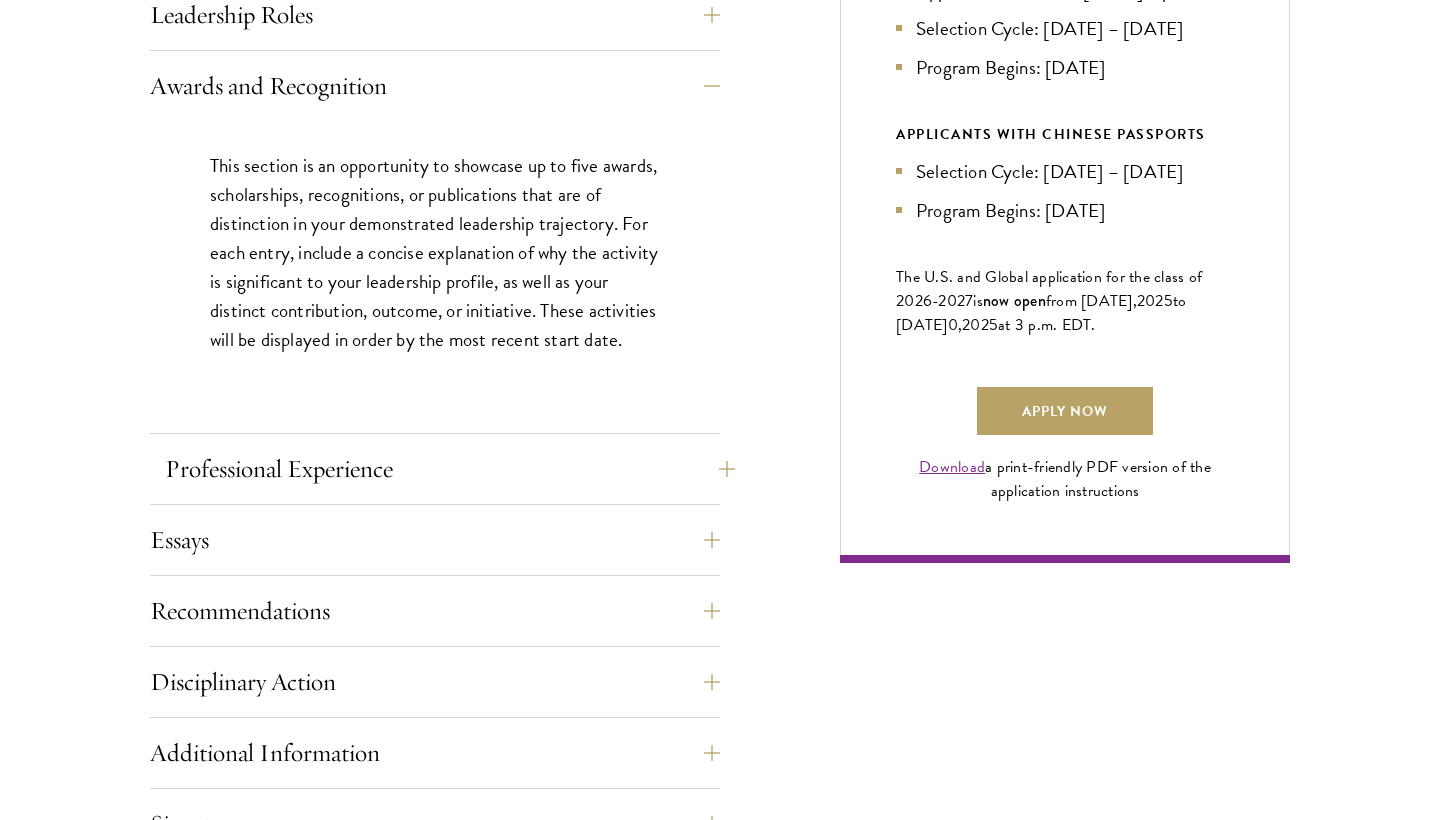 click on "Professional Experience" at bounding box center [450, 469] 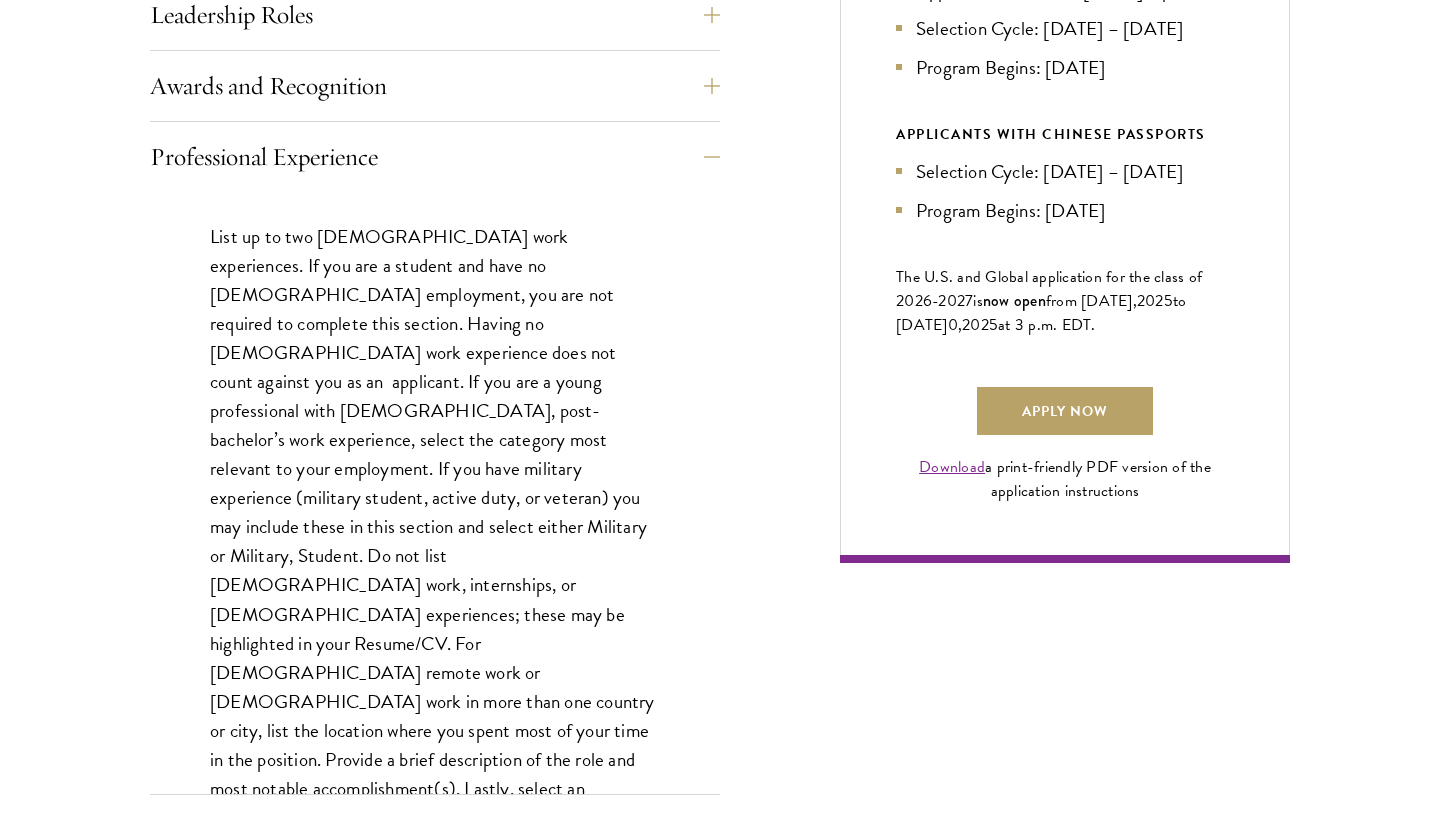 click on "Start the Process
Take the first step toward joining a global community that will shape the future.
Application Home Page
The online application form must be completed in English. All requirements must be submitted electronically; we do not accept materials via email or mail.
To begin, create an account to start a new application. The email address provided to create your account will be used for all correspondence about your admissions status. After creating an account, a system-generated email will be sent to you with a temporary PIN to activate your account. If you do not receive this email immediately, check your spam/junk folders. Add  admissions@schwarzmanscholars.org  to your safe senders list.
Personal Information
About Me
Biographical Profile:  Scholars .
Resume/Curriculum Vitae:
Video Introduction:
Interests:
Reapplicant Information:" at bounding box center (720, 356) 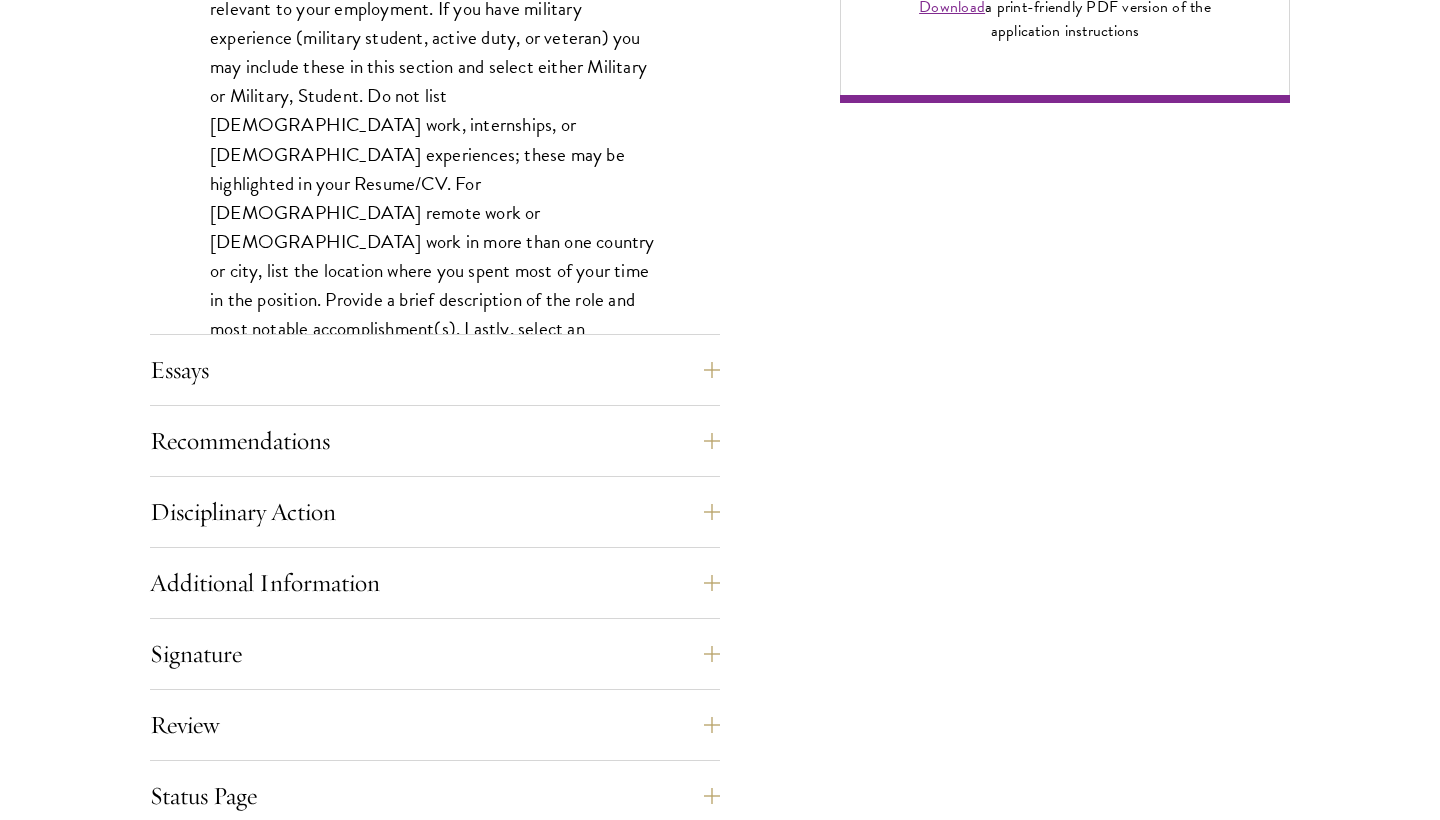 scroll, scrollTop: 1714, scrollLeft: 0, axis: vertical 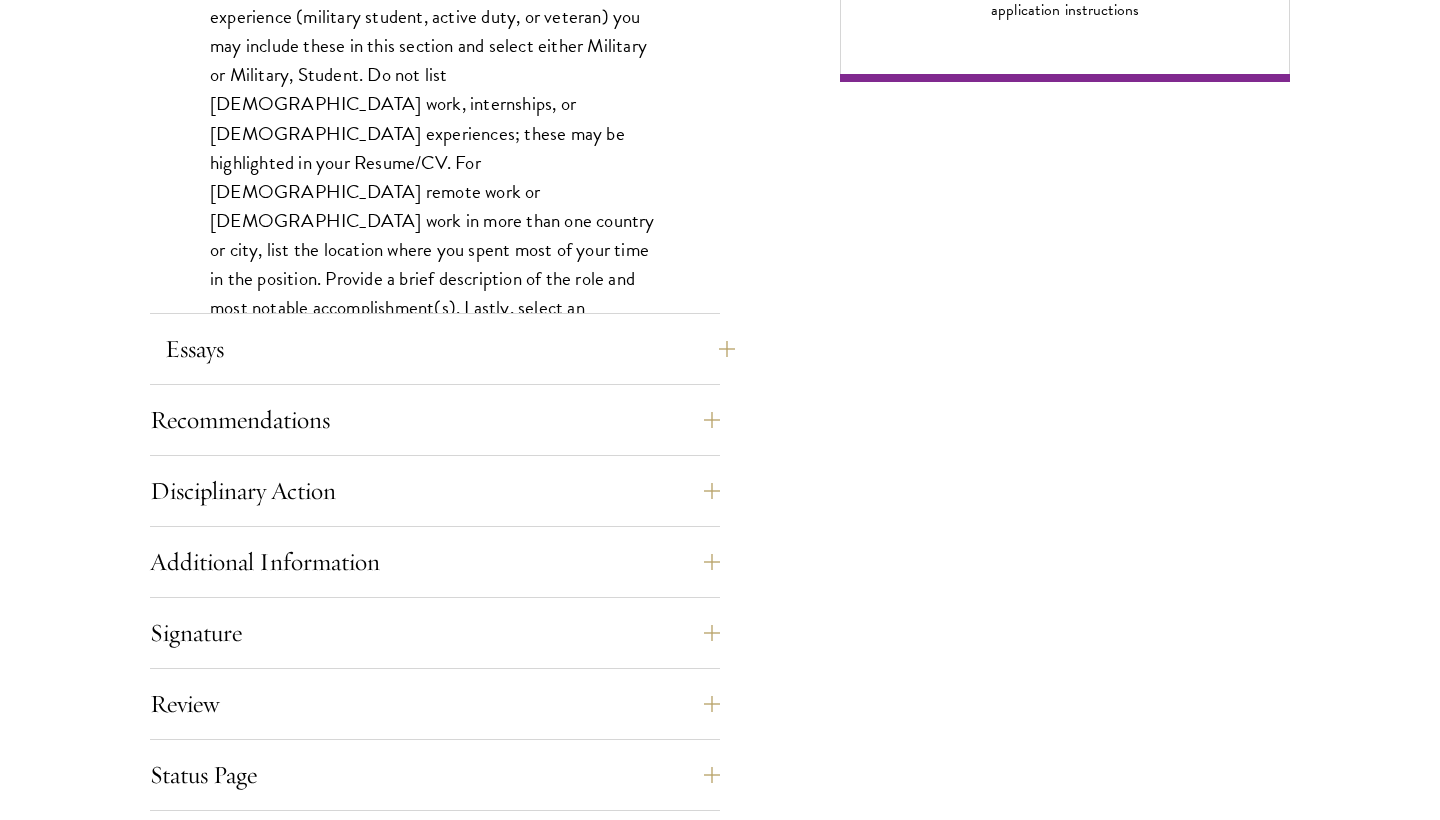 click on "Essays" at bounding box center [450, 349] 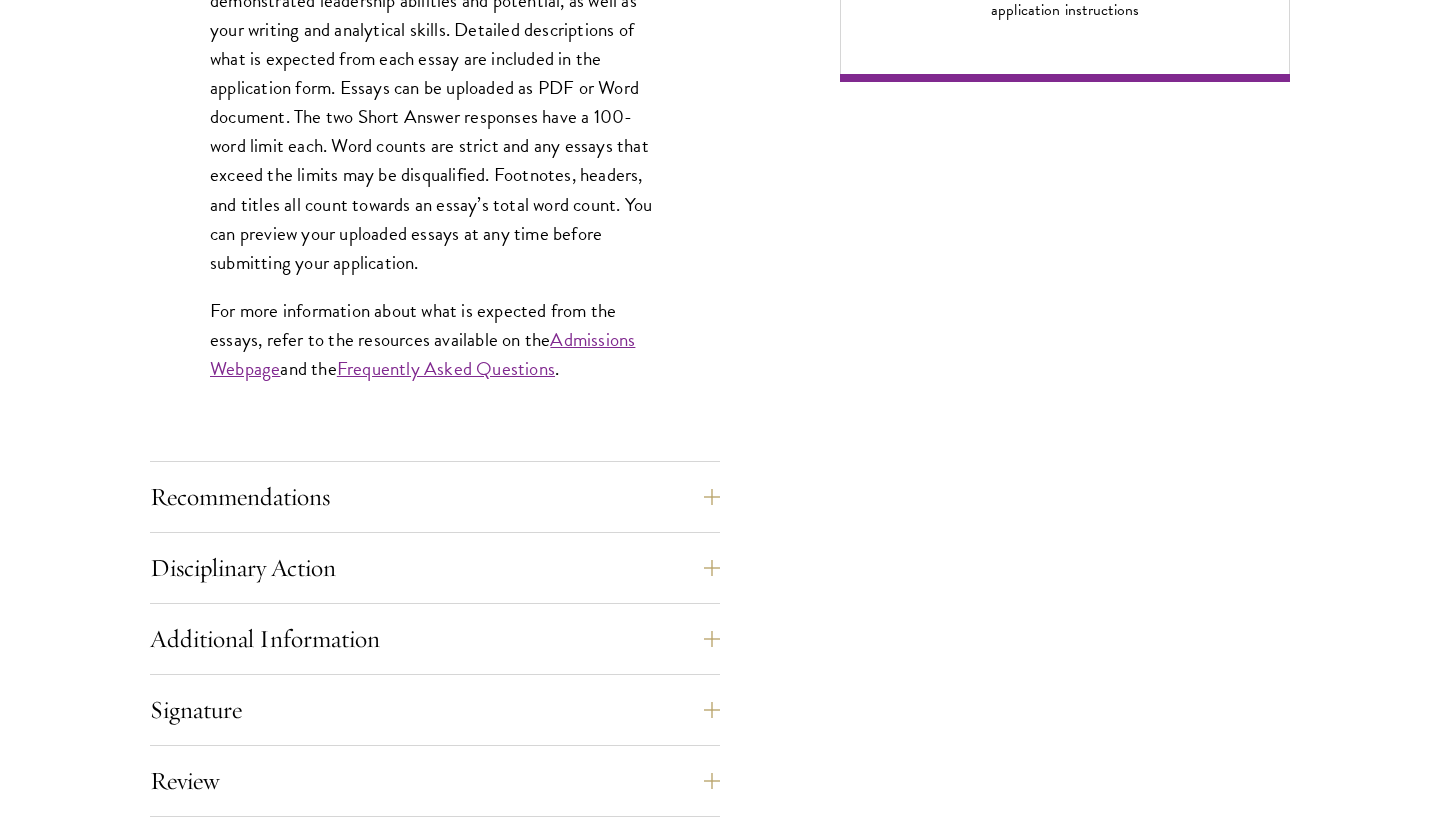click on "Start the Process
Take the first step toward joining a global community that will shape the future.
Application Home Page
The online application form must be completed in English. All requirements must be submitted electronically; we do not accept materials via email or mail.
To begin, create an account to start a new application. The email address provided to create your account will be used for all correspondence about your admissions status. After creating an account, a system-generated email will be sent to you with a temporary PIN to activate your account. If you do not receive this email immediately, check your spam/junk folders. Add  admissions@schwarzmanscholars.org  to your safe senders list.
Personal Information
About Me
Biographical Profile:  Scholars .
Resume/Curriculum Vitae:
Video Introduction:
Interests:
Reapplicant Information:" at bounding box center (720, -87) 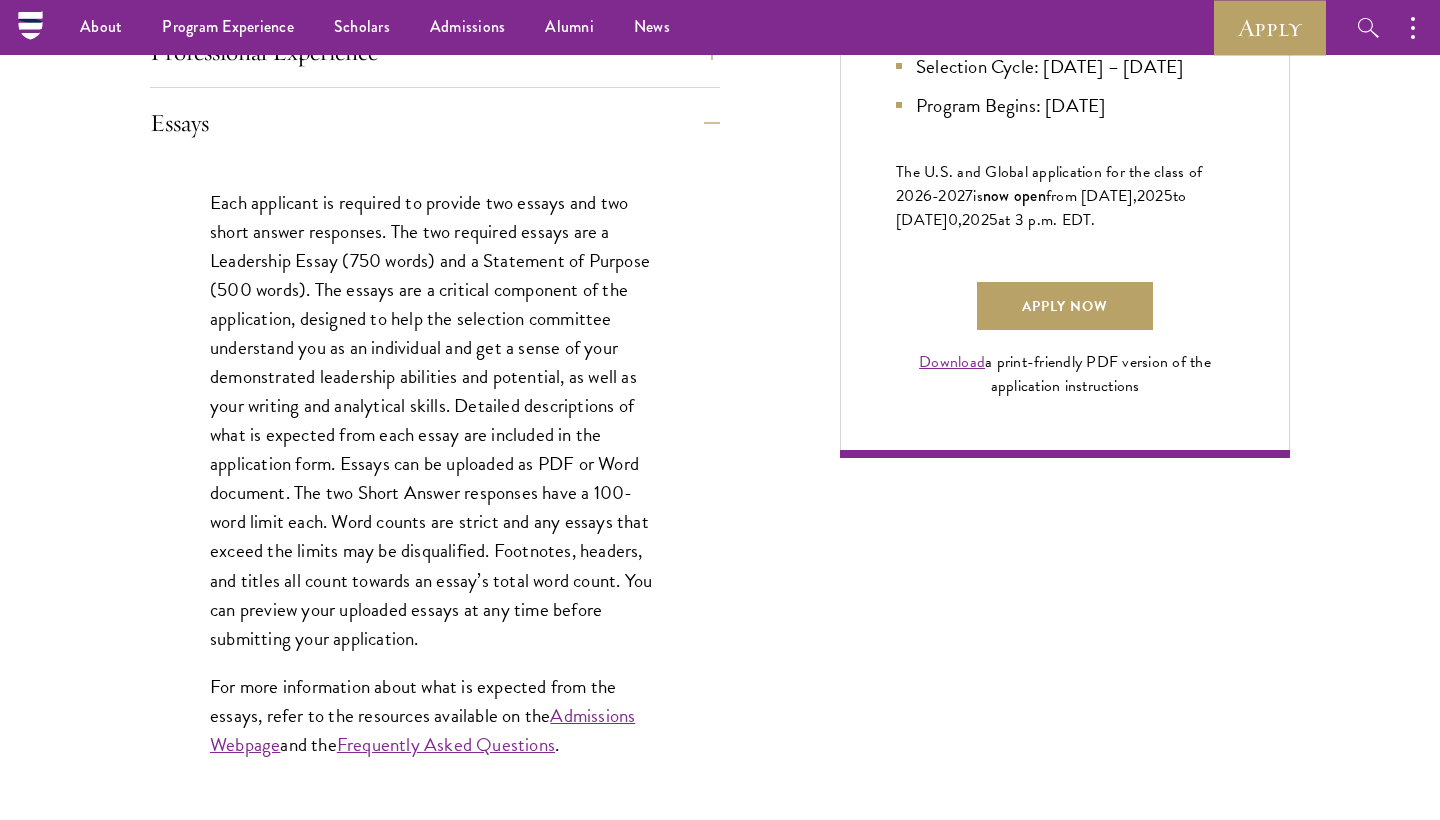 scroll, scrollTop: 1327, scrollLeft: 0, axis: vertical 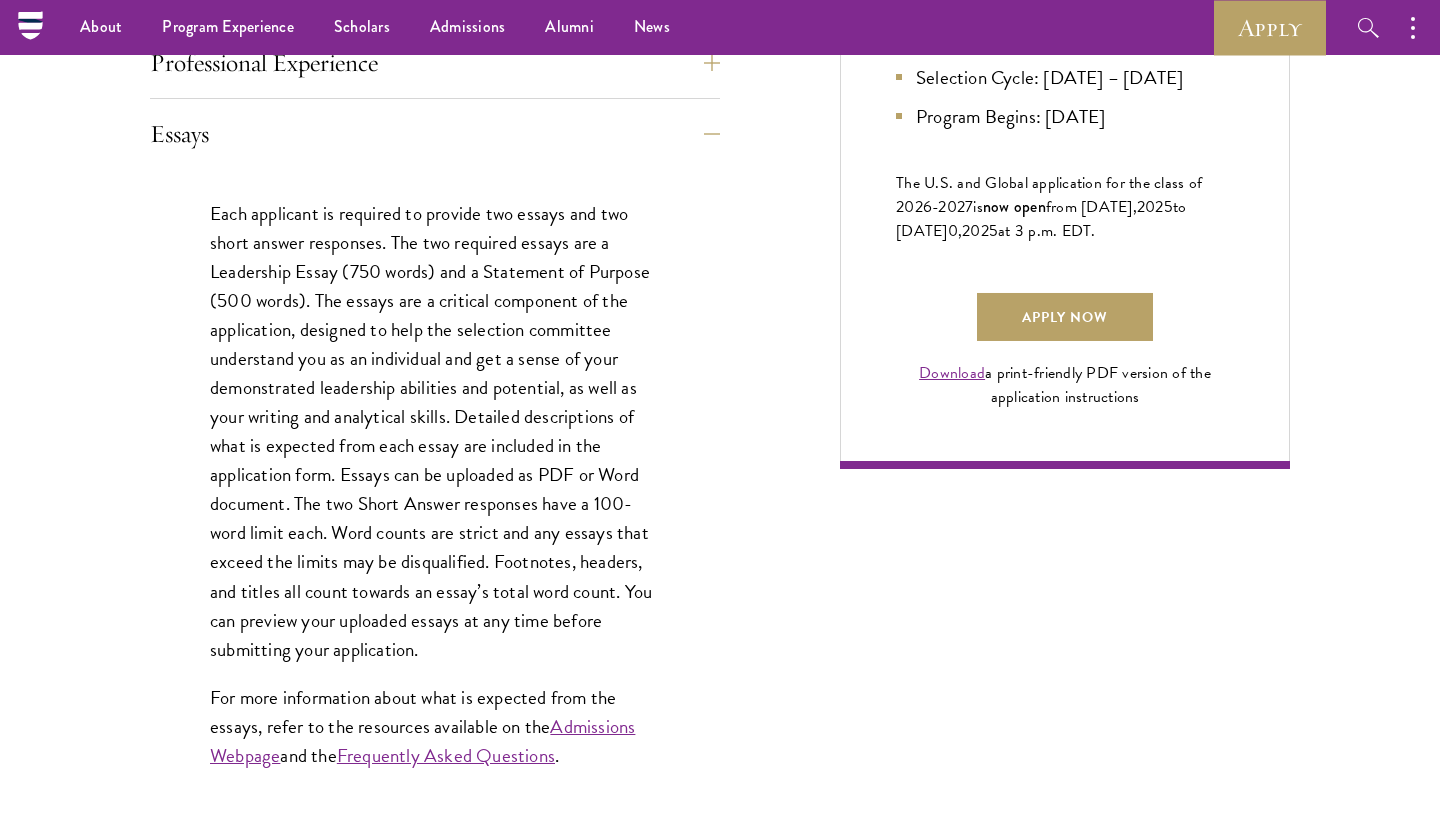 click on "Each applicant is required to provide two essays and two short answer responses. The two required essays are a Leadership Essay (750 words) and a Statement of Purpose (500 words). The essays are a critical component of the application, designed to help the selection committee understand you as an individual and get a sense of your demonstrated leadership abilities and potential, as well as your writing and analytical skills. Detailed descriptions of what is expected from each essay are included in the application form. Essays can be uploaded as PDF or Word document. The two Short Answer responses have a 100-word limit each. Word counts are strict and any essays that exceed the limits may be disqualified. Footnotes, headers, and titles all count towards an essay’s total word count. You can preview your uploaded essays at any time before submitting your application.
For more information about what is expected from the essays, refer to the resources available on the  Admissions Webpage  and the  ." at bounding box center (435, 494) 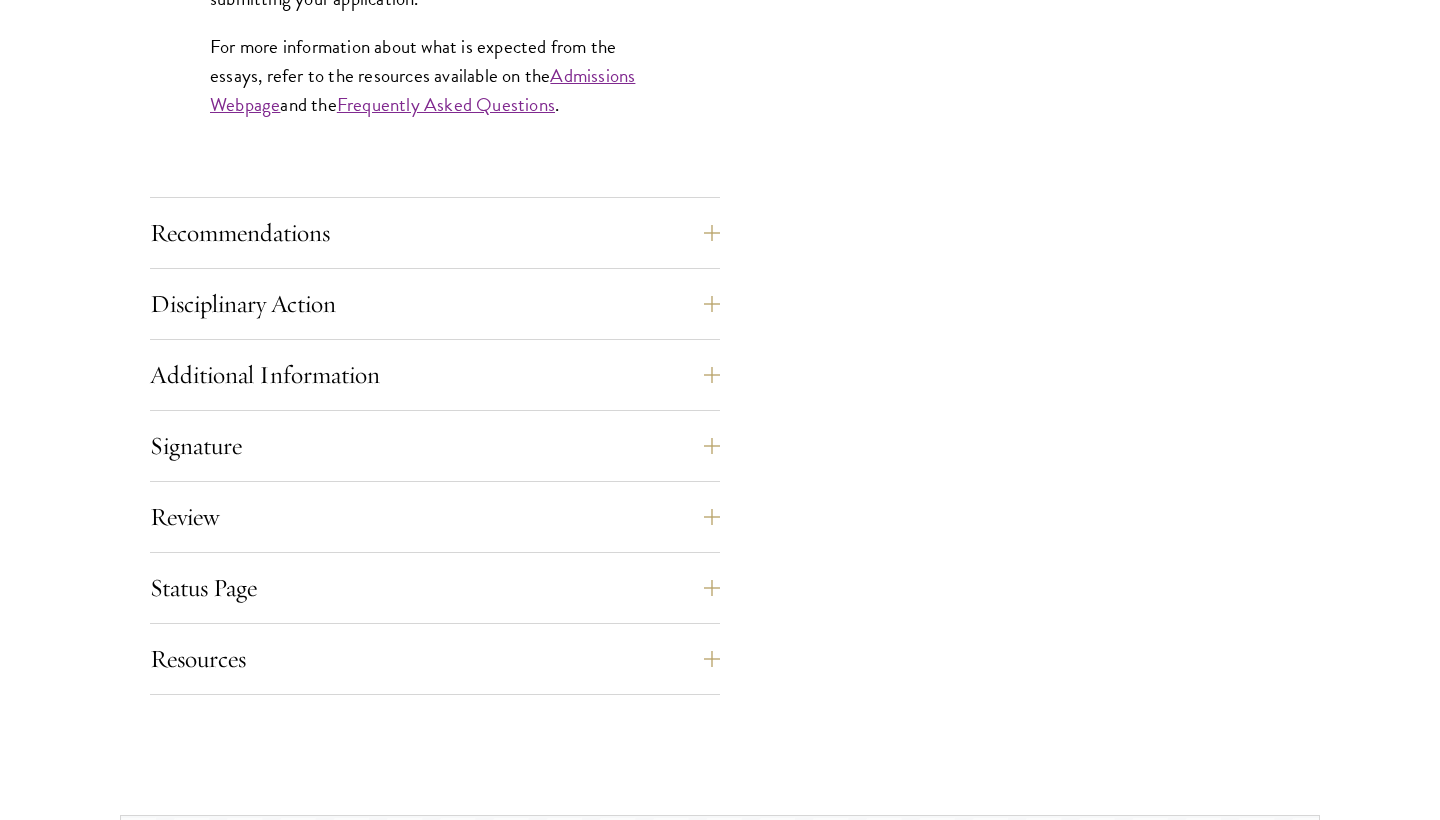 scroll, scrollTop: 1981, scrollLeft: 0, axis: vertical 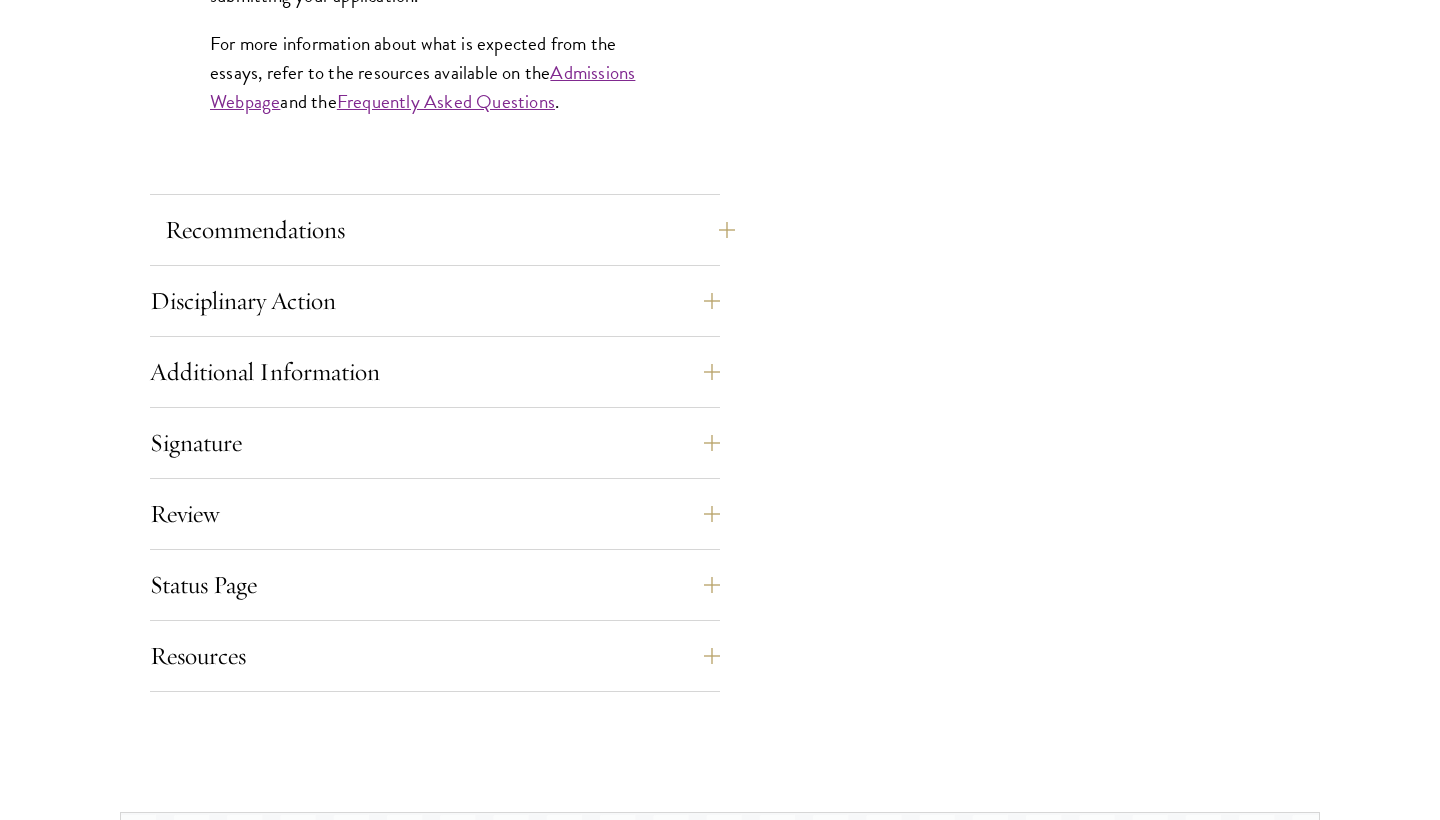 click on "Recommendations" at bounding box center [450, 230] 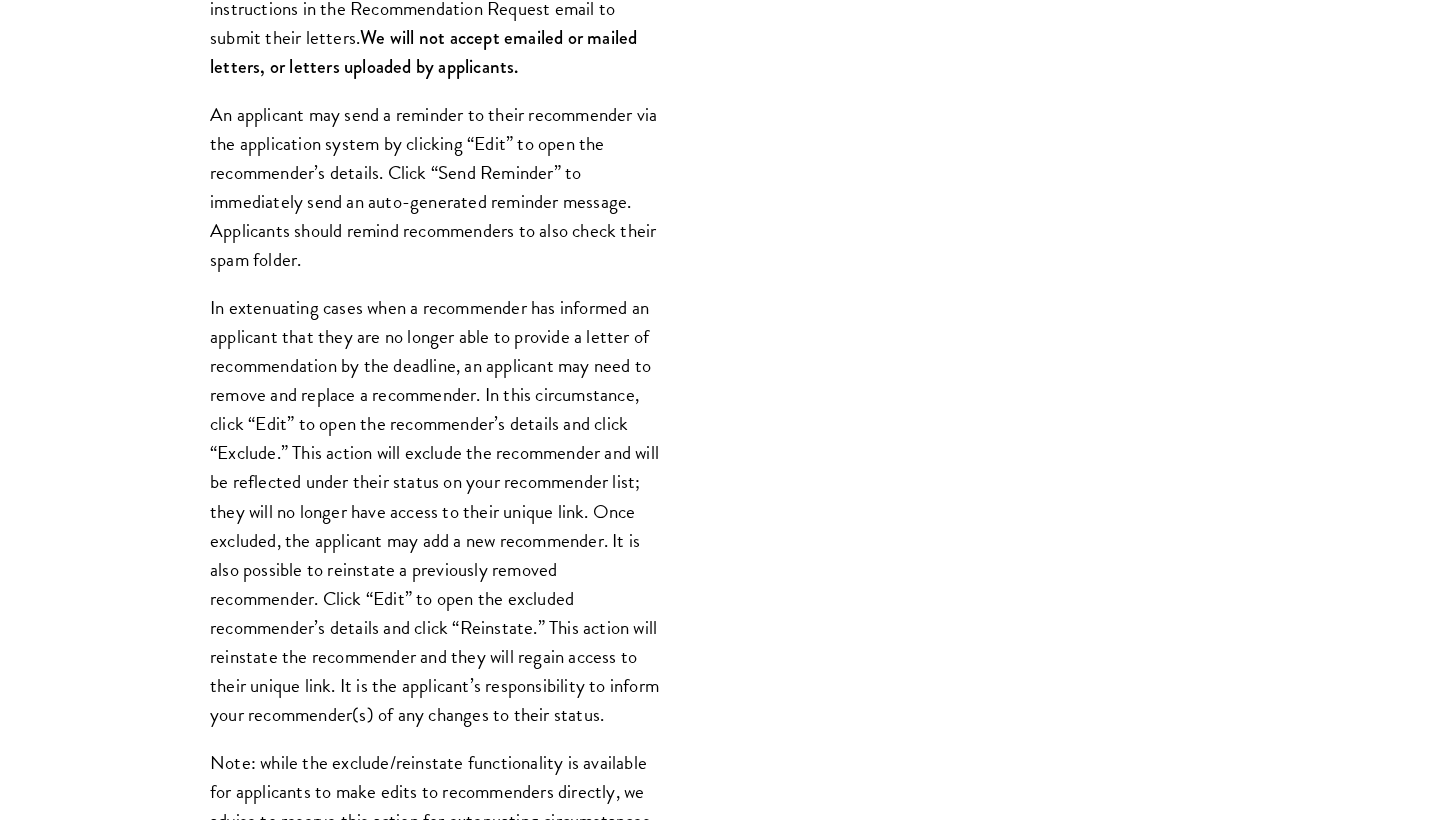 click on "Start the Process
Take the first step toward joining a global community that will shape the future.
Application Home Page
The online application form must be completed in English. All requirements must be submitted electronically; we do not accept materials via email or mail.
To begin, create an account to start a new application. The email address provided to create your account will be used for all correspondence about your admissions status. After creating an account, a system-generated email will be sent to you with a temporary PIN to activate your account. If you do not receive this email immediately, check your spam/junk folders. Add  admissions@schwarzmanscholars.org  to your safe senders list.
Personal Information
About Me
Biographical Profile:  Scholars .
Resume/Curriculum Vitae:
Video Introduction:
Interests:
Reapplicant Information:" at bounding box center [720, 139] 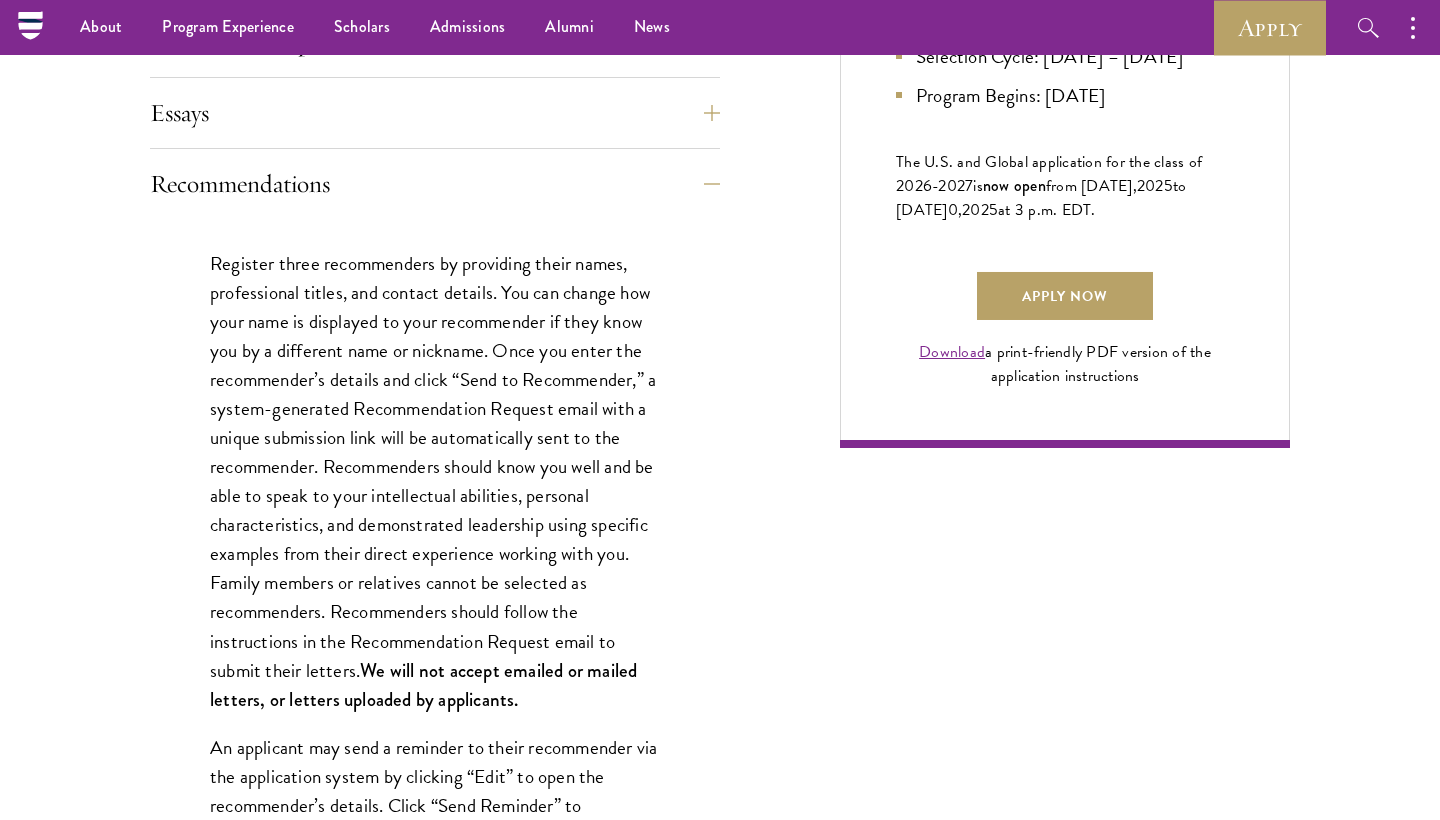 scroll, scrollTop: 1336, scrollLeft: 0, axis: vertical 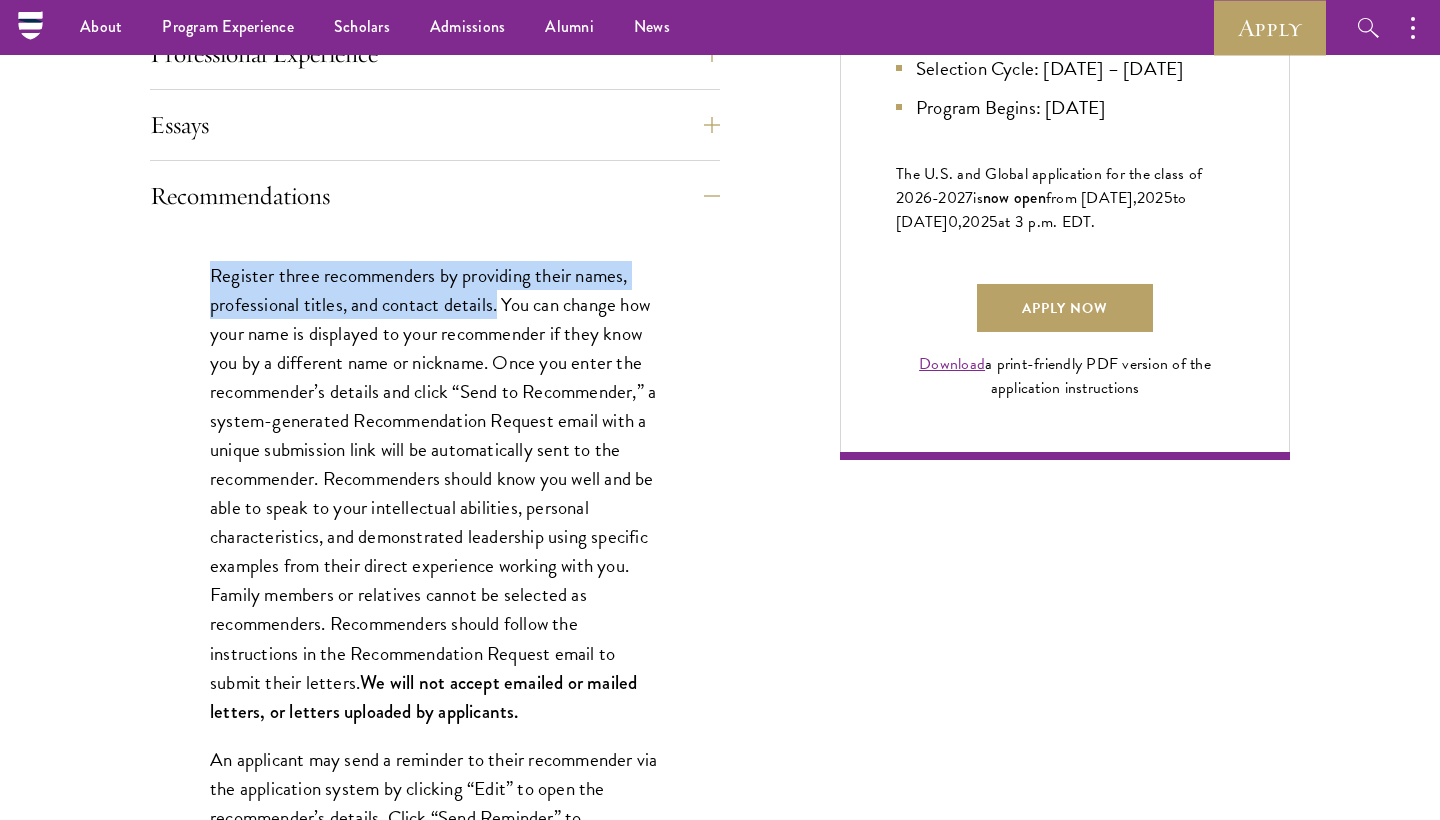 drag, startPoint x: 213, startPoint y: 269, endPoint x: 496, endPoint y: 310, distance: 285.95453 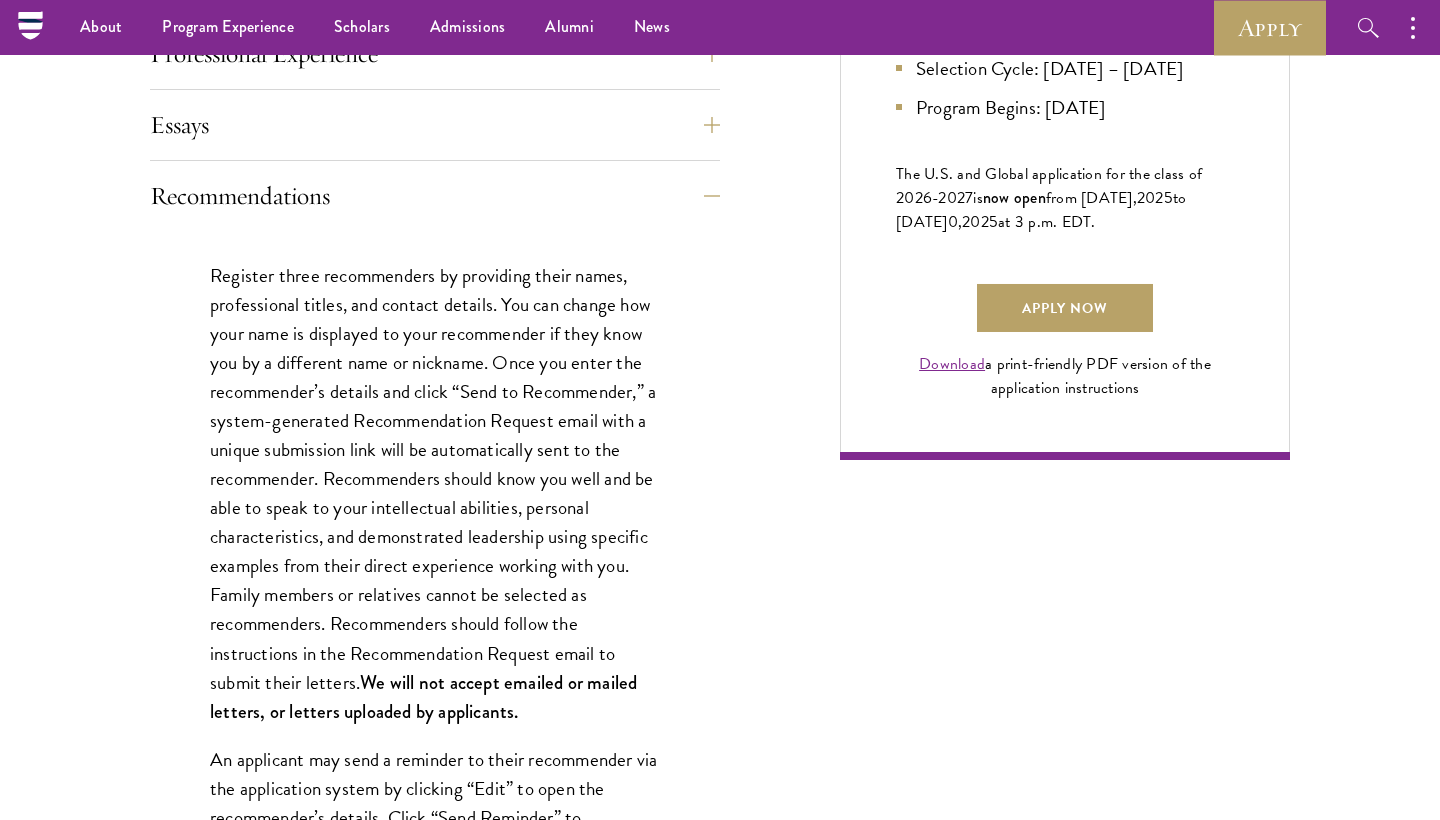click on "Register three recommenders by providing their names, professional titles, and contact details. You can change how your name is displayed to your recommender if they know you by a different name or nickname. Once you enter the recommender’s details and click “Send to Recommender,” a system-generated Recommendation Request email with a unique submission link will be automatically sent to the recommender. Recommenders should know you well and be able to speak to your intellectual abilities, personal characteristics, and demonstrated leadership using specific examples from their direct experience working with you. Family members or relatives cannot be selected as recommenders. Recommenders should follow the instructions in the Recommendation Request email to submit their letters.  We will not accept emailed or mailed letters, or letters uploaded by applicants." at bounding box center (435, 1035) 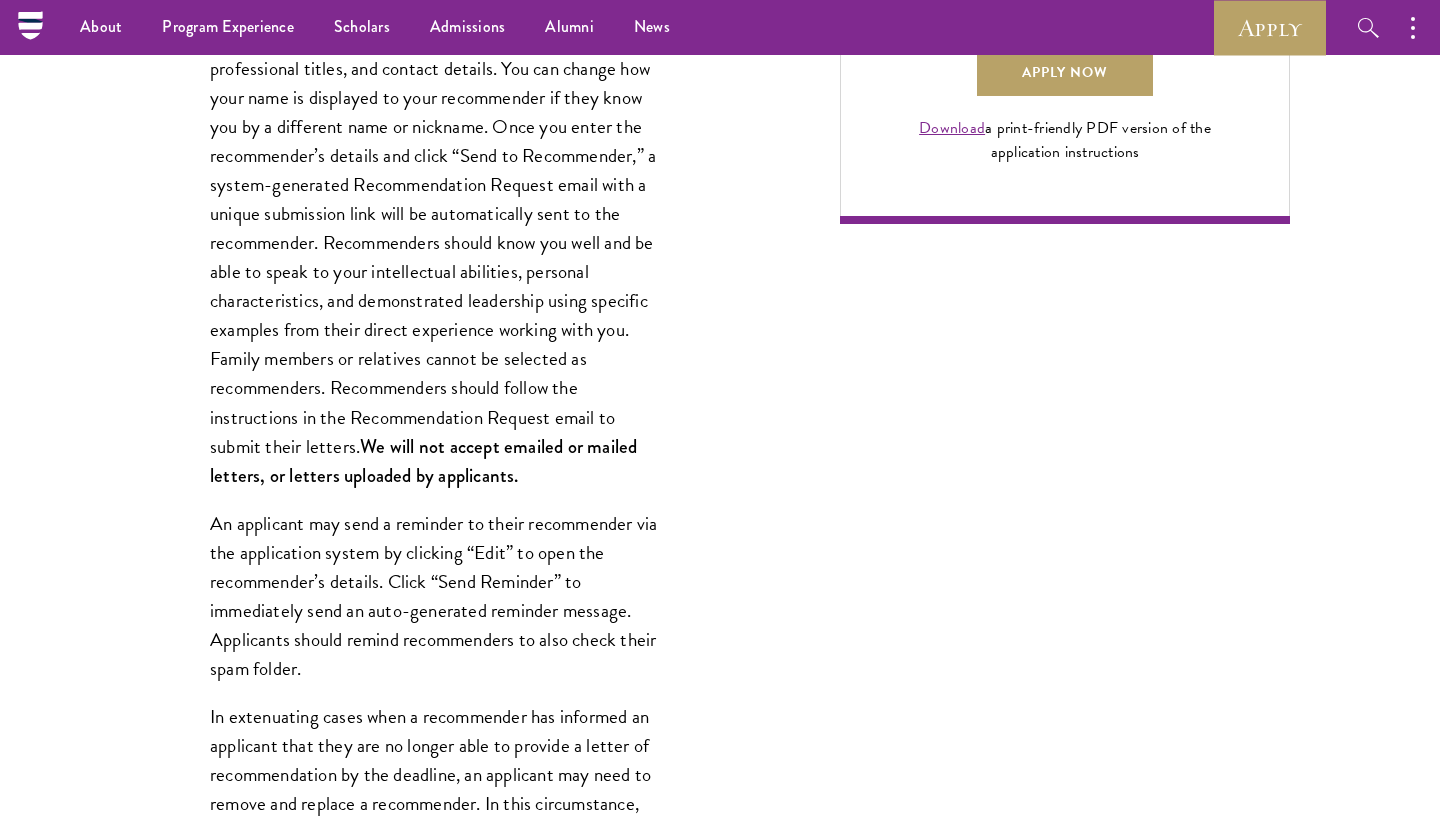 scroll, scrollTop: 1570, scrollLeft: 0, axis: vertical 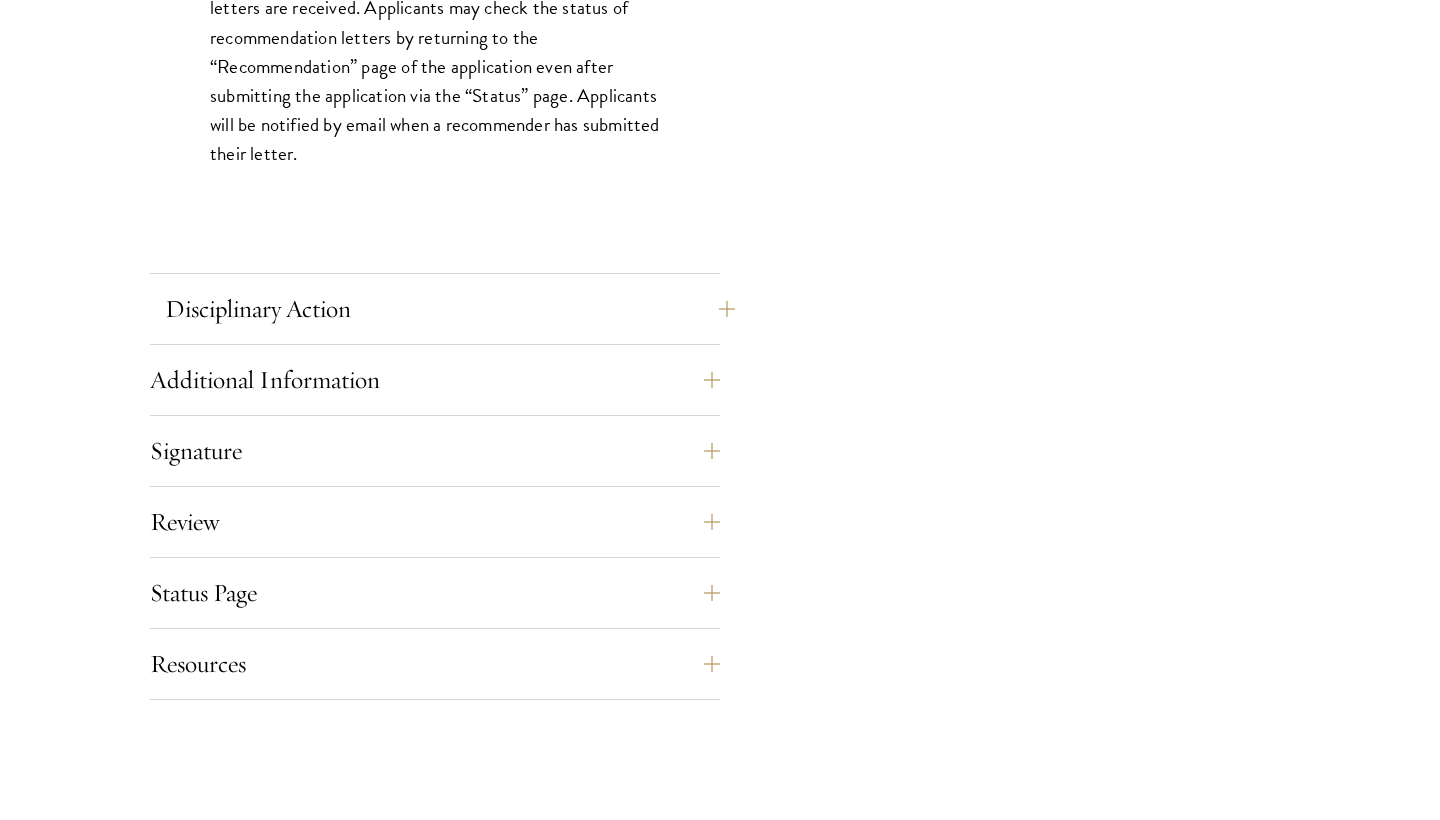 click on "Disciplinary Action" at bounding box center (450, 309) 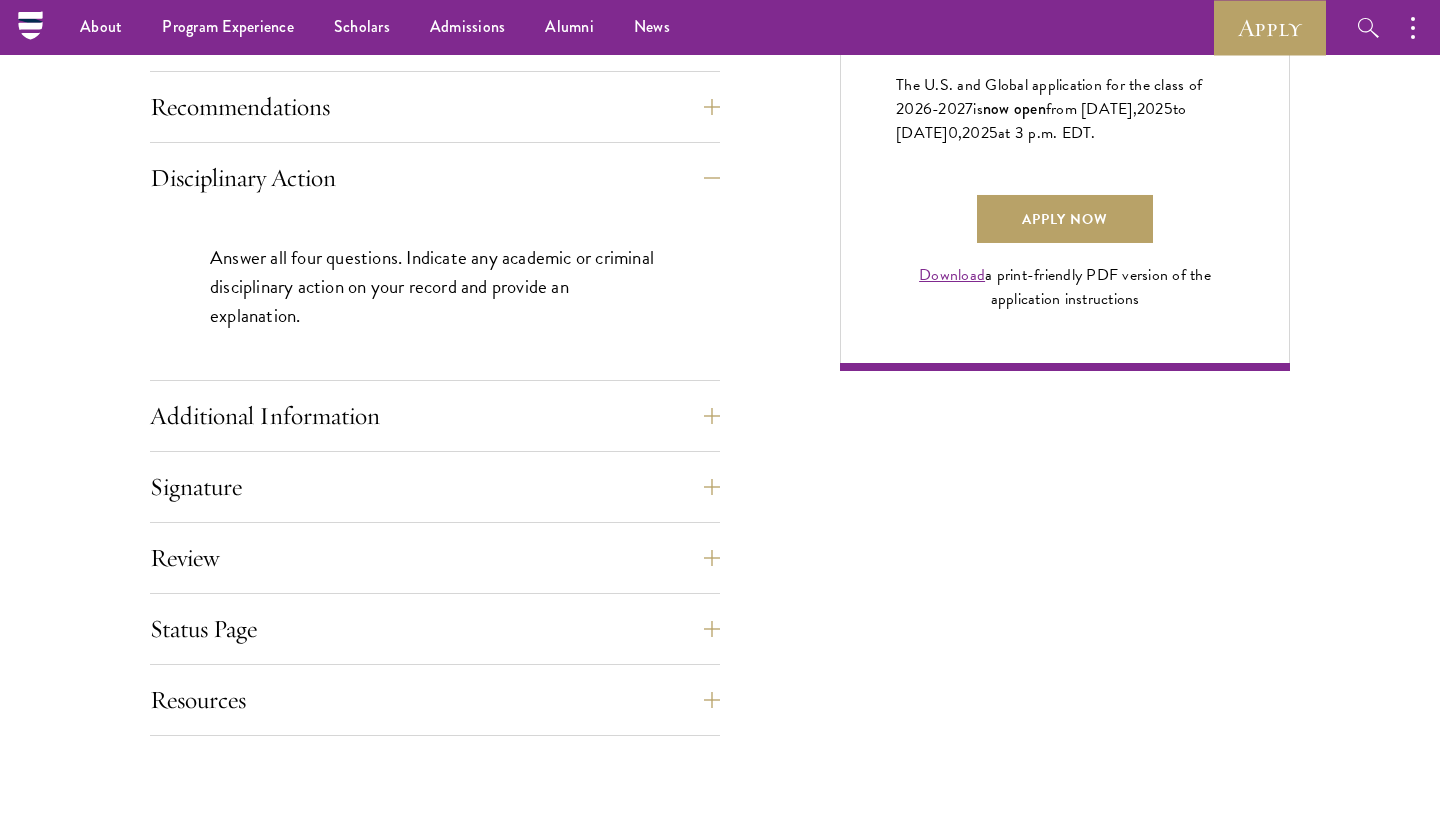 scroll, scrollTop: 1422, scrollLeft: 0, axis: vertical 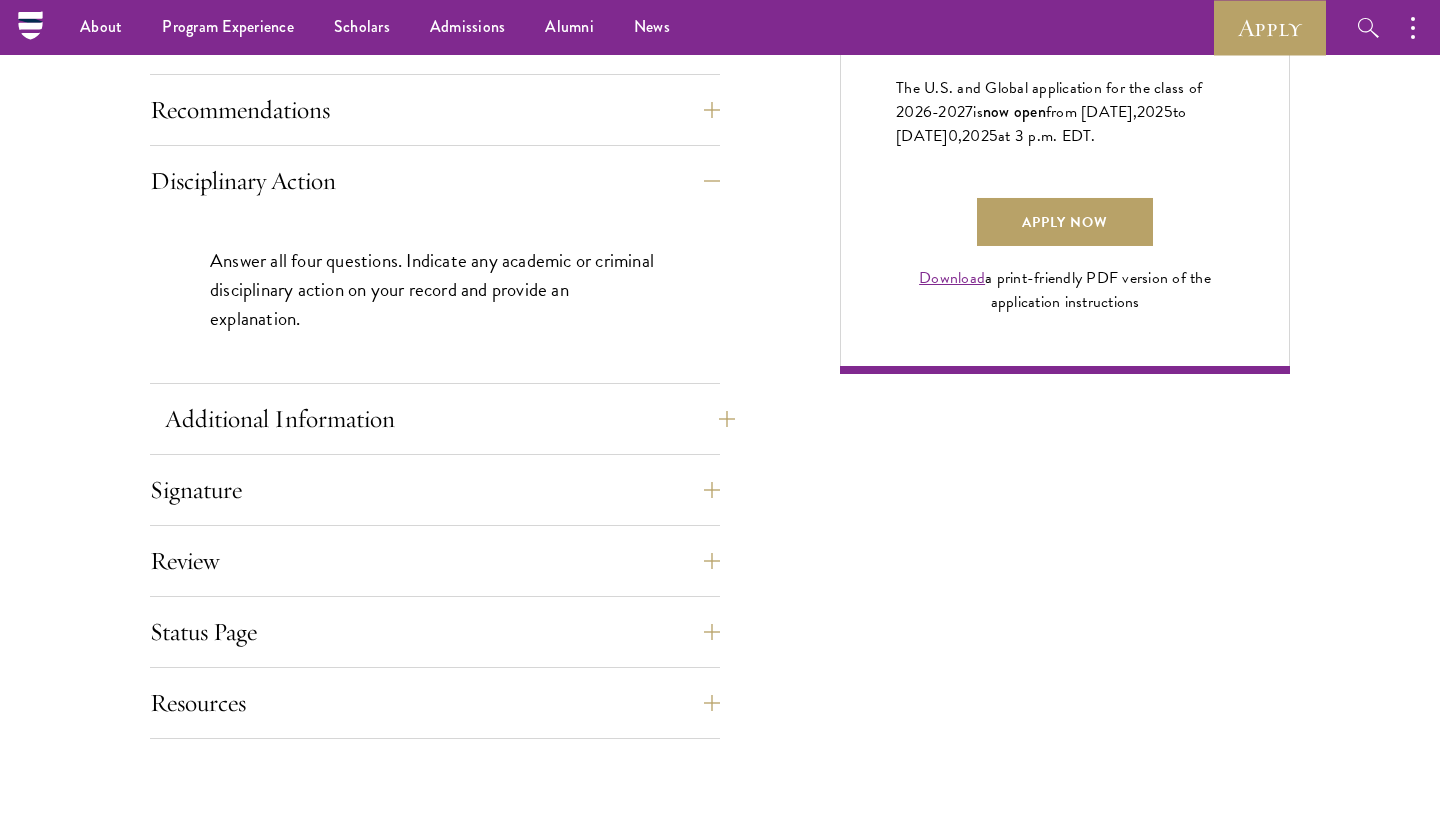 click on "Additional Information" at bounding box center [450, 419] 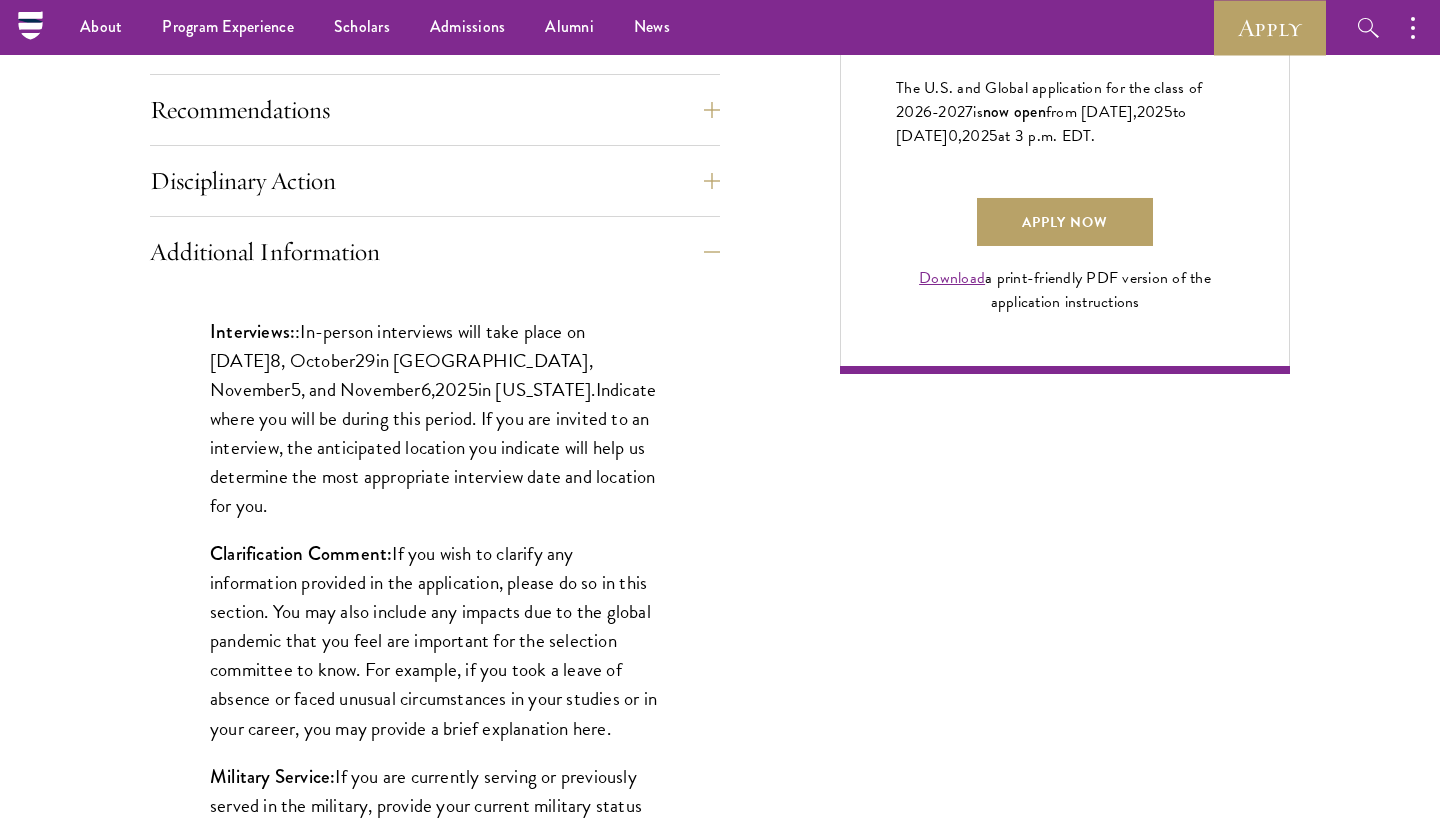 click on "Start the Process
Take the first step toward joining a global community that will shape the future.
Application Home Page
The online application form must be completed in English. All requirements must be submitted electronically; we do not accept materials via email or mail.
To begin, create an account to start a new application. The email address provided to create your account will be used for all correspondence about your admissions status. After creating an account, a system-generated email will be sent to you with a temporary PIN to activate your account. If you do not receive this email immediately, check your spam/junk folders. Add  admissions@schwarzmanscholars.org  to your safe senders list.
Personal Information
About Me
Biographical Profile:  Scholars .
Resume/Curriculum Vitae:
Video Introduction:
Interests:
Reapplicant Information:" at bounding box center (720, 215) 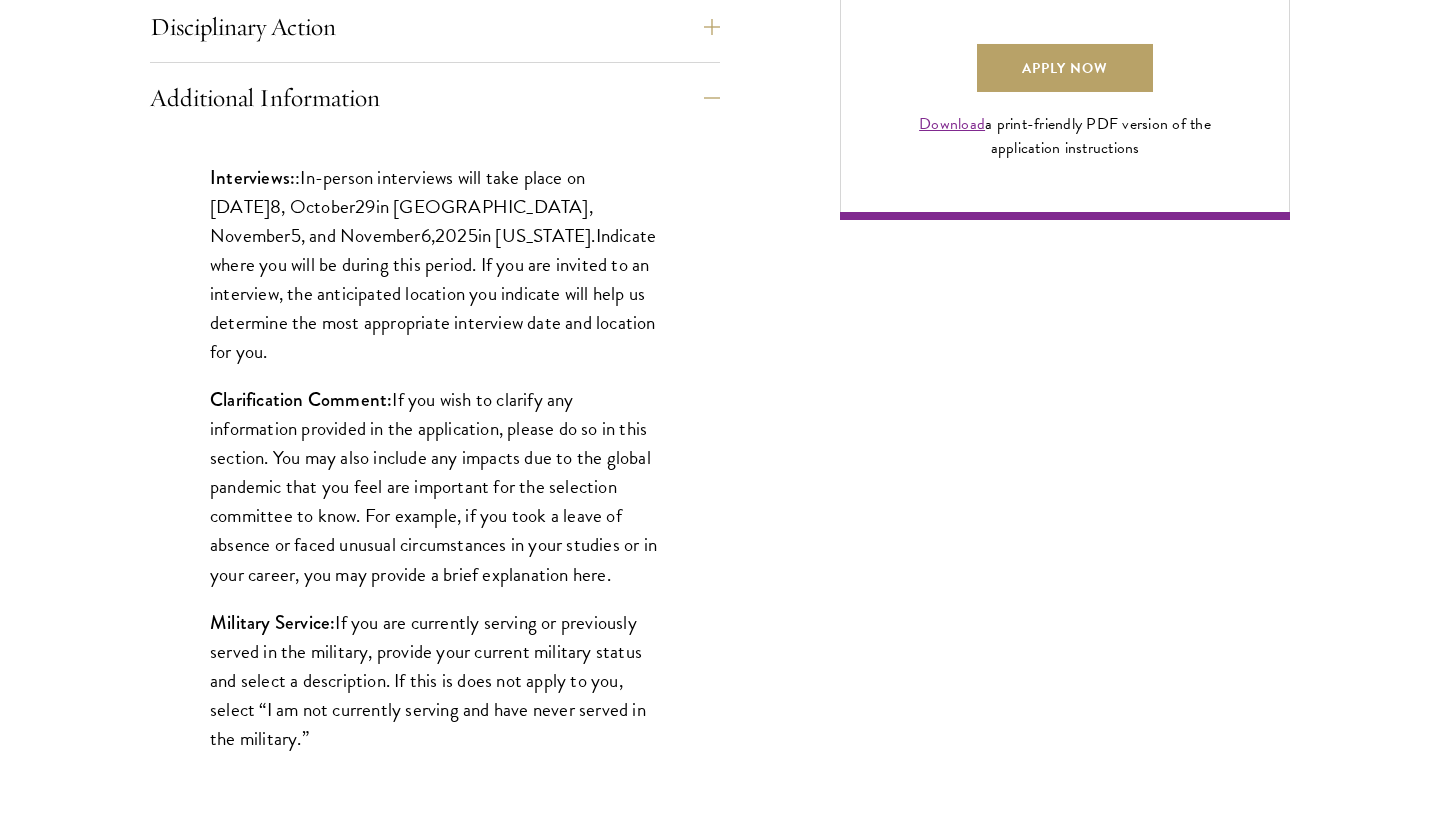 scroll, scrollTop: 1583, scrollLeft: 0, axis: vertical 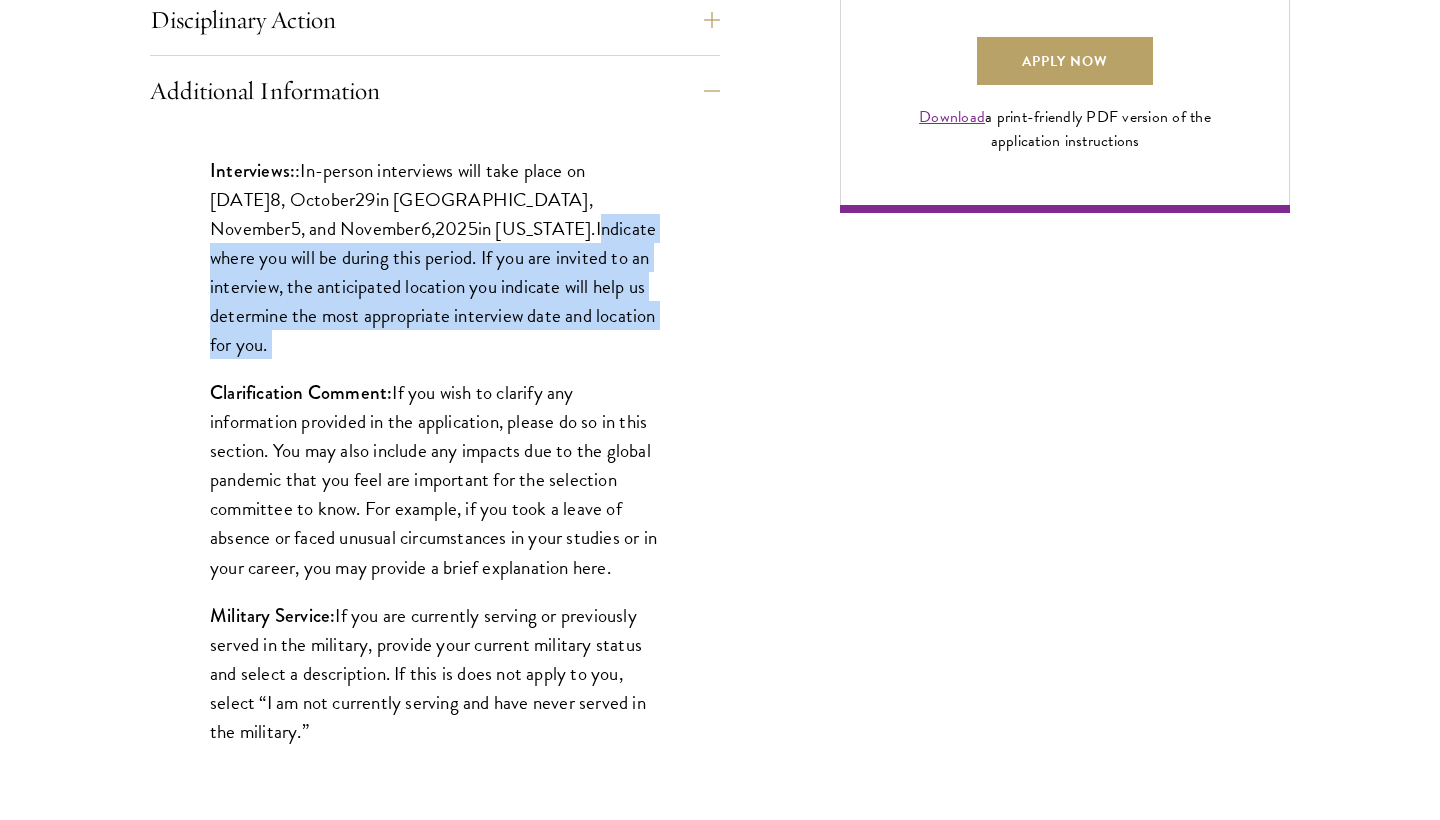 drag, startPoint x: 463, startPoint y: 231, endPoint x: 618, endPoint y: 327, distance: 182.32115 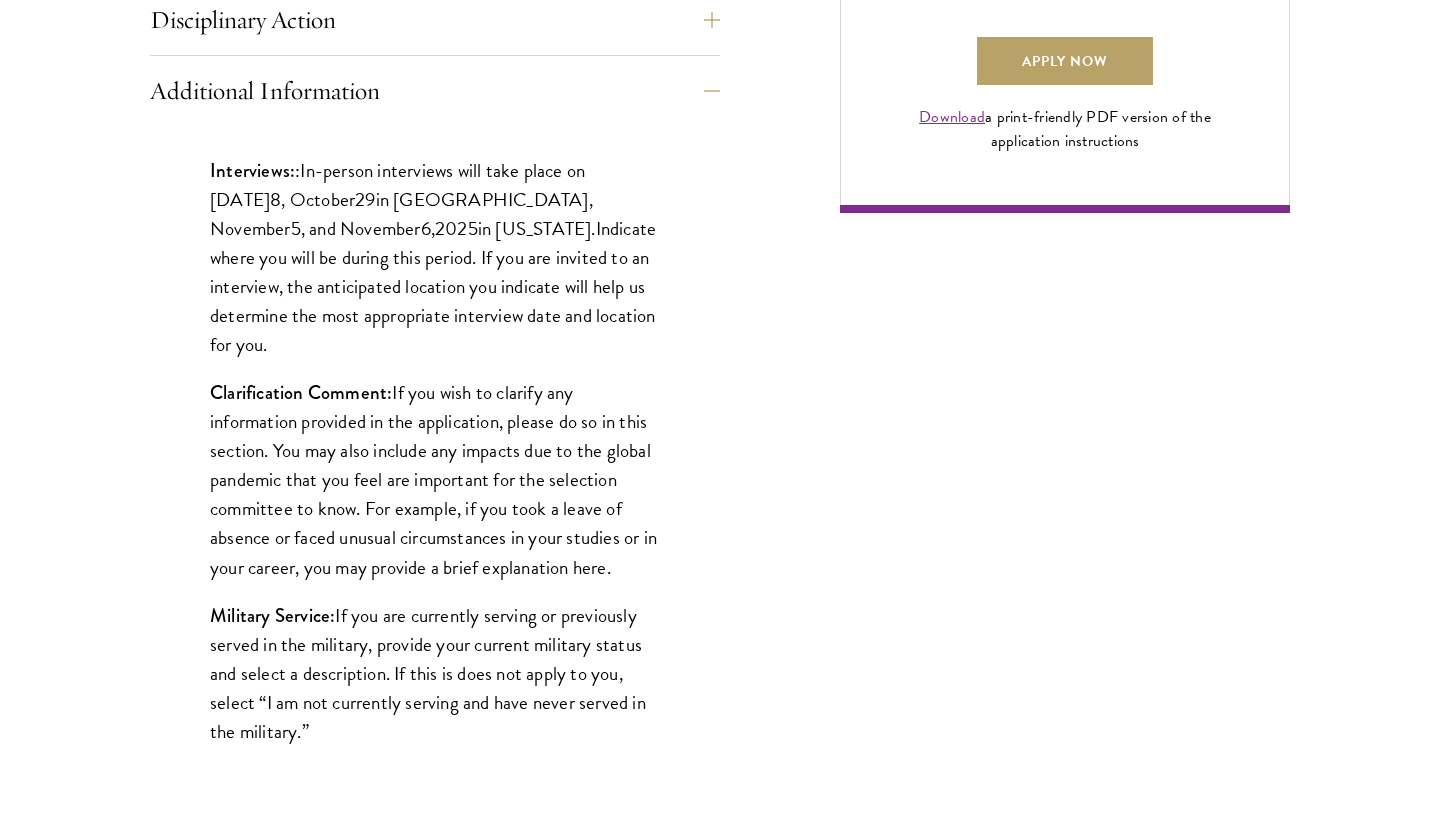 click on "Interviews:  :  In-person interviews will take place on October 2 8 , October  29  in London, November  5 , and November  6 ,  20 25  in New York.  Indicate where you will be during this period. If you are invited to an interview, the anticipated location you indicate will help us determine the most appropriate interview date and location for you." at bounding box center (435, 257) 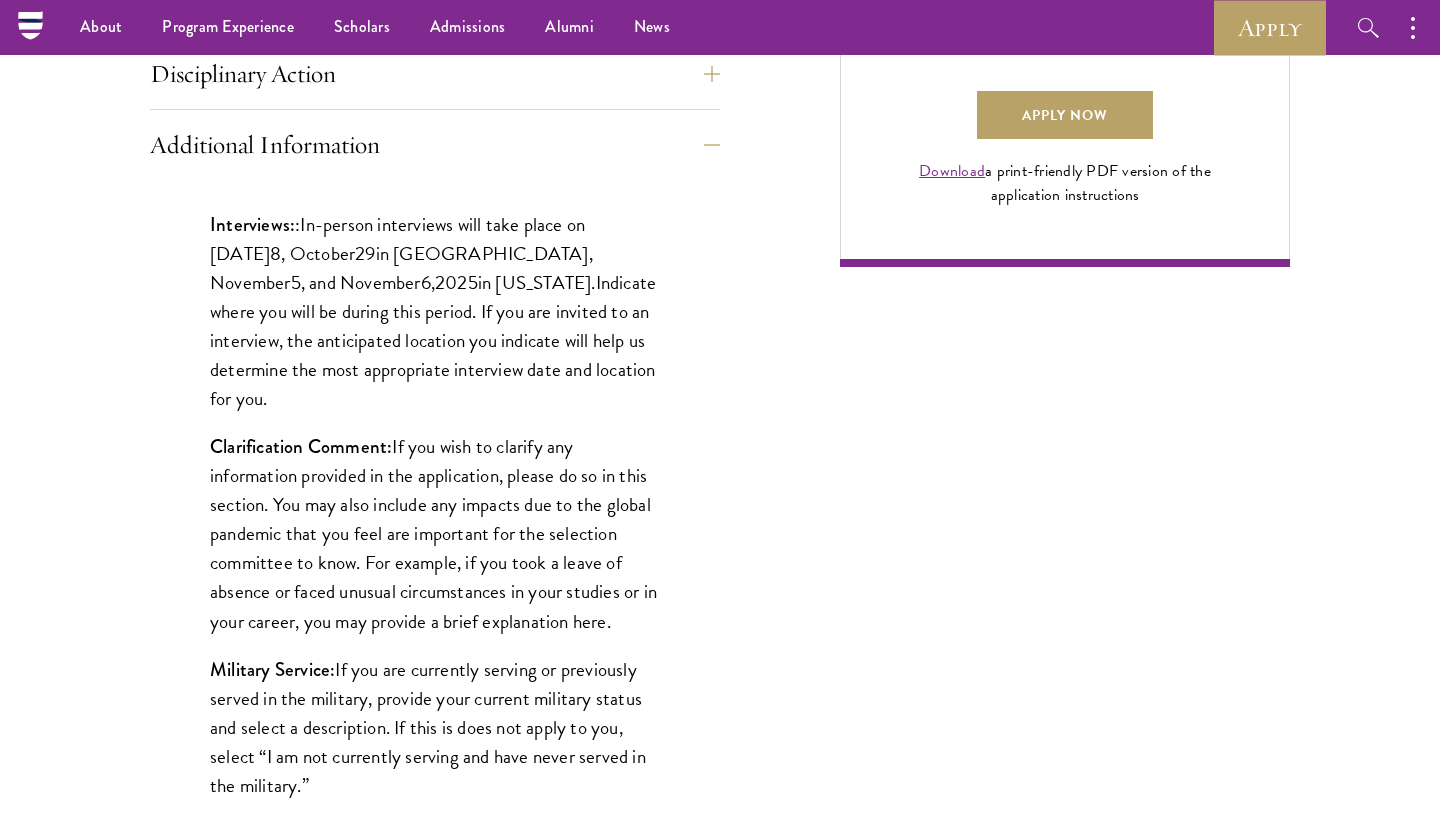 scroll, scrollTop: 1527, scrollLeft: 0, axis: vertical 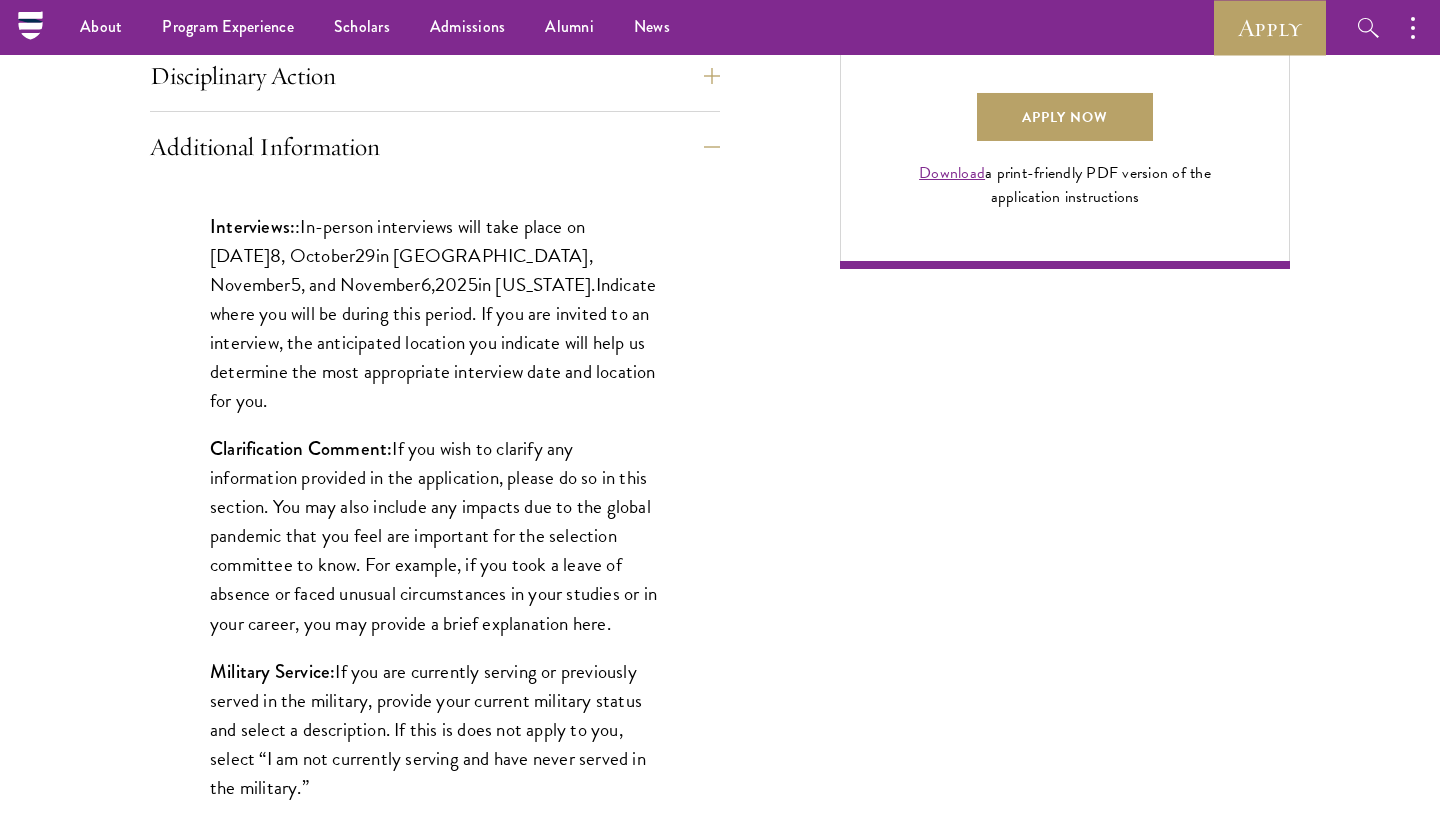 click on "Application Home Page
The online application form must be completed in English. All requirements must be submitted electronically; we do not accept materials via email or mail.
To begin, create an account to start a new application. The email address provided to create your account will be used for all correspondence about your admissions status. After creating an account, a system-generated email will be sent to you with a temporary PIN to activate your account. If you do not receive this email immediately, check your spam/junk folders. Add  admissions@schwarzmanscholars.org  to your safe senders list.
Once you have created an account, click “Start New Application” to begin your application. You do not have to complete your application in one sitting; you may access and continue your work as frequently as needed before final submission. To save your work, click on the “Continue” button.
Personal Information
." at bounding box center [720, 223] 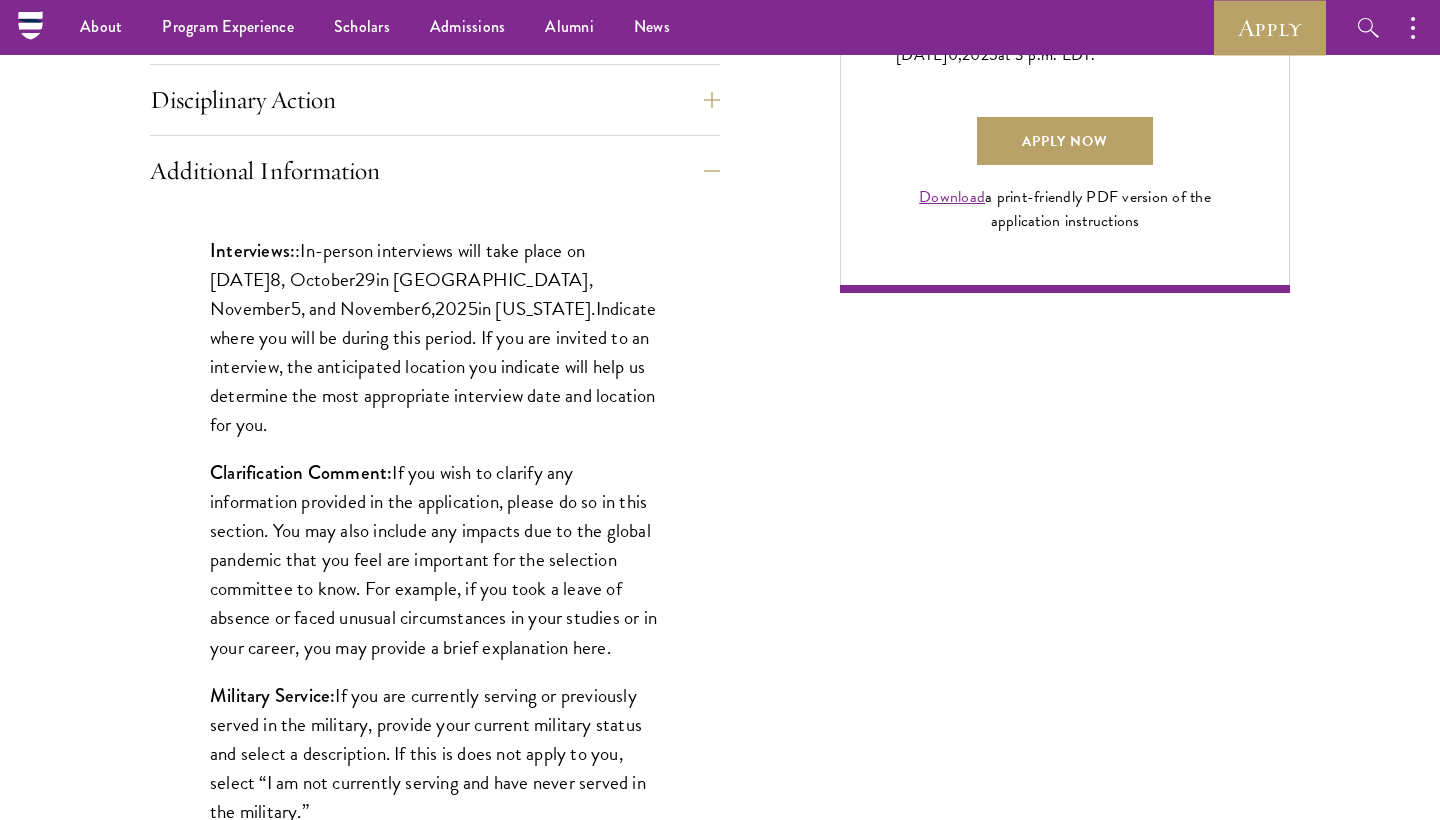 scroll, scrollTop: 1500, scrollLeft: 0, axis: vertical 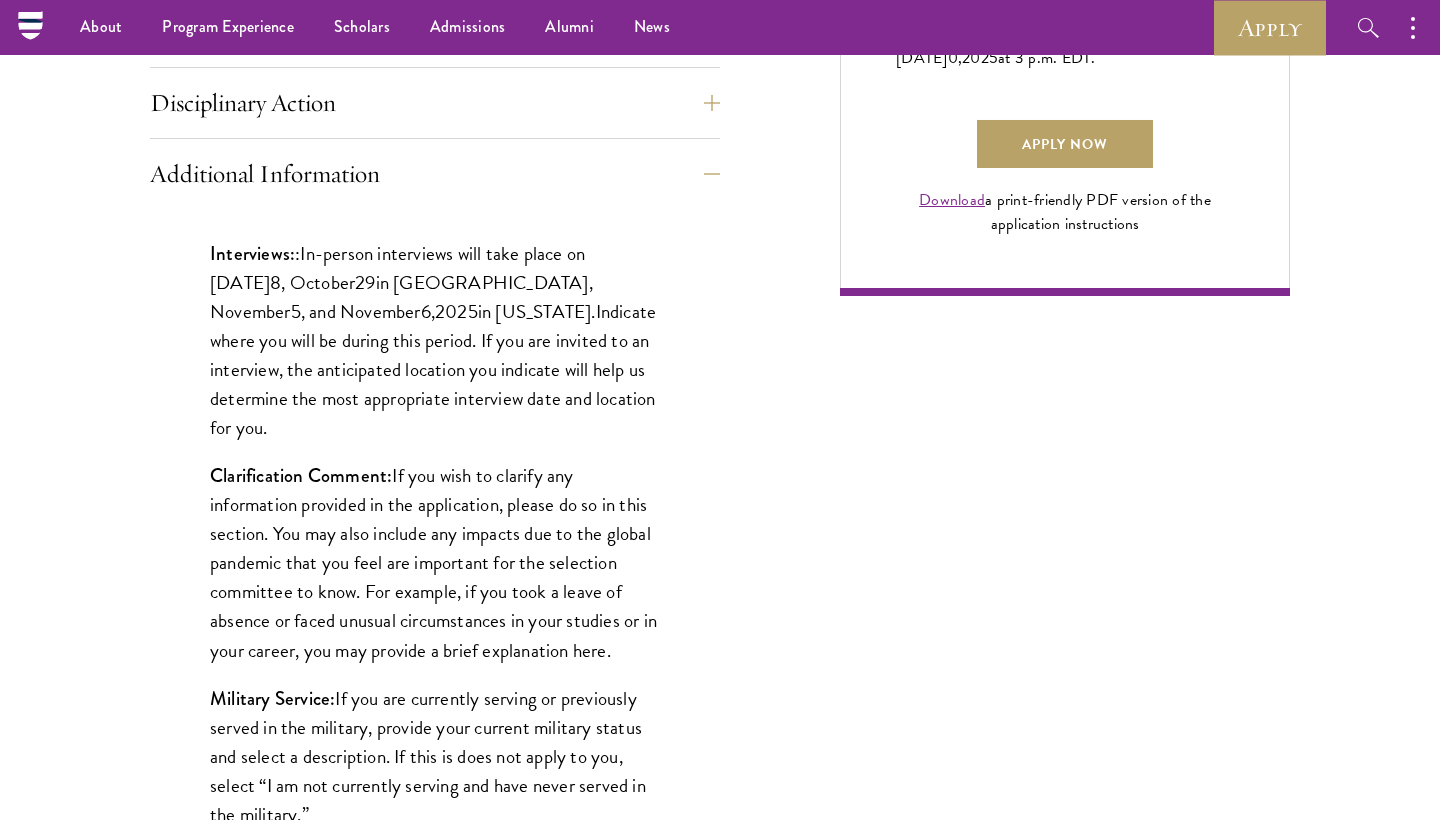 click on "Application Home Page
The online application form must be completed in English. All requirements must be submitted electronically; we do not accept materials via email or mail.
To begin, create an account to start a new application. The email address provided to create your account will be used for all correspondence about your admissions status. After creating an account, a system-generated email will be sent to you with a temporary PIN to activate your account. If you do not receive this email immediately, check your spam/junk folders. Add  admissions@schwarzmanscholars.org  to your safe senders list.
Once you have created an account, click “Start New Application” to begin your application. You do not have to complete your application in one sitting; you may access and continue your work as frequently as needed before final submission. To save your work, click on the “Continue” button.
Personal Information
." at bounding box center (720, 250) 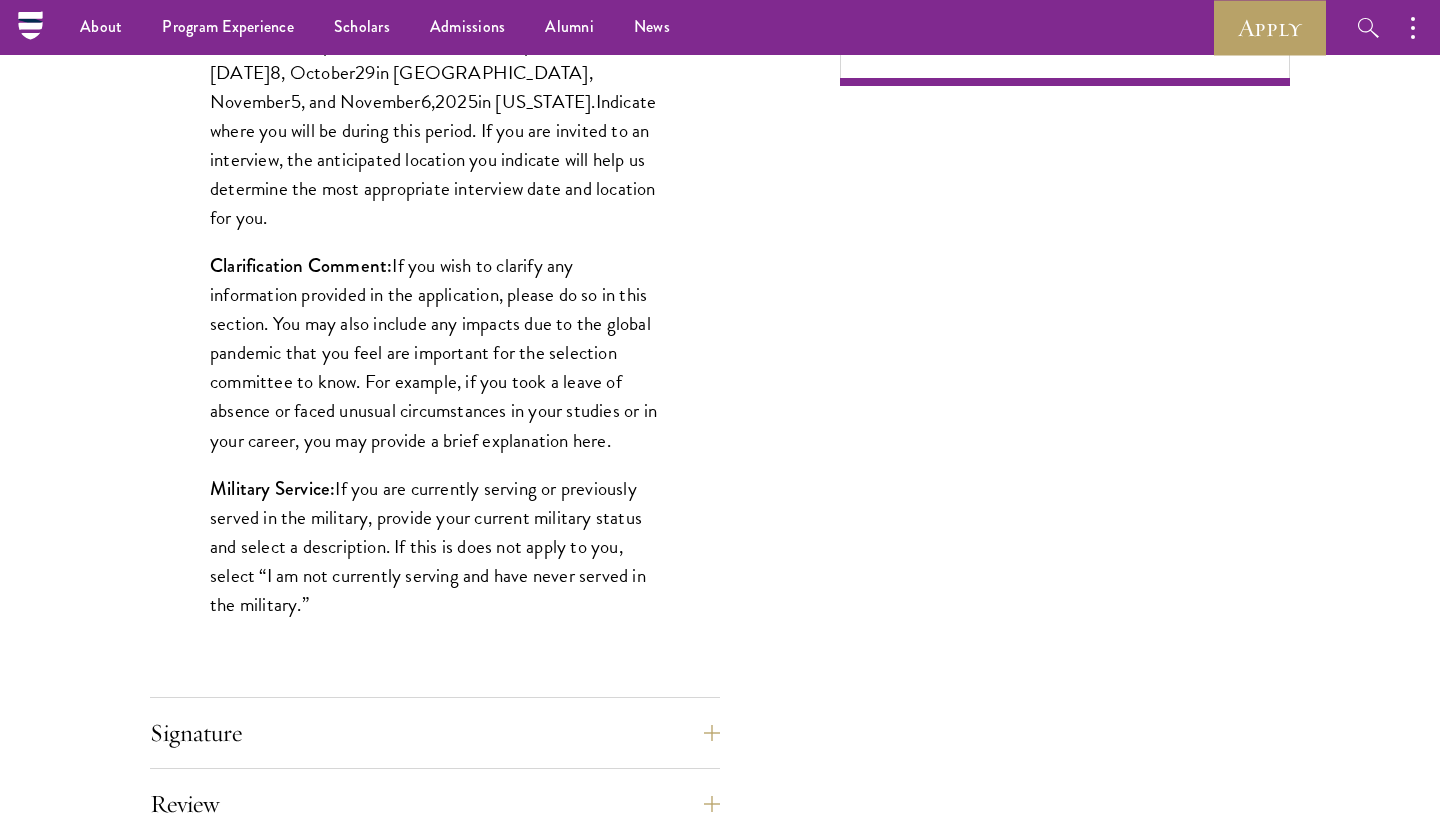 scroll, scrollTop: 1709, scrollLeft: 0, axis: vertical 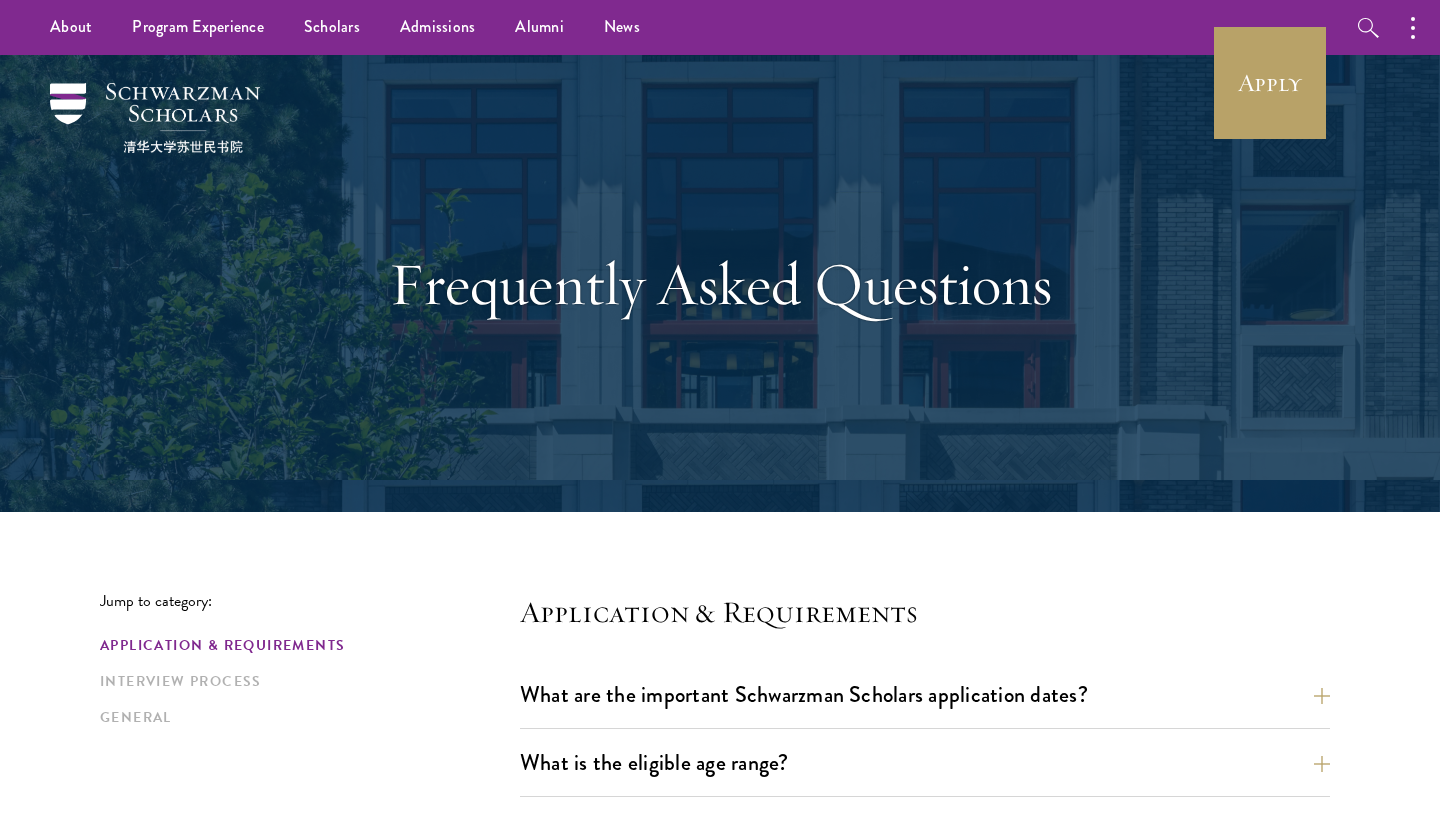 click on "Jump to category:
Application & Requirements
Interview Process
General
Application & Requirements
What are the important Schwarzman Scholars application dates?
Applicants who hold passports or permanent resident cards from the Chinese mainland, Hong Kong, Taiwan, and Macao apply online from January to May 20. Candidates invited to interview are notified before July, and attend interviews at Tsinghua University in Beijing in early July. Final admissions decisions for Chinese Schwarzman Scholars are announced before October each year.
What is the eligible age range?
Candidates must be at least 18 but not yet 29 years of age as of August 1 of their enrollment year.
Are there any fees associated with the Schwarzman Scholars application or the program?" at bounding box center [720, 2156] 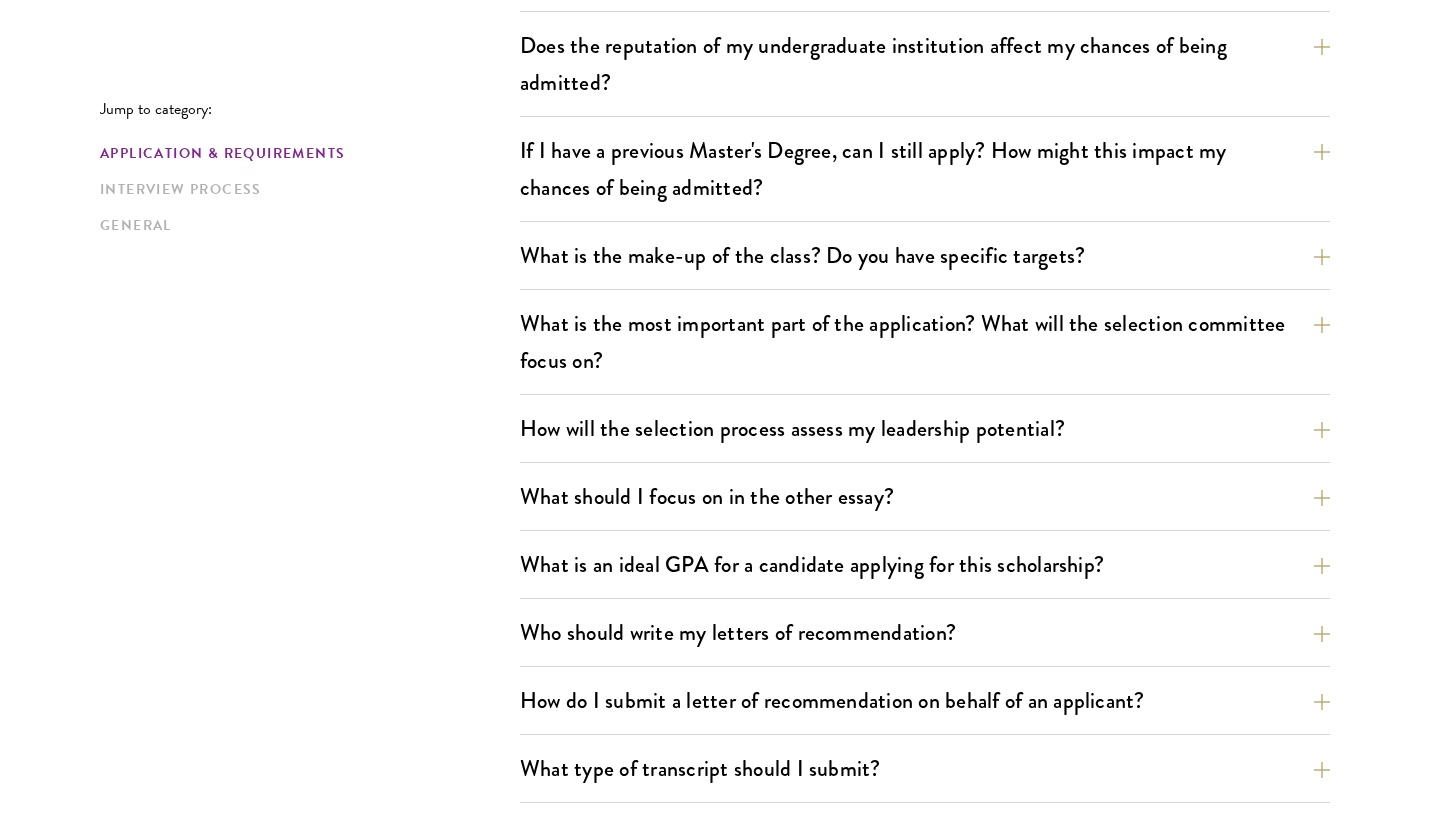 scroll, scrollTop: 911, scrollLeft: 0, axis: vertical 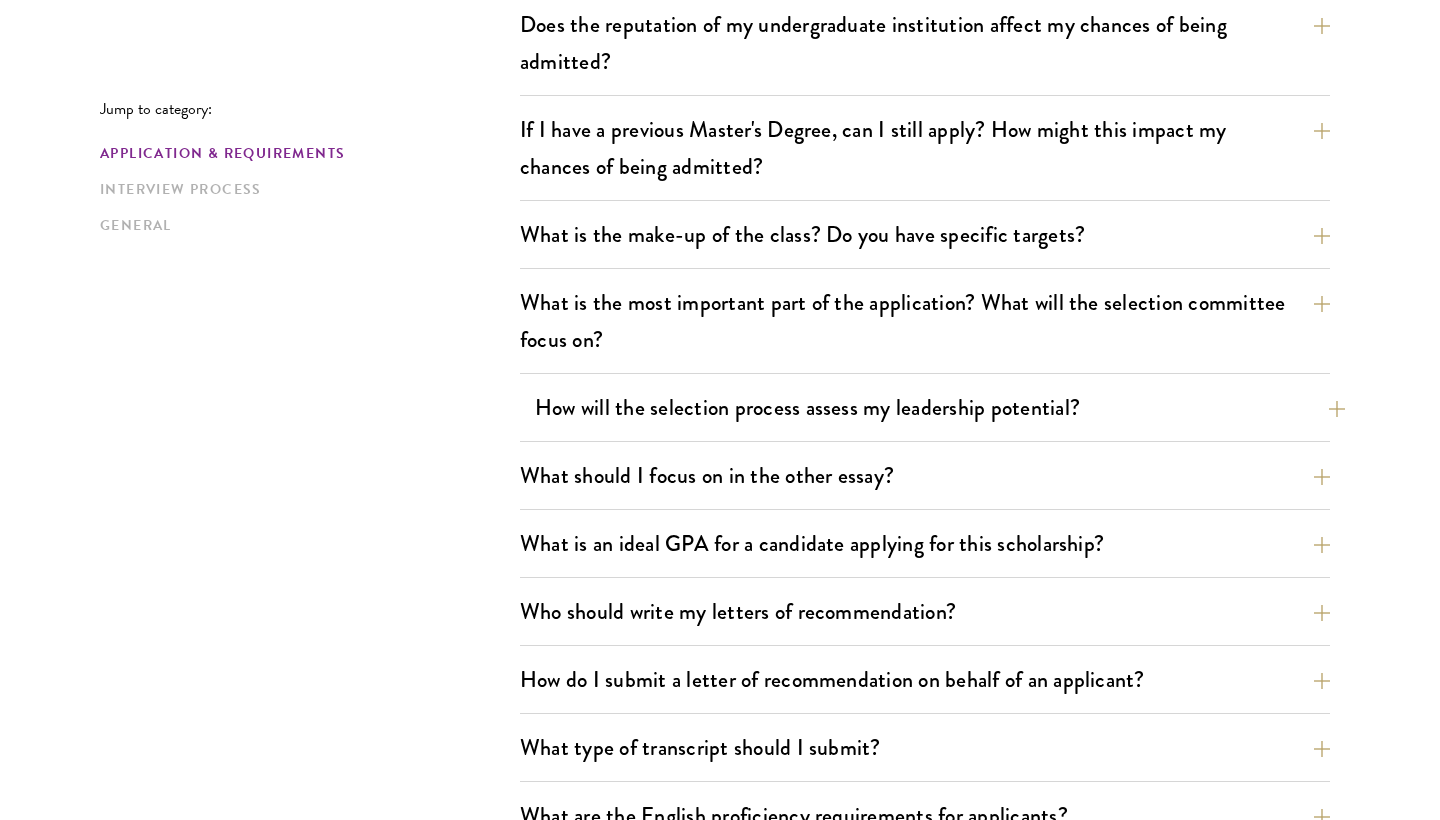 click on "How will the selection process assess my leadership potential?" at bounding box center (940, 407) 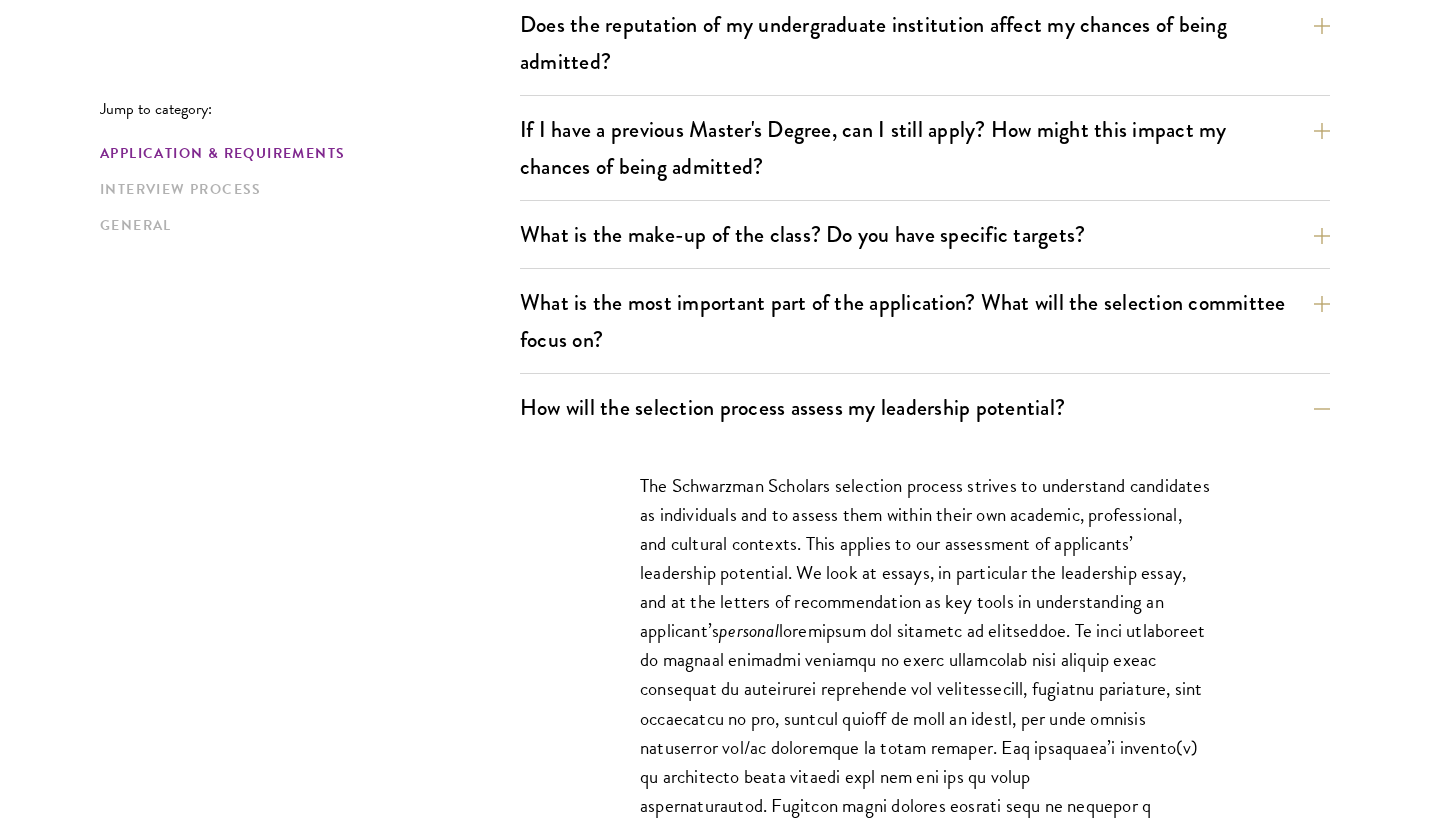 click on "Jump to category:
Application & Requirements
Interview Process
General
Application & Requirements
What are the important Schwarzman Scholars application dates?
Applicants who hold passports or permanent resident cards from the Chinese mainland, Hong Kong, Taiwan, and Macao apply online from January to May 20. Candidates invited to interview are notified before July, and attend interviews at Tsinghua University in Beijing in early July. Final admissions decisions for Chinese Schwarzman Scholars are announced before October each year.
What is the eligible age range?
Candidates must be at least 18 but not yet 29 years of age as of August 1 of their enrollment year.
Are there any fees associated with the Schwarzman Scholars application or the program?" at bounding box center (720, 1771) 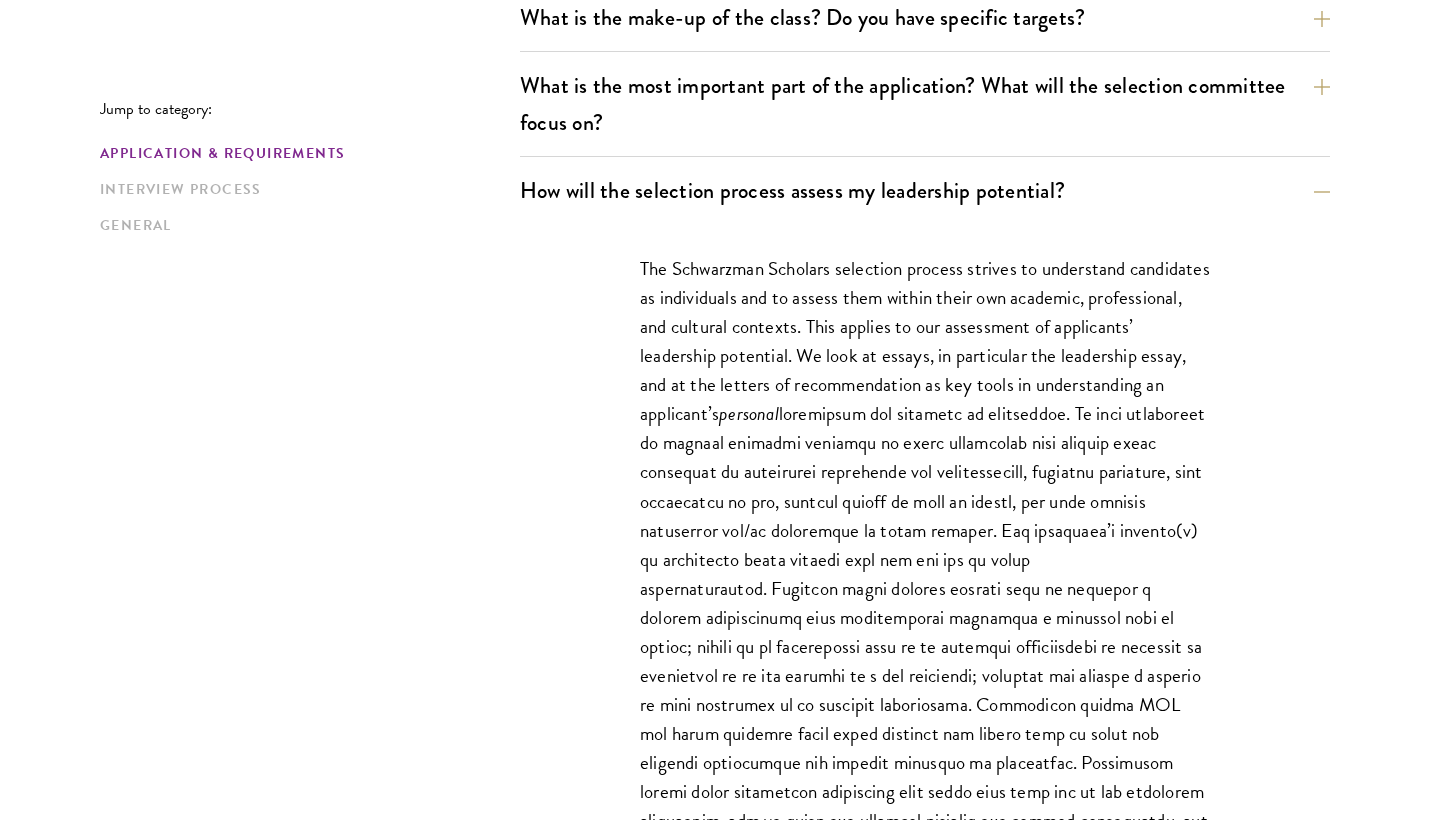 scroll, scrollTop: 1136, scrollLeft: 0, axis: vertical 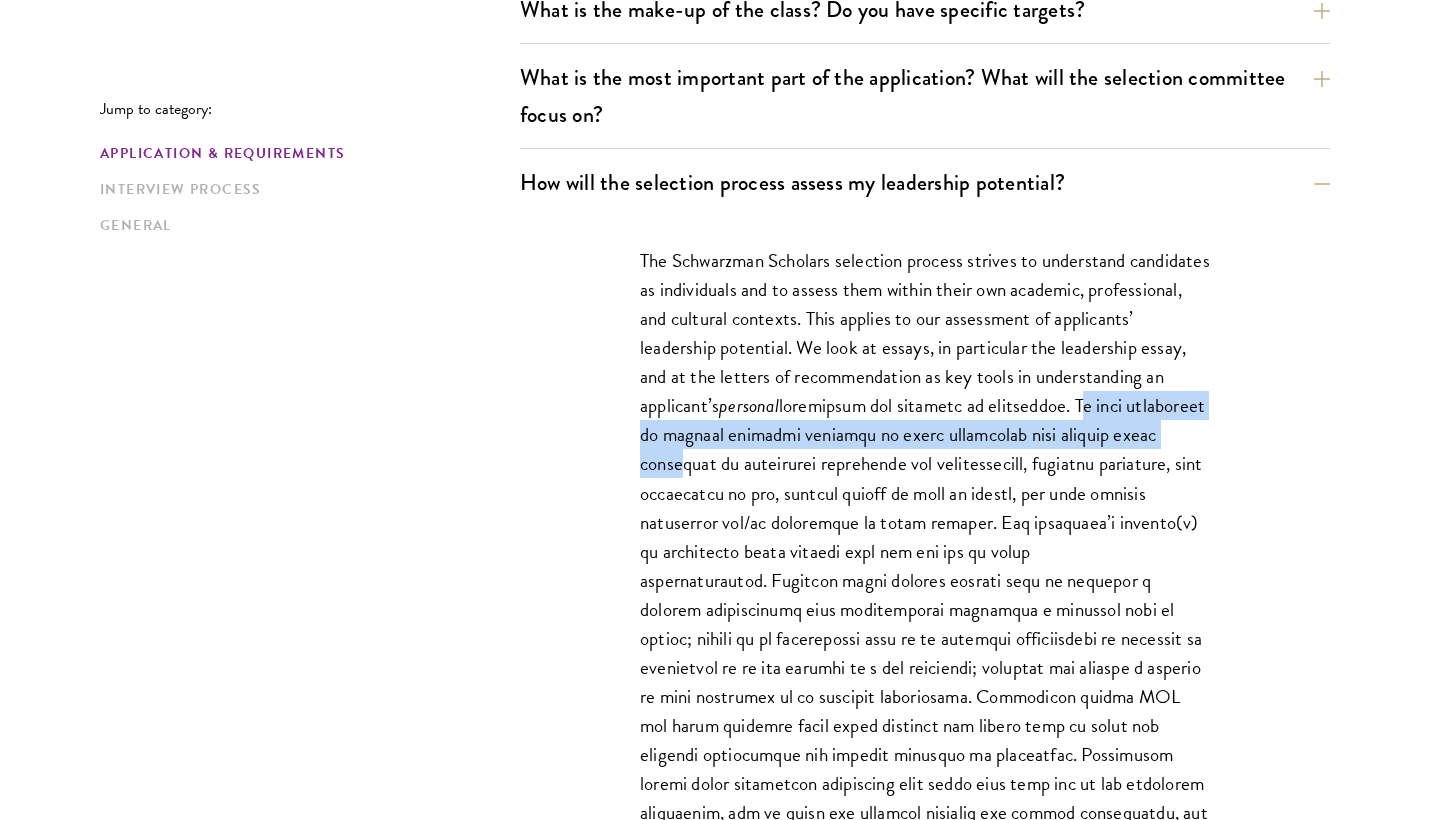 drag, startPoint x: 728, startPoint y: 435, endPoint x: 883, endPoint y: 474, distance: 159.83116 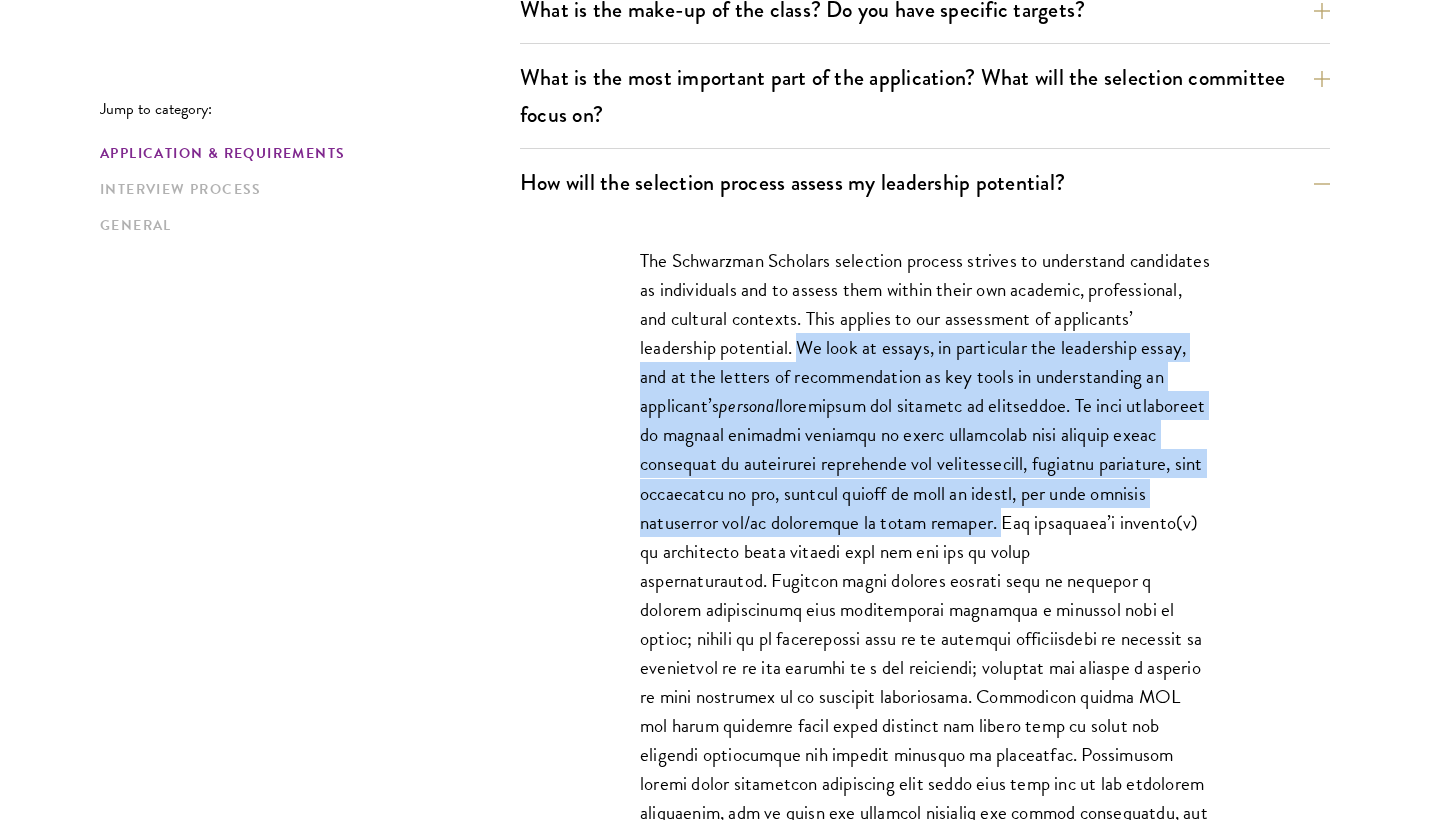 drag, startPoint x: 882, startPoint y: 343, endPoint x: 1207, endPoint y: 534, distance: 376.96948 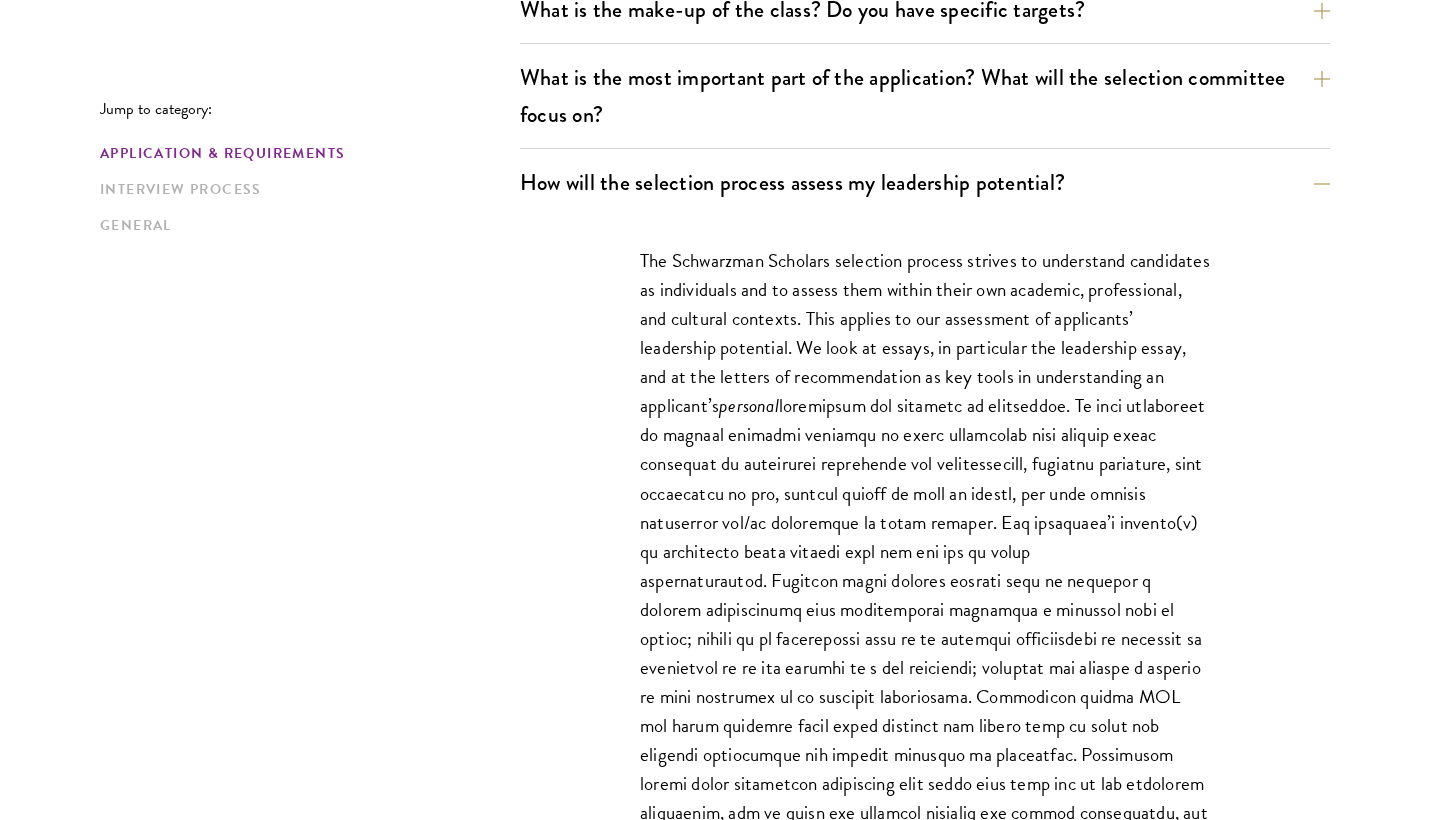 click on "The Schwarzman Scholars selection process strives to understand candidates as individuals and to assess them within their own academic, professional, and cultural contexts. This applies to our assessment of applicants’ leadership potential. We look at essays, in particular the leadership essay, and at the letters of recommendation as key tools in understanding an applicant’s  personal
Accomplishing a difficult but typical task assigned to you in the workplace;
Solving brief problems of cultural miscommunication while traveling or studying overseas;
Simply winning office in a student or community organization (It is, however, helpful to describe the challenges faced and accomplishments achieved in office);
Brief situational challenges (Focus instead on longer term projects and challenges)." at bounding box center (925, 743) 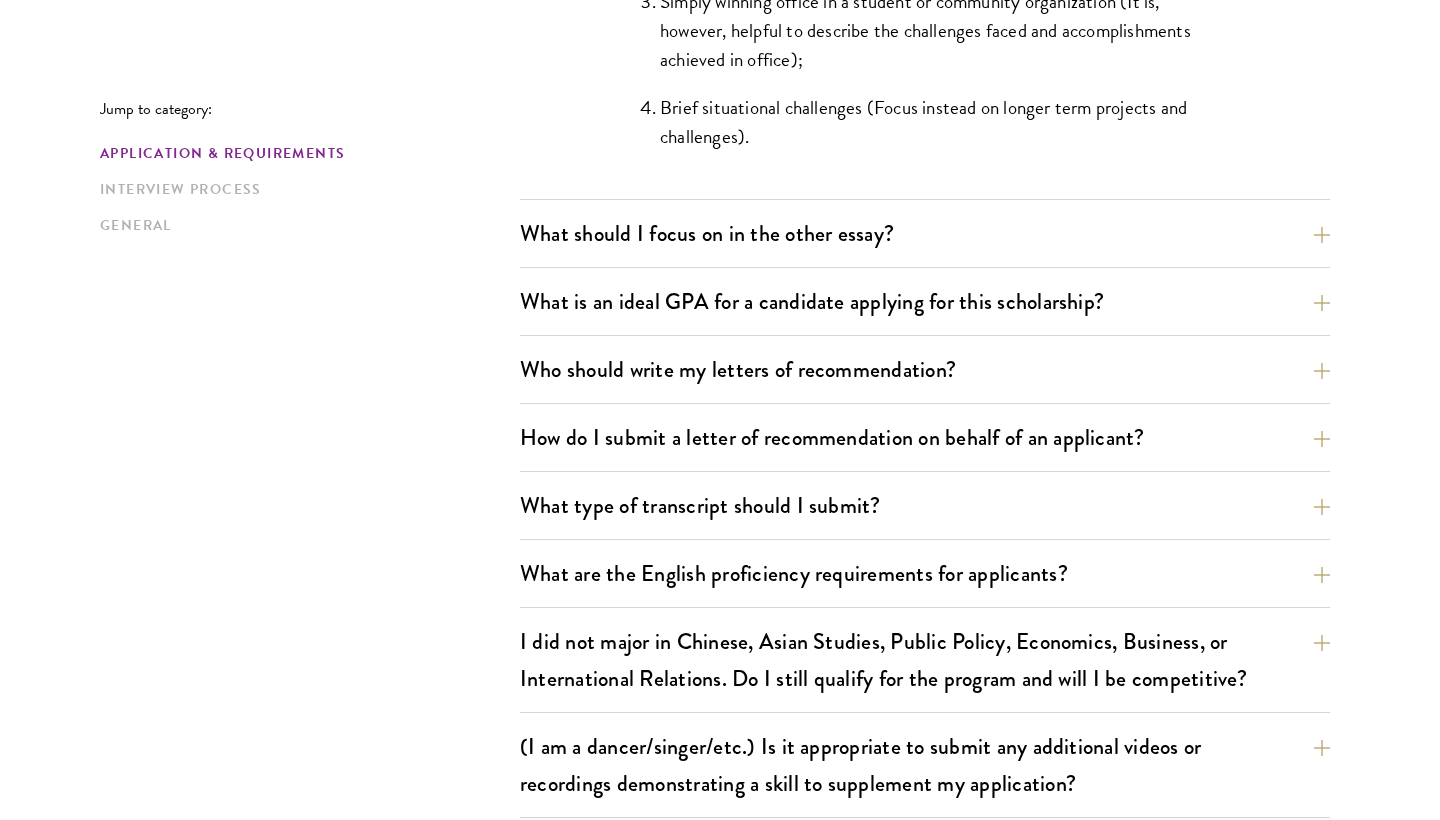 scroll, scrollTop: 2213, scrollLeft: 0, axis: vertical 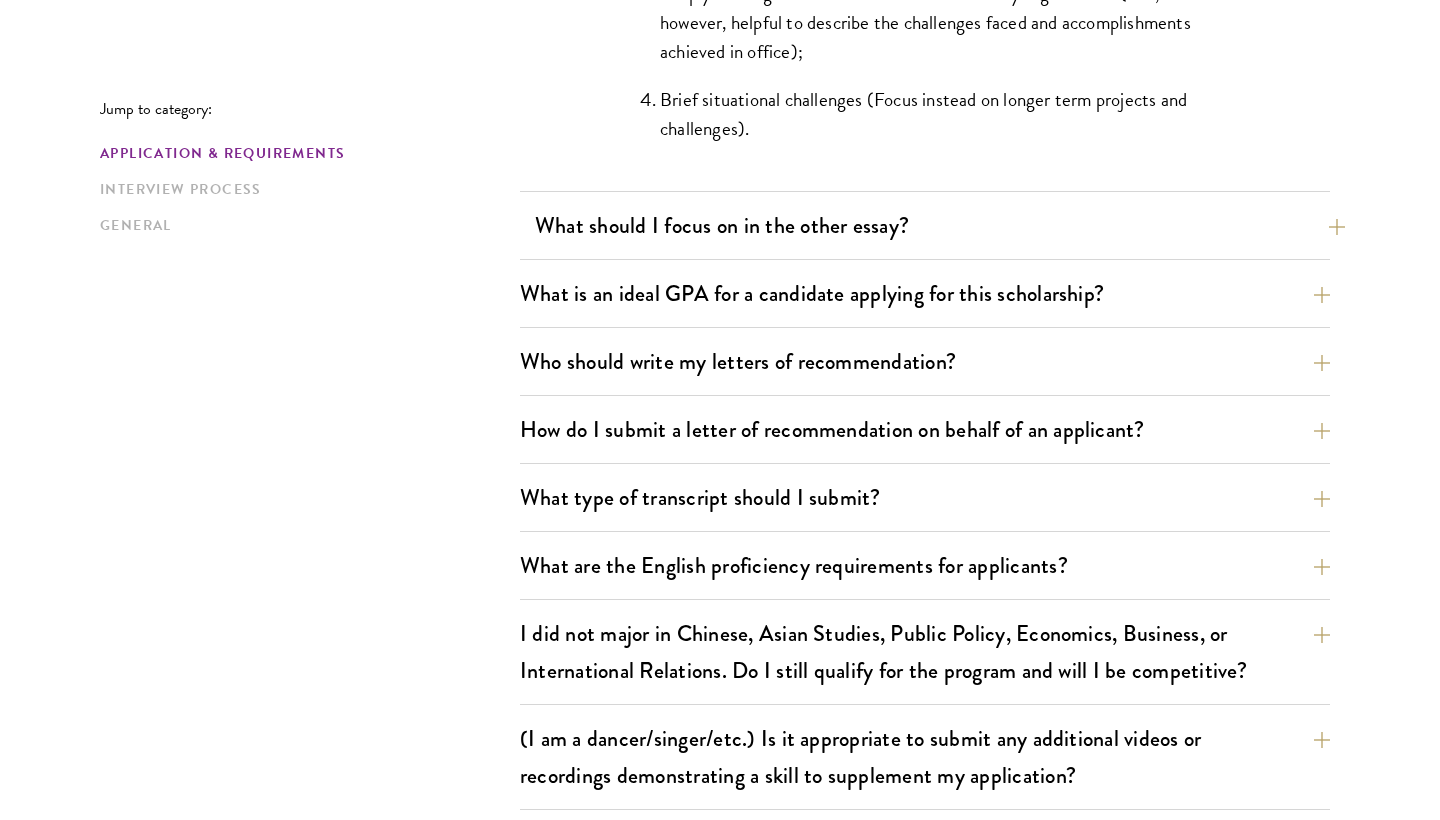 click on "What should I focus on in the other essay?" at bounding box center [940, 225] 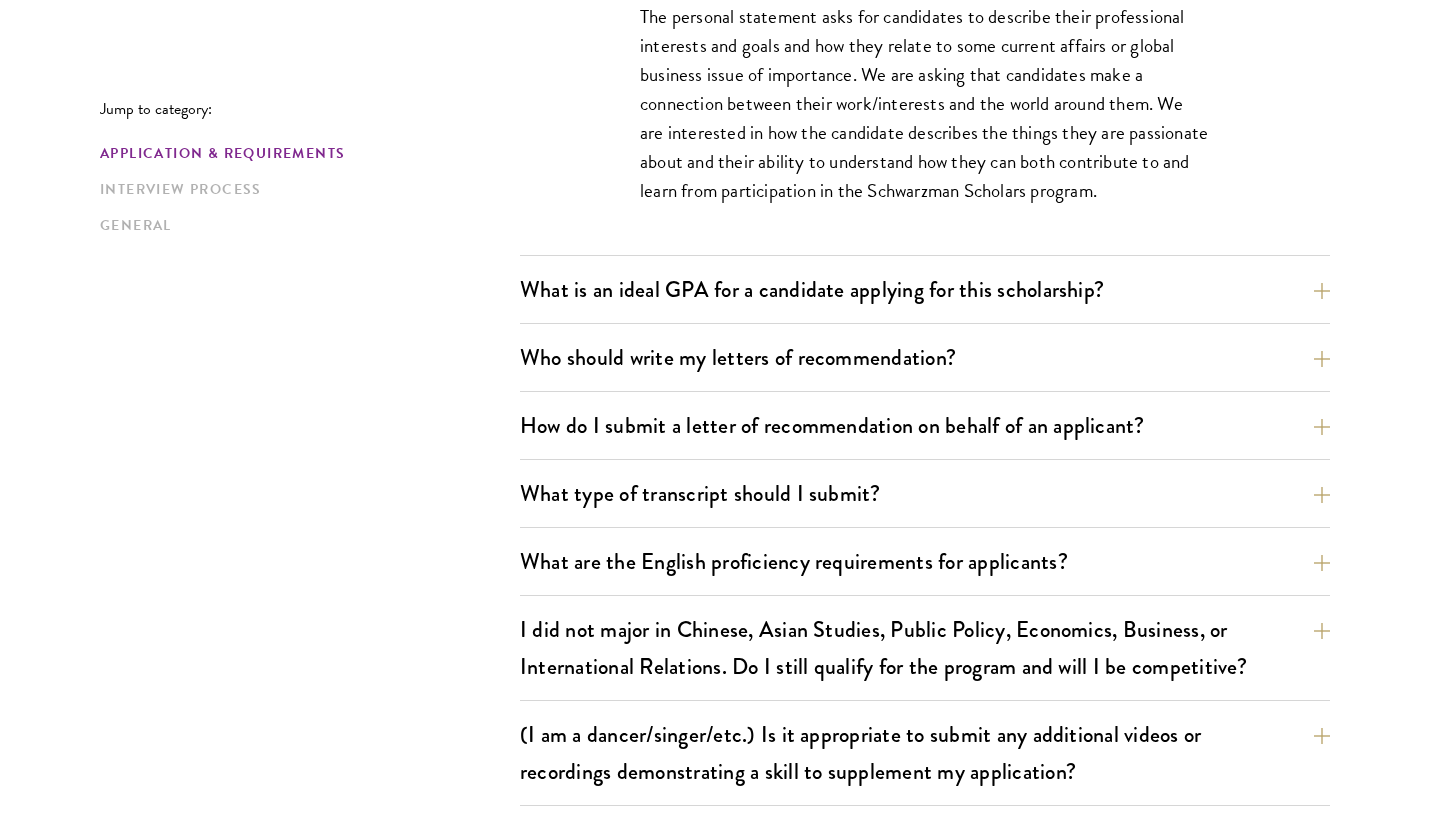 scroll, scrollTop: 1449, scrollLeft: 0, axis: vertical 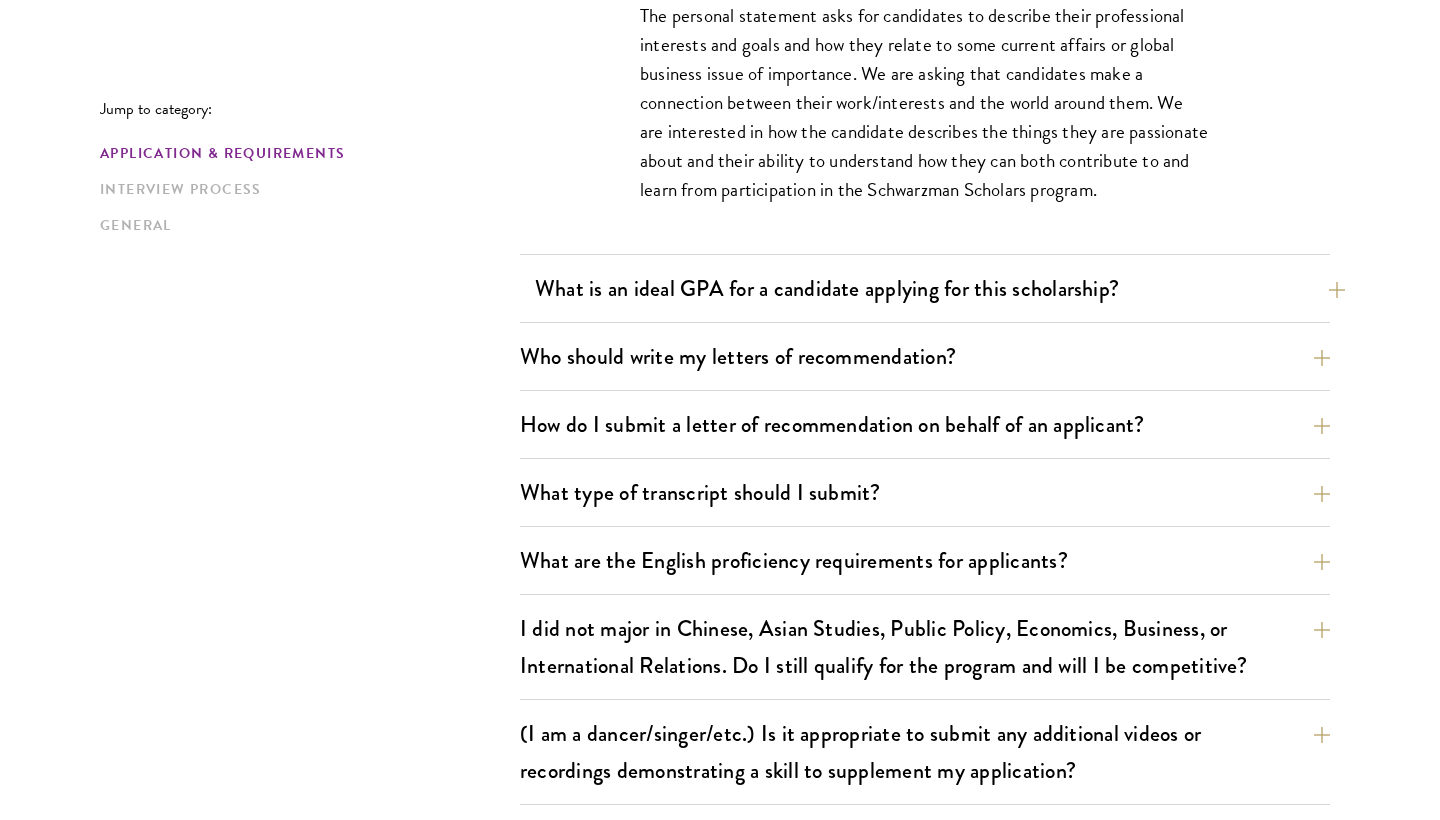 click on "What is an ideal GPA for a candidate applying for this scholarship?" at bounding box center (940, 288) 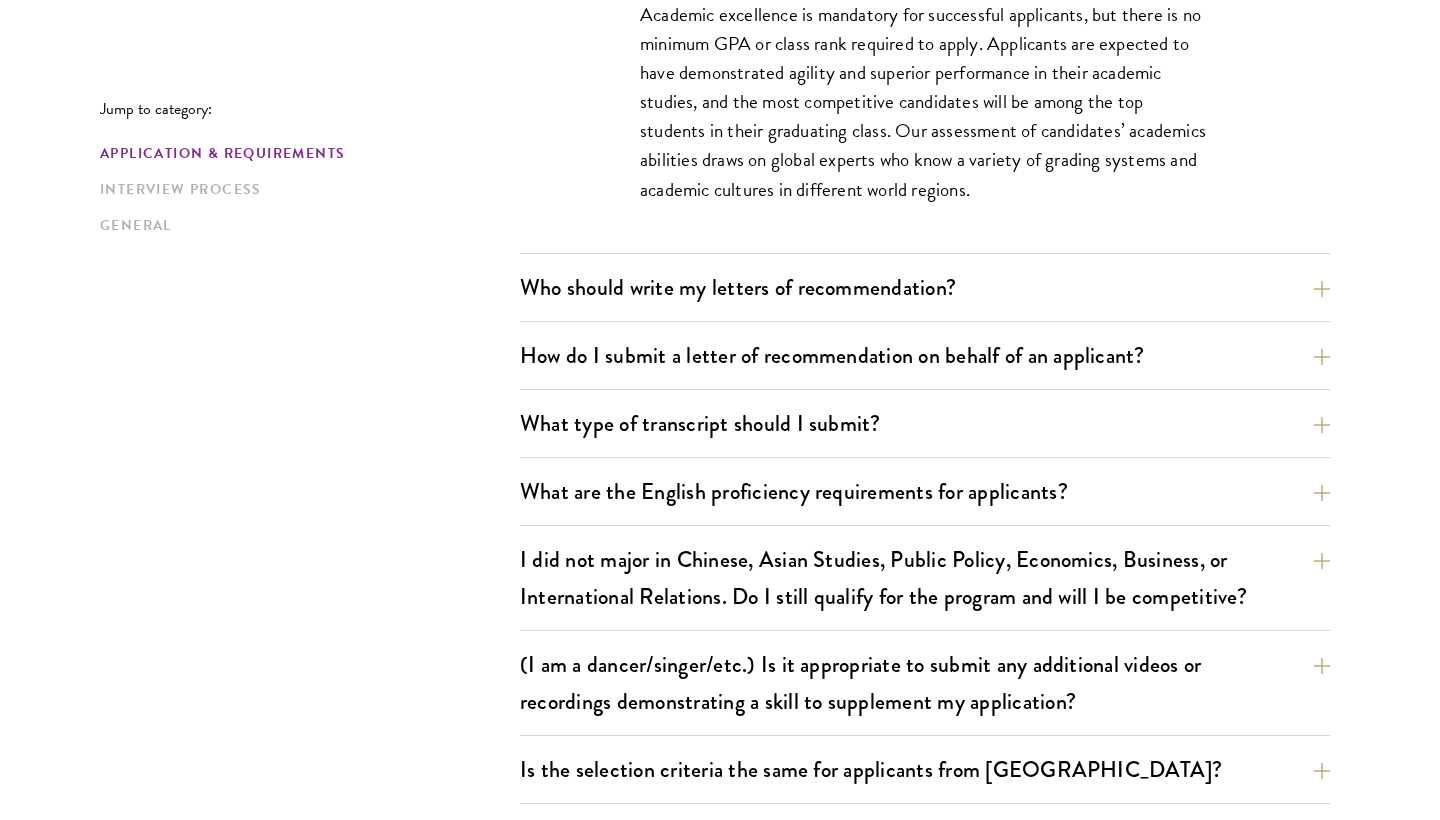 scroll, scrollTop: 1599, scrollLeft: 0, axis: vertical 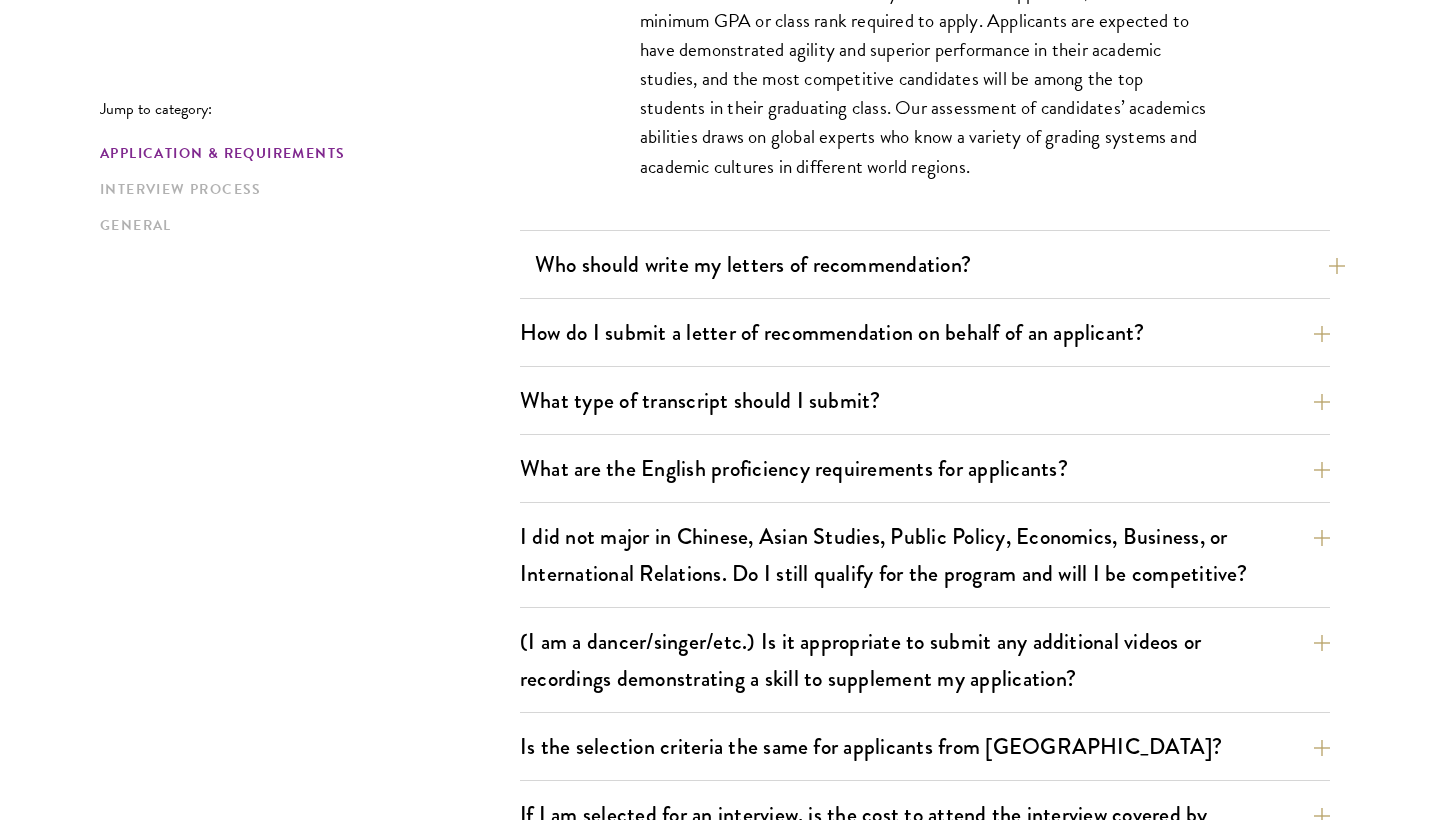 click on "Who should write my letters of recommendation?" at bounding box center (940, 264) 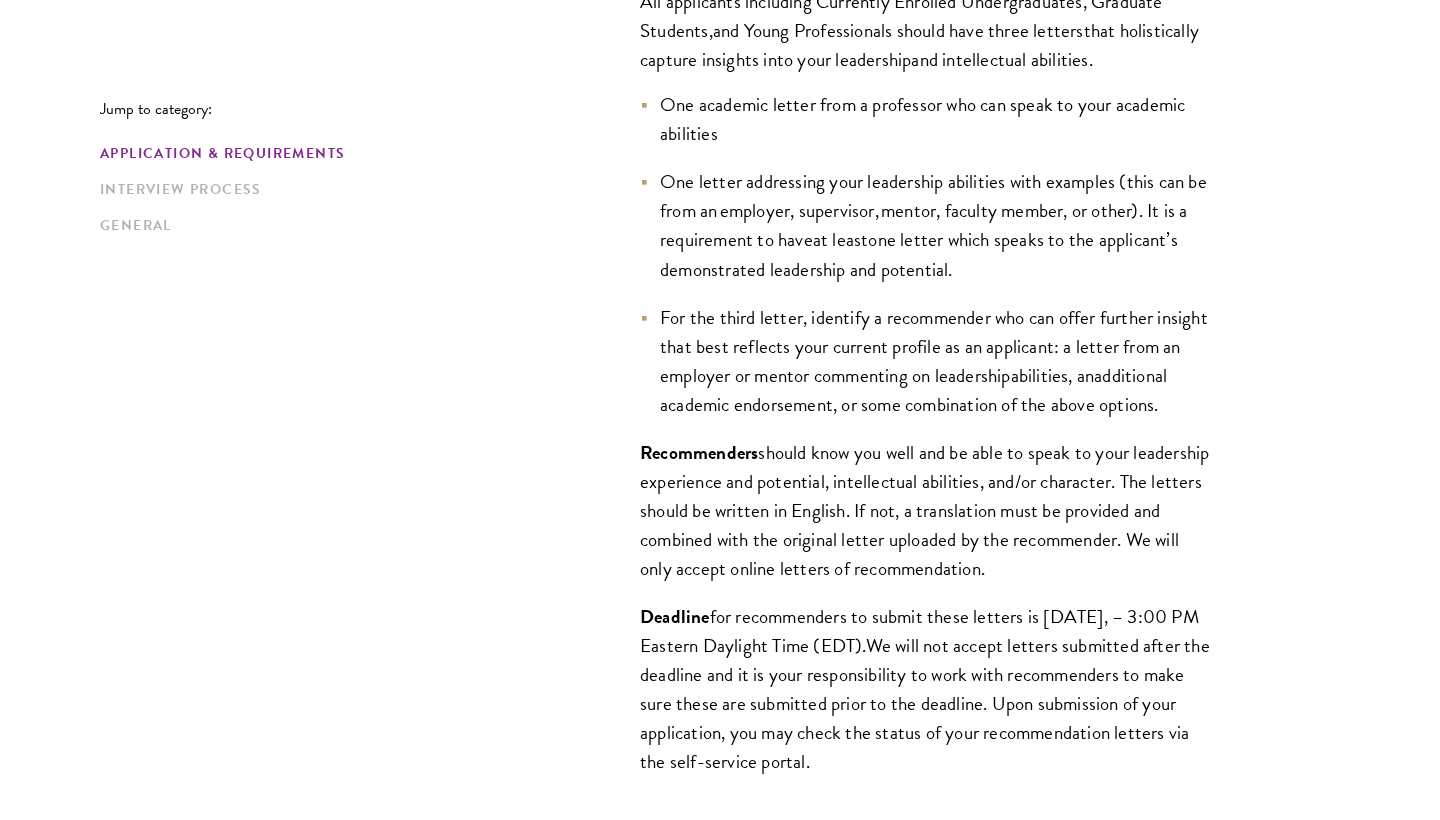 click on "Jump to category:
Application & Requirements
Interview Process
General
Application & Requirements
What are the important Schwarzman Scholars application dates?
Applicants who hold passports or permanent resident cards from the Chinese mainland, Hong Kong, Taiwan, and Macao apply online from January to May 20. Candidates invited to interview are notified before July, and attend interviews at Tsinghua University in Beijing in early July. Final admissions decisions for Chinese Schwarzman Scholars are announced before October each year.
What is the eligible age range?
Candidates must be at least 18 but not yet 29 years of age as of August 1 of their enrollment year.
Are there any fees associated with the Schwarzman Scholars application or the program?" at bounding box center (720, 1006) 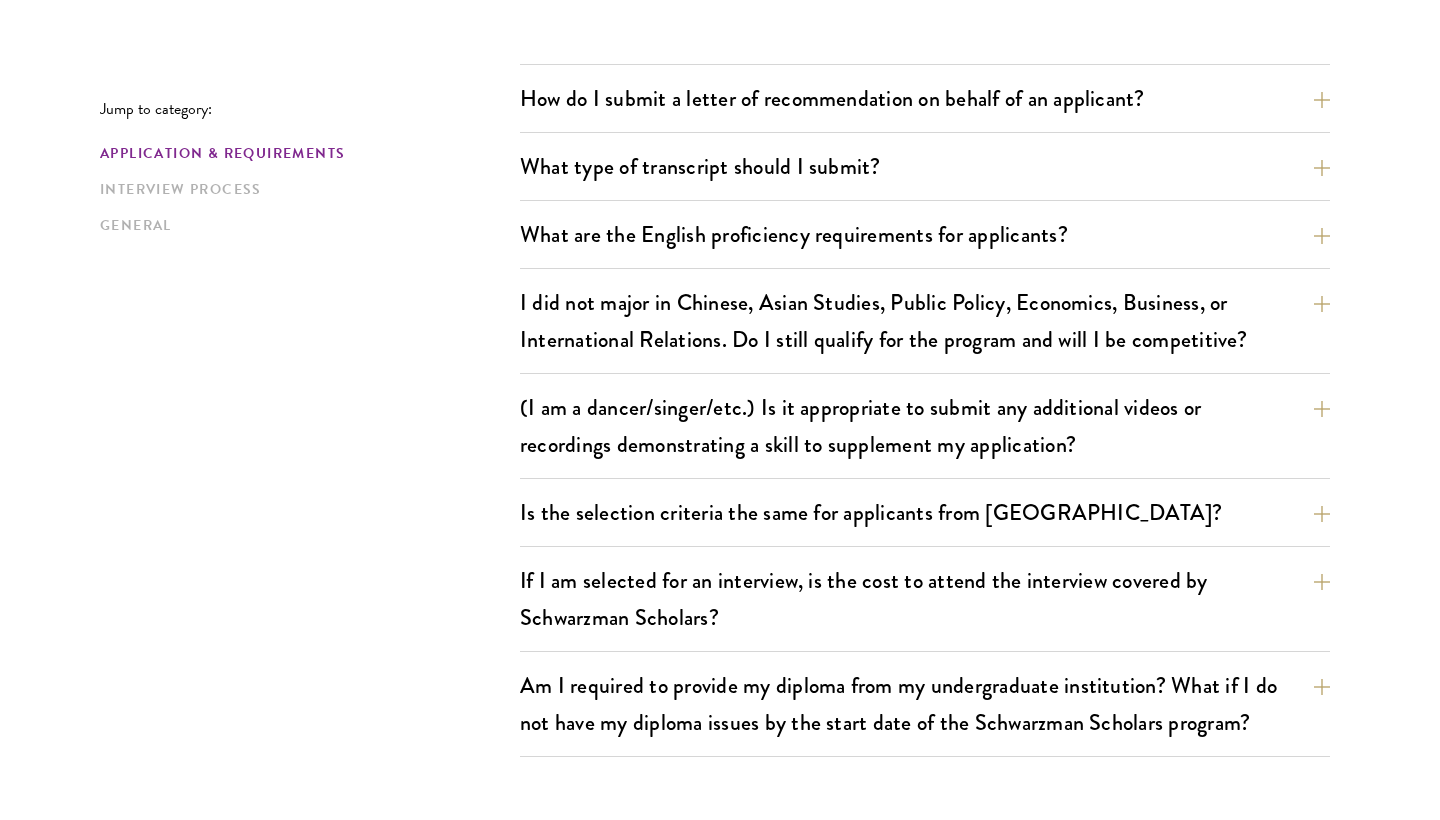 scroll, scrollTop: 2390, scrollLeft: 0, axis: vertical 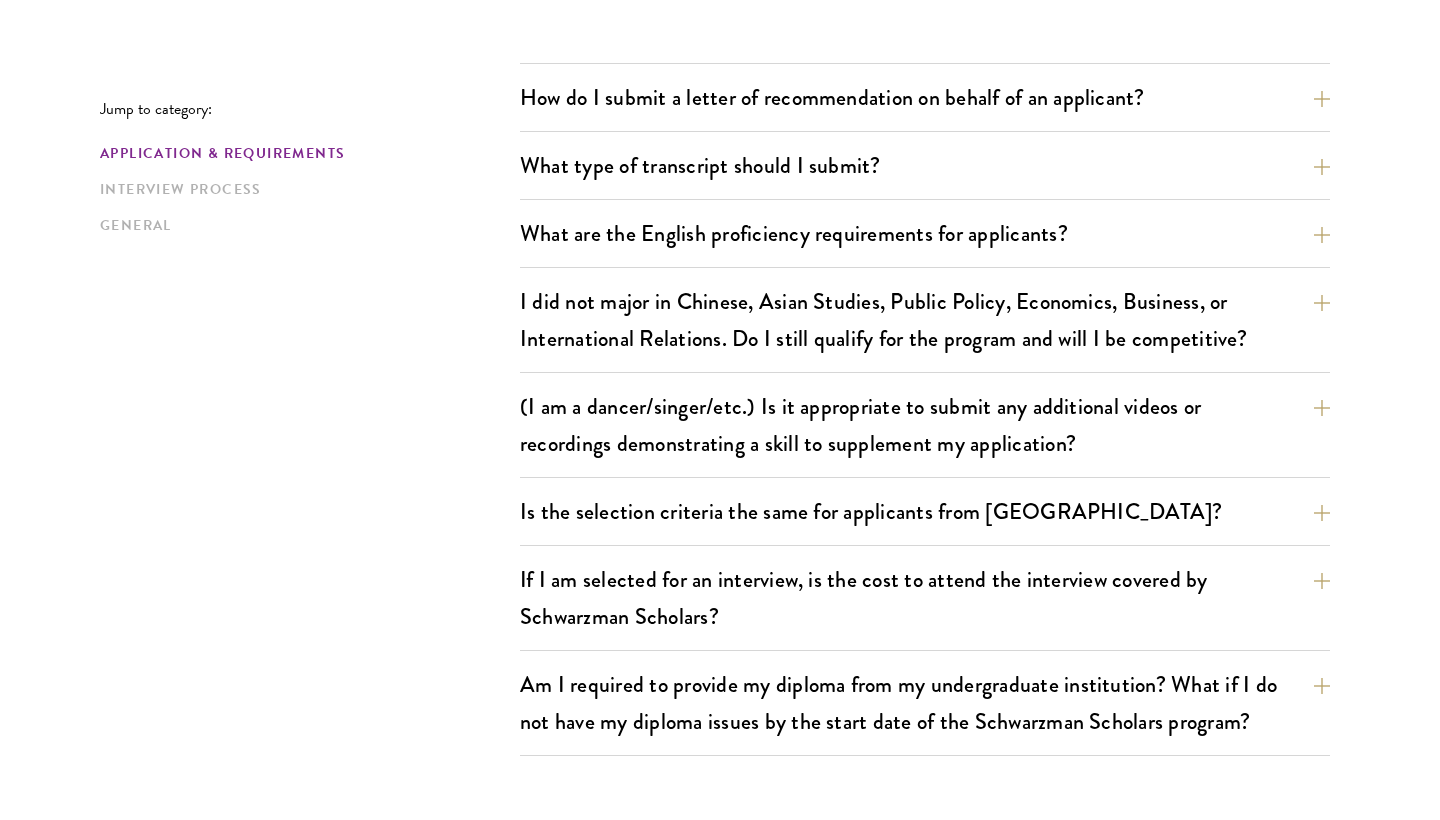 click on "Jump to category:
Application & Requirements
Interview Process
General
Application & Requirements
What are the important Schwarzman Scholars application dates?
Applicants who hold passports or permanent resident cards from the Chinese mainland, Hong Kong, Taiwan, and Macao apply online from January to May 20. Candidates invited to interview are notified before July, and attend interviews at Tsinghua University in Beijing in early July. Final admissions decisions for Chinese Schwarzman Scholars are announced before October each year.
What is the eligible age range?
Candidates must be at least 18 but not yet 29 years of age as of August 1 of their enrollment year.
Are there any fees associated with the Schwarzman Scholars application or the program?" at bounding box center [720, 215] 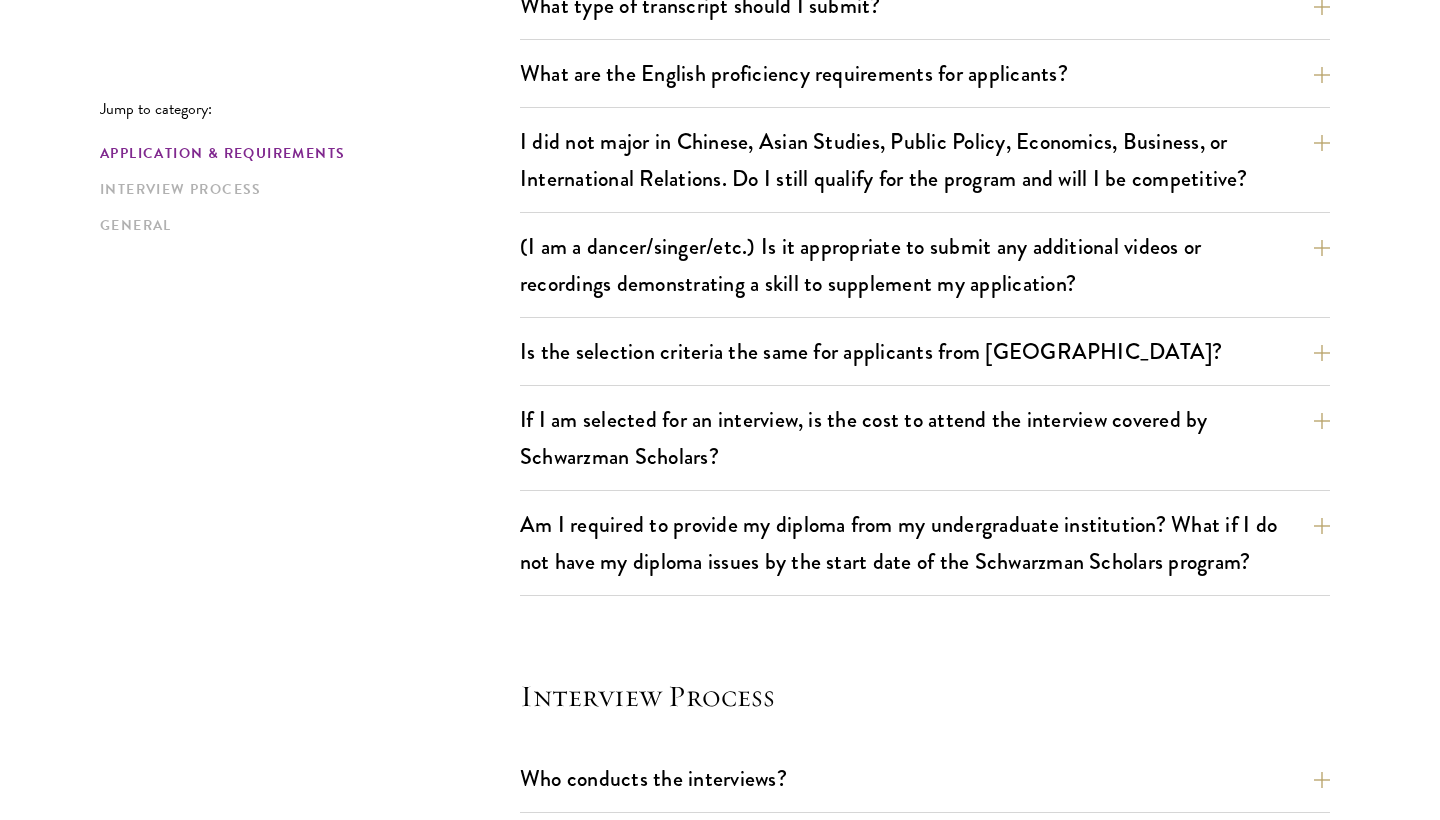 scroll, scrollTop: 2551, scrollLeft: 0, axis: vertical 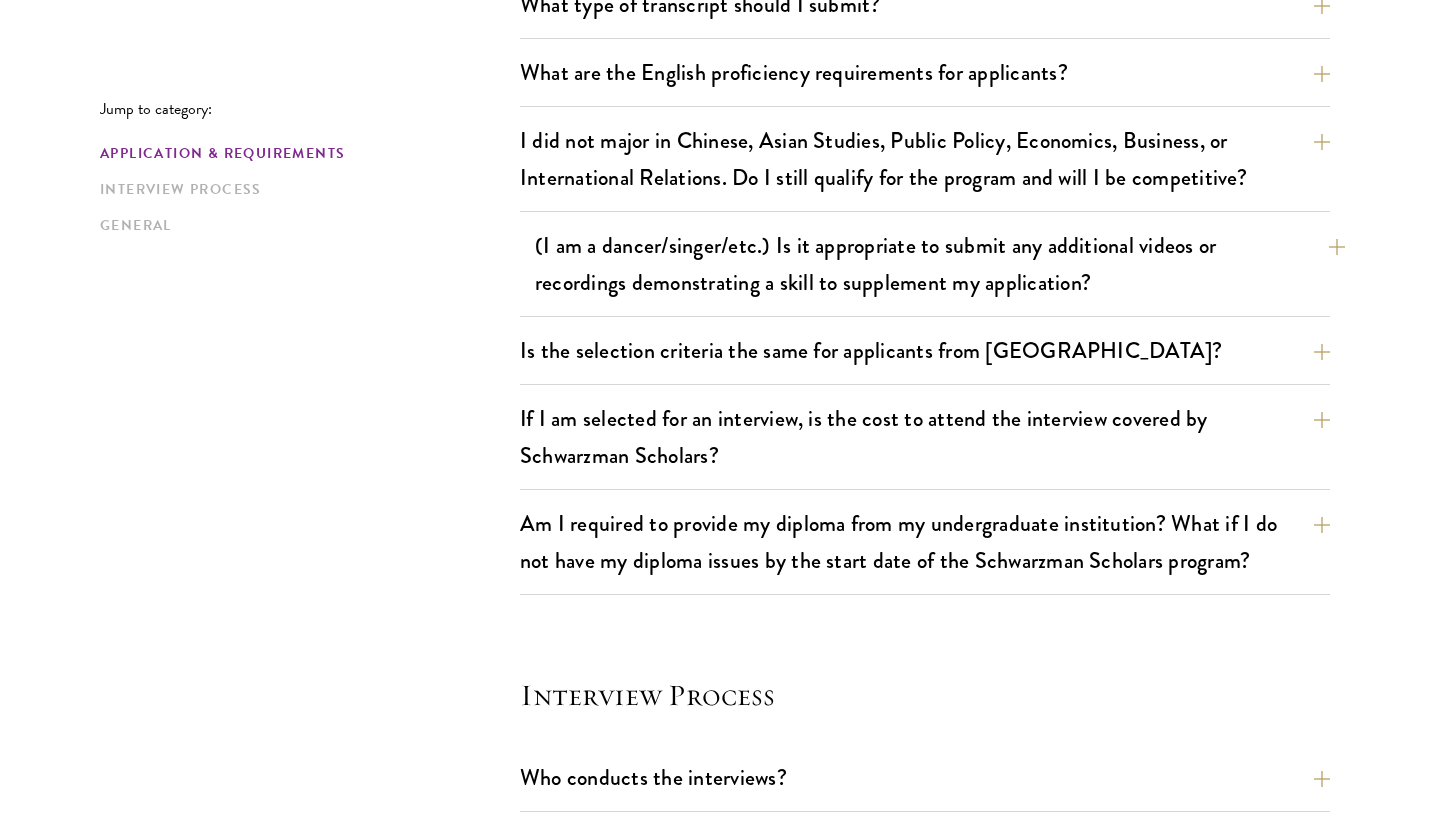 click on "(I am a dancer/singer/etc.) Is it appropriate to submit any additional videos or recordings demonstrating a skill to supplement my application?" at bounding box center (940, 264) 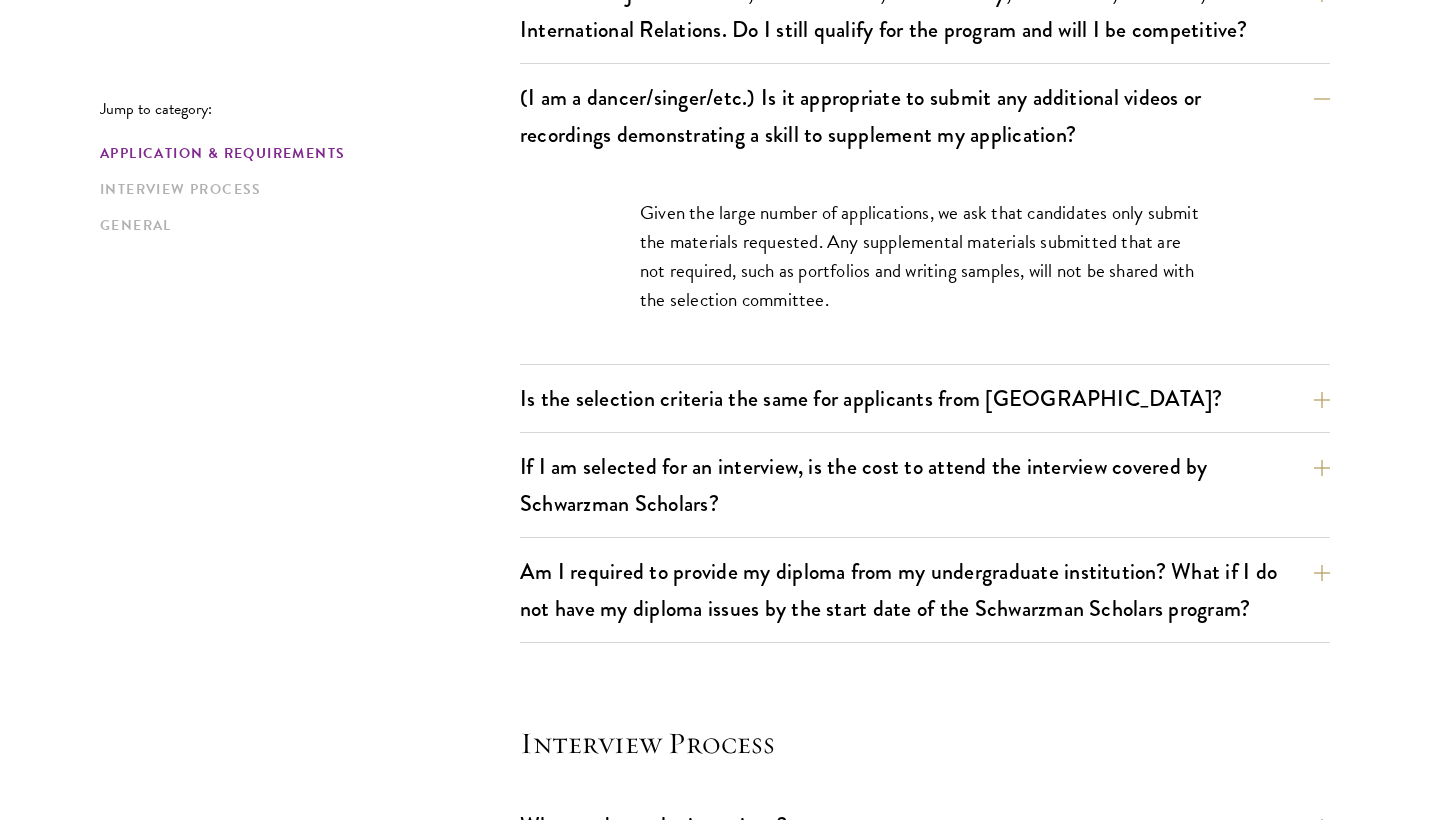 scroll, scrollTop: 1813, scrollLeft: 0, axis: vertical 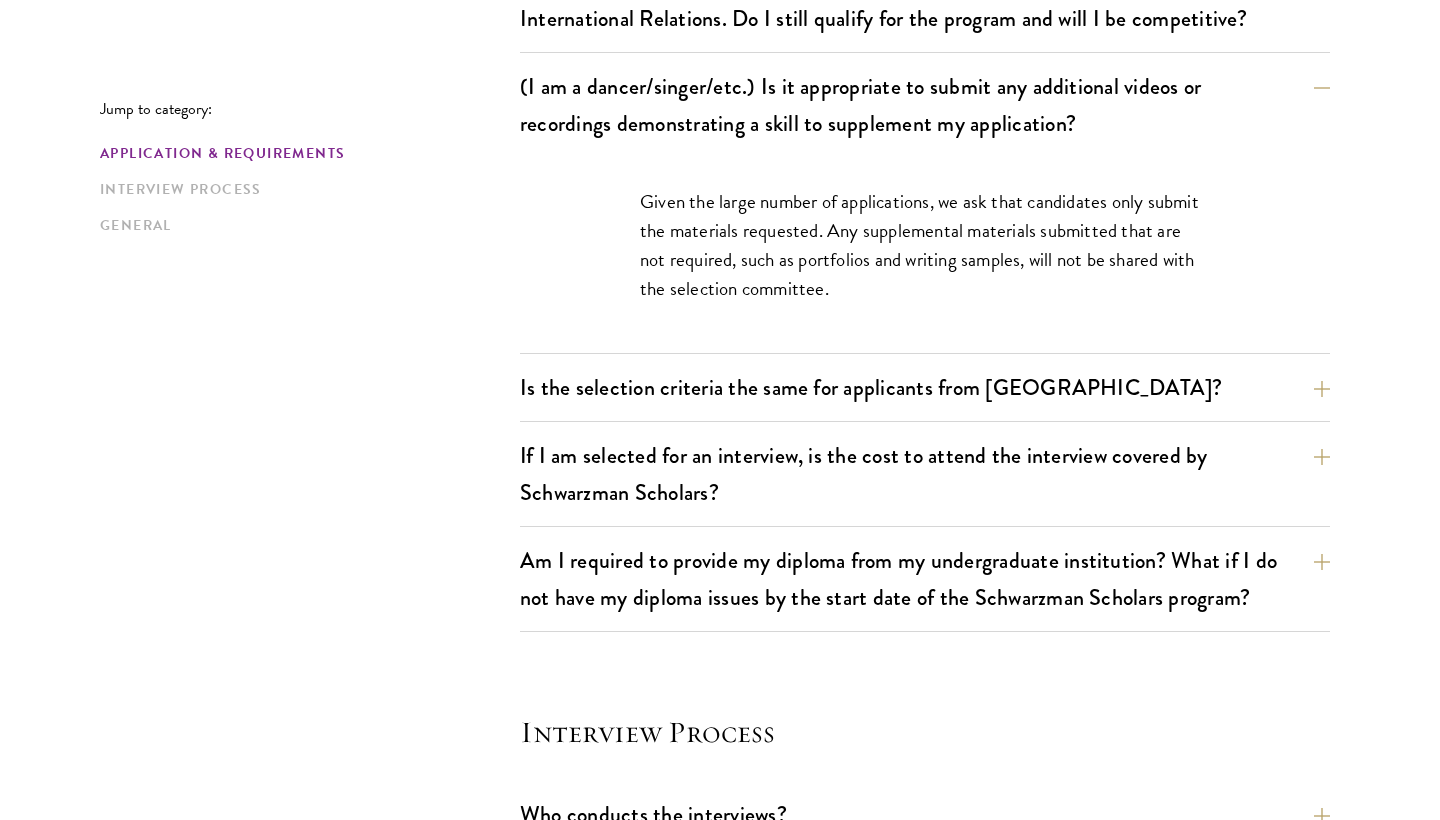 click on "Jump to category:
Application & Requirements
Interview Process
General
Application & Requirements
What are the important Schwarzman Scholars application dates?
Applicants who hold passports or permanent resident cards from the Chinese mainland, Hong Kong, Taiwan, and Macao apply online from January to May 20. Candidates invited to interview are notified before July, and attend interviews at Tsinghua University in Beijing in early July. Final admissions decisions for Chinese Schwarzman Scholars are announced before October each year.
What is the eligible age range?
Candidates must be at least 18 but not yet 29 years of age as of August 1 of their enrollment year.
Are there any fees associated with the Schwarzman Scholars application or the program?" at bounding box center (720, 441) 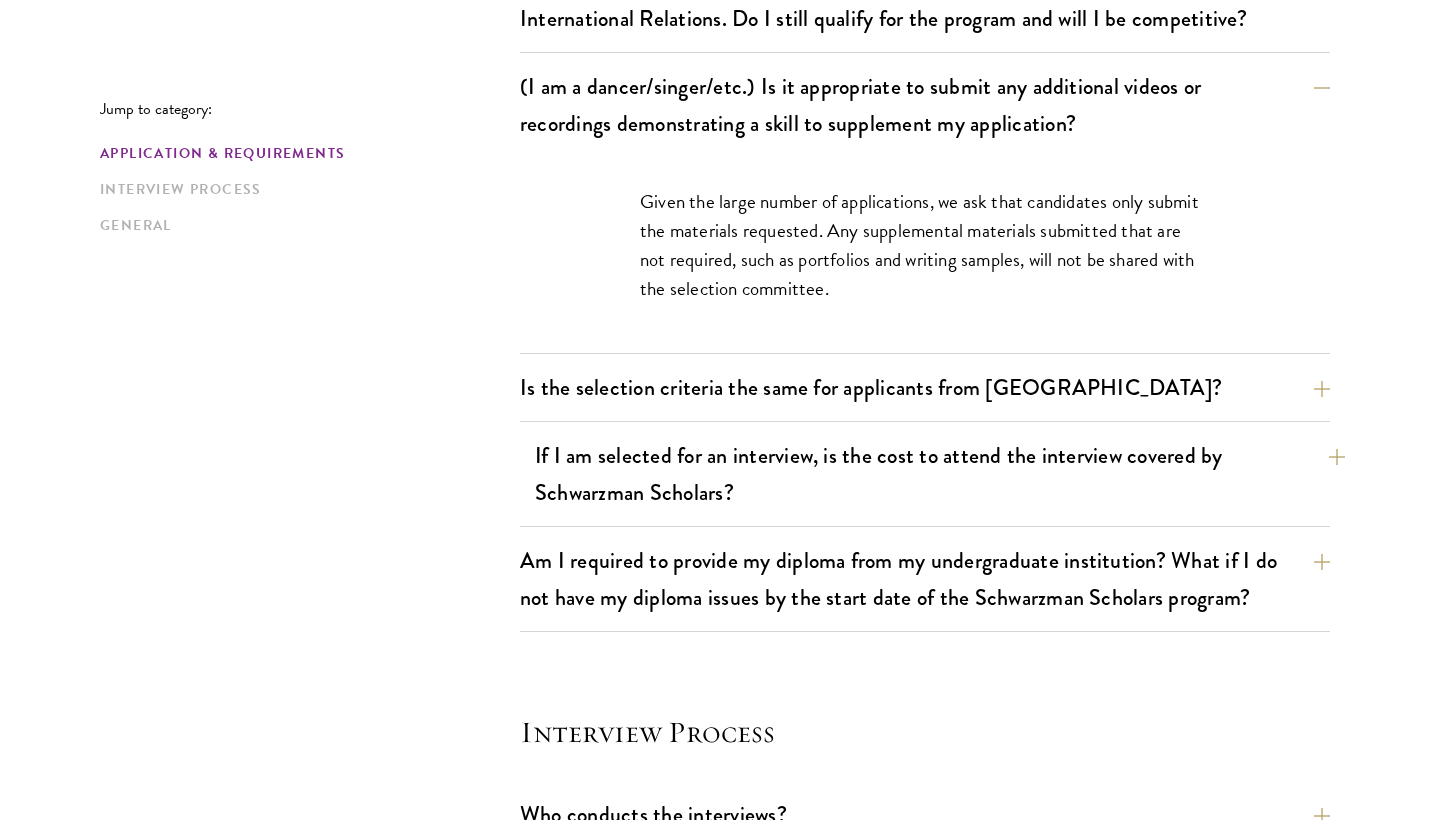 click on "If I am selected for an interview, is the cost to attend the interview covered by Schwarzman Scholars?" at bounding box center [940, 474] 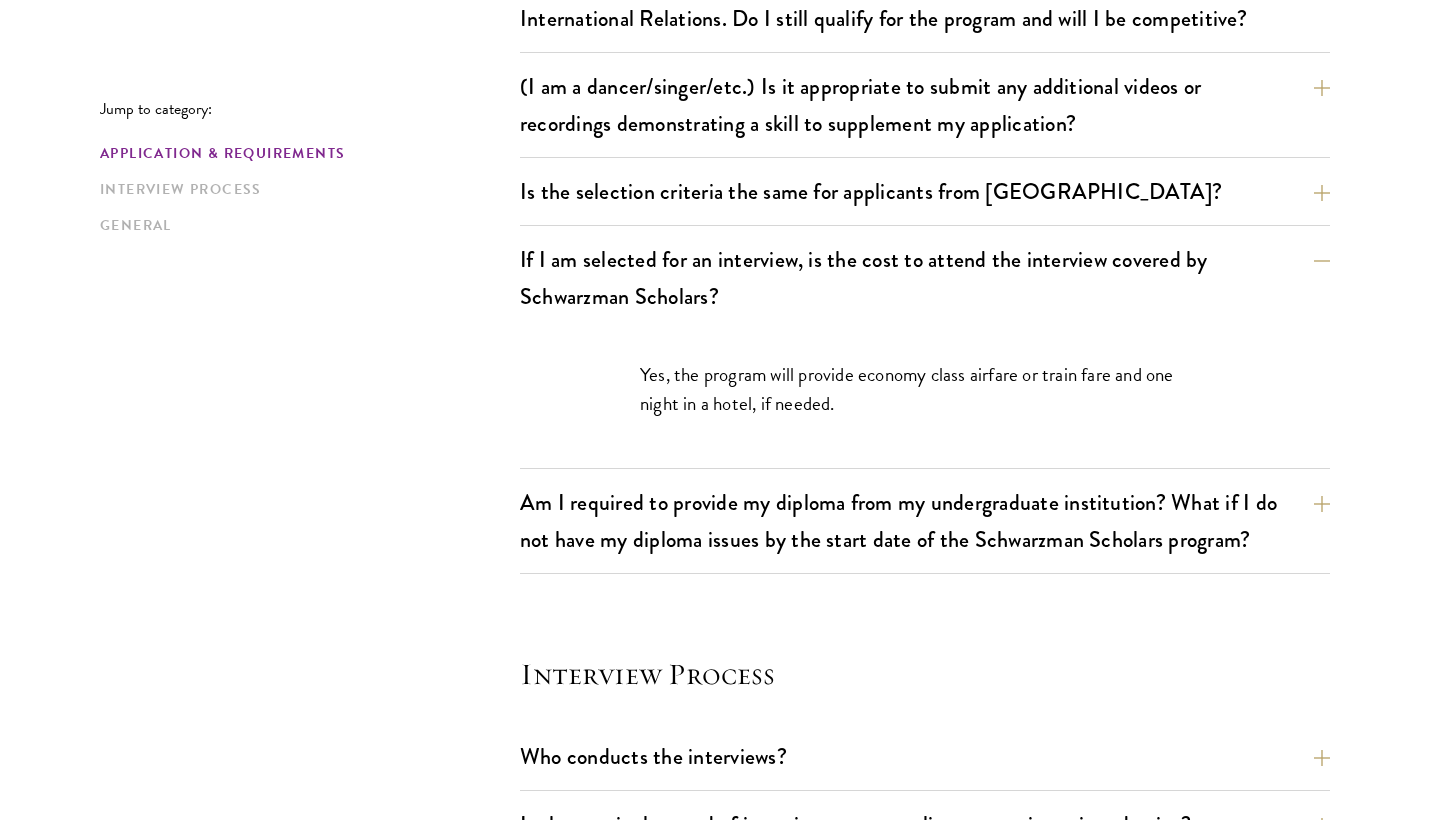 click on "Jump to category:
Application & Requirements
Interview Process
General
Application & Requirements
What are the important Schwarzman Scholars application dates?
Applicants who hold passports or permanent resident cards from the Chinese mainland, Hong Kong, Taiwan, and Macao apply online from January to May 20. Candidates invited to interview are notified before July, and attend interviews at Tsinghua University in Beijing in early July. Final admissions decisions for Chinese Schwarzman Scholars are announced before October each year.
What is the eligible age range?
Candidates must be at least 18 but not yet 29 years of age as of August 1 of their enrollment year.
Are there any fees associated with the Schwarzman Scholars application or the program?" at bounding box center [720, 412] 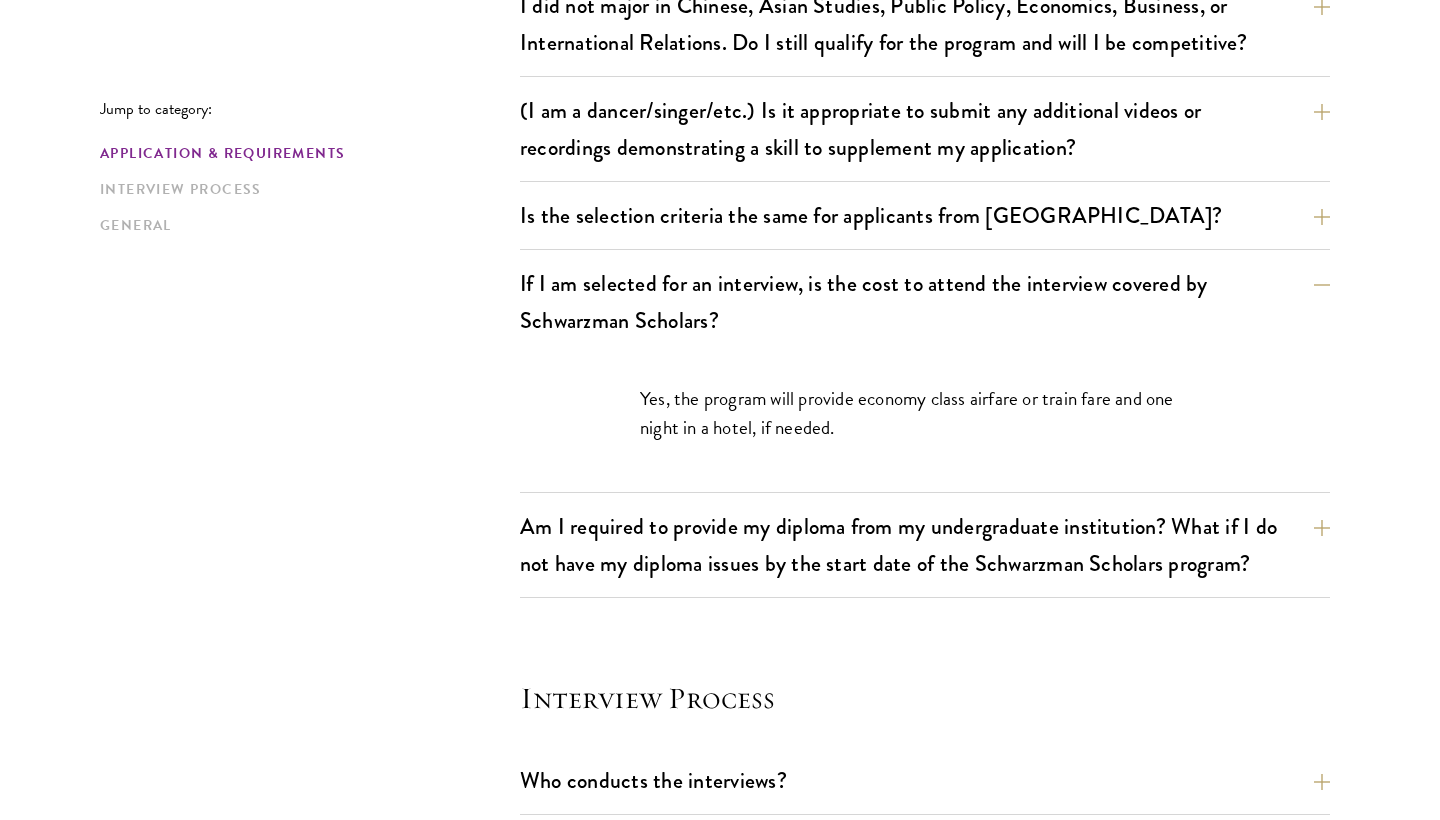 scroll, scrollTop: 1793, scrollLeft: 0, axis: vertical 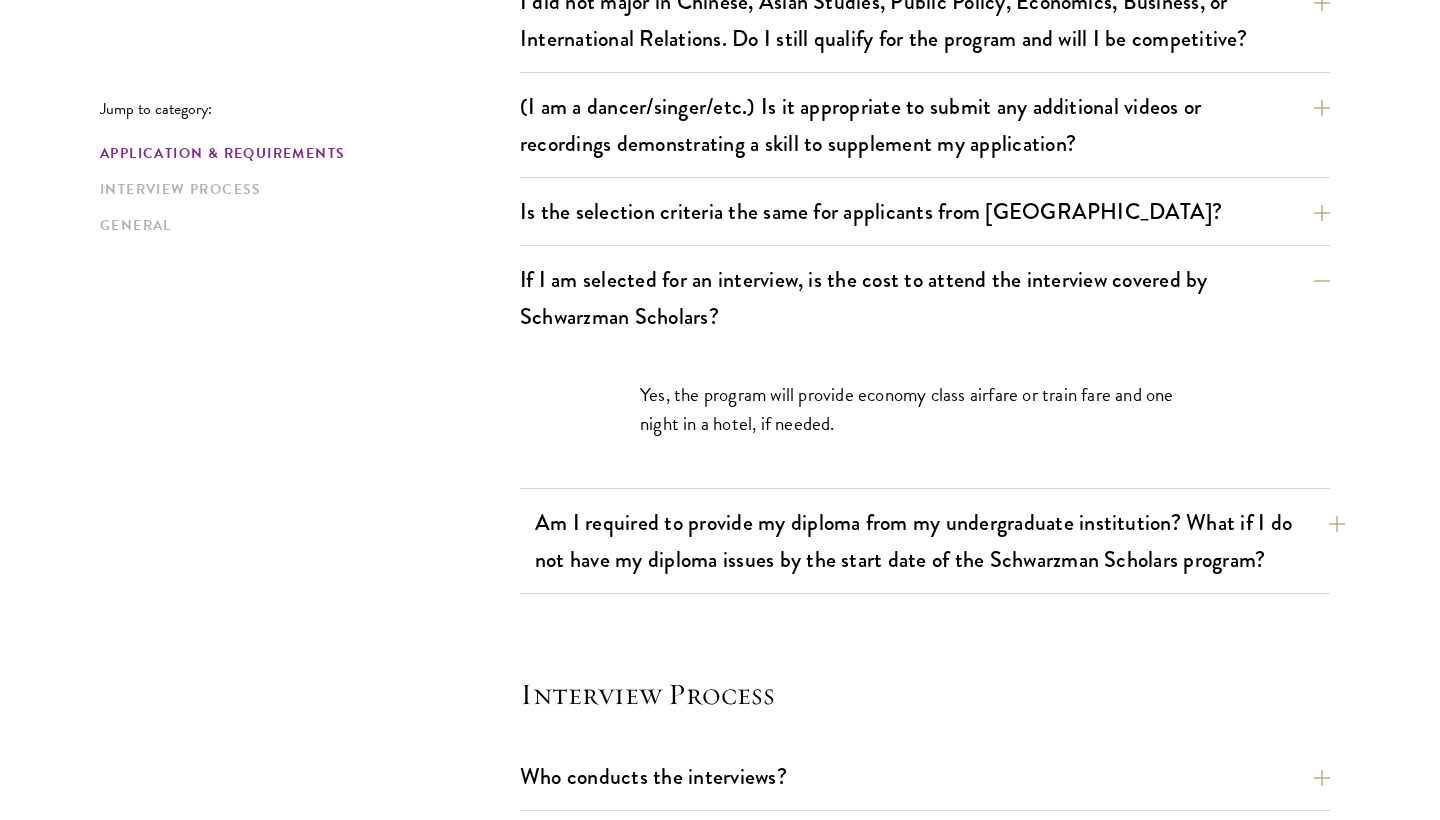 click on "Am I required to provide my diploma from my undergraduate institution? What if I do not have my diploma issues by the start date of the Schwarzman Scholars program?" at bounding box center [940, 541] 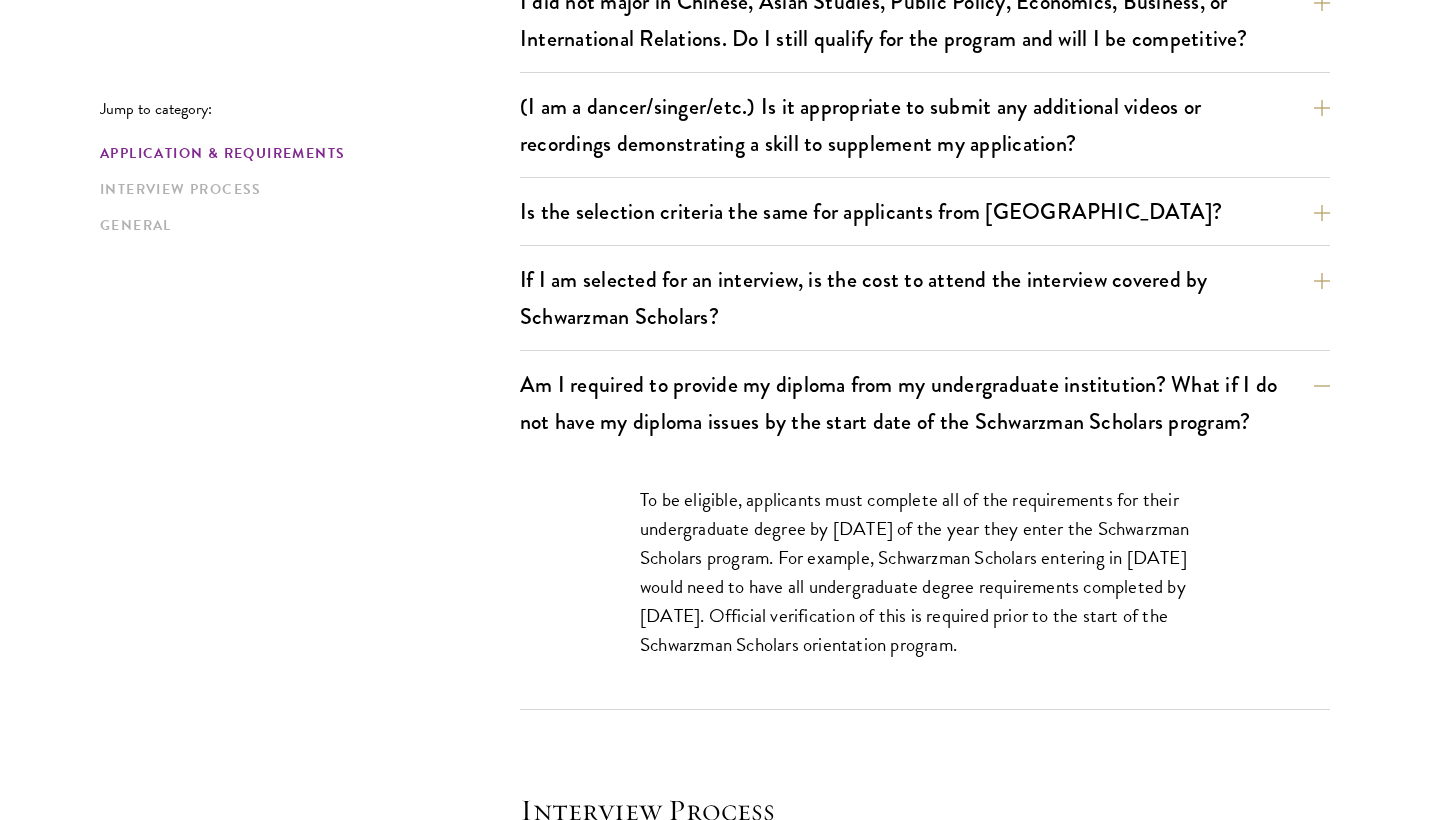 click on "Jump to category:
Application & Requirements
Interview Process
General
Application & Requirements
What are the important Schwarzman Scholars application dates?
Applicants who hold passports or permanent resident cards from the Chinese mainland, Hong Kong, Taiwan, and Macao apply online from January to May 20. Candidates invited to interview are notified before July, and attend interviews at Tsinghua University in Beijing in early July. Final admissions decisions for Chinese Schwarzman Scholars are announced before October each year.
What is the eligible age range?
Candidates must be at least 18 but not yet 29 years of age as of August 1 of their enrollment year.
Are there any fees associated with the Schwarzman Scholars application or the program?" at bounding box center [720, 490] 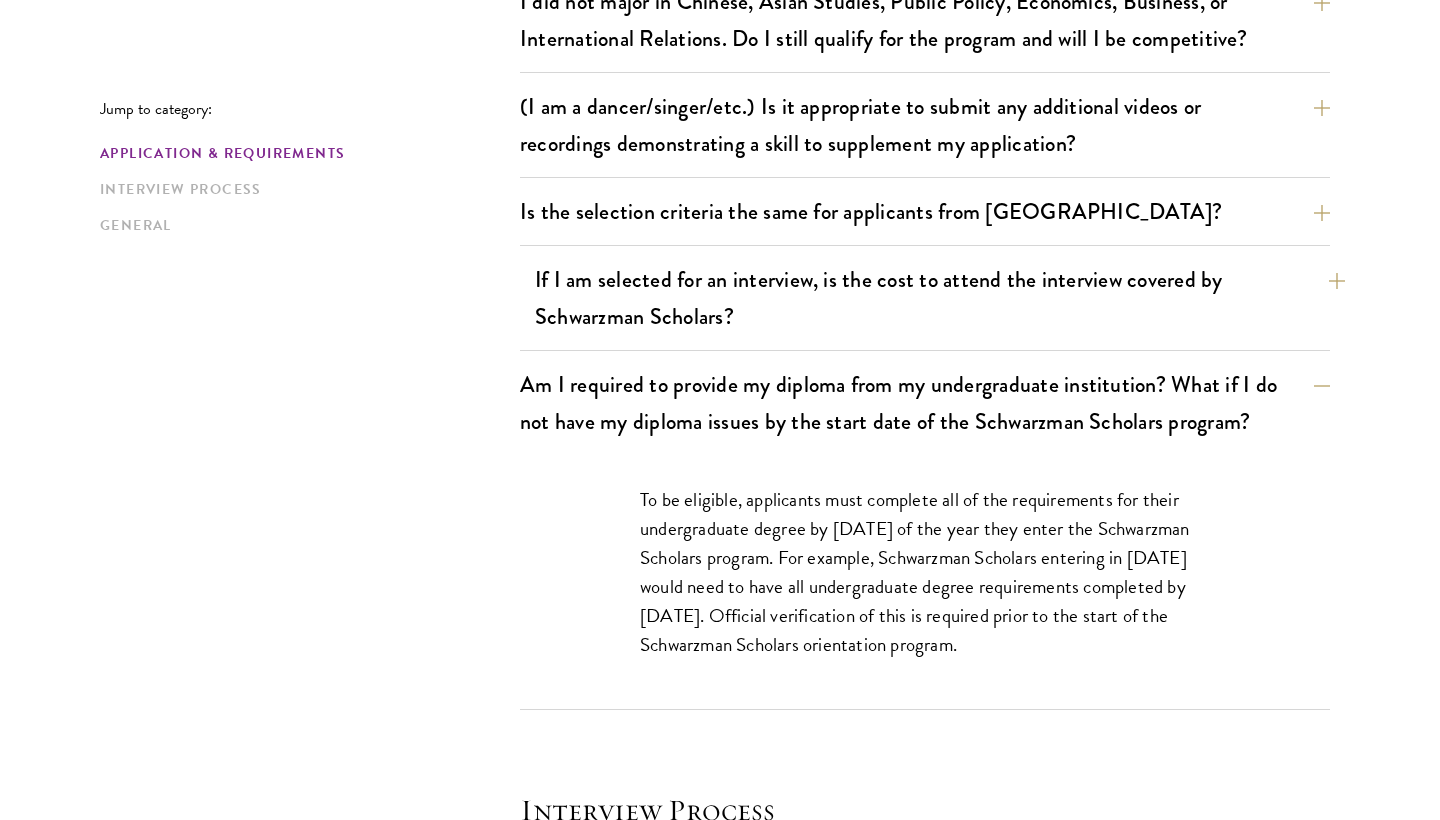 click on "If I am selected for an interview, is the cost to attend the interview covered by Schwarzman Scholars?" at bounding box center (940, 298) 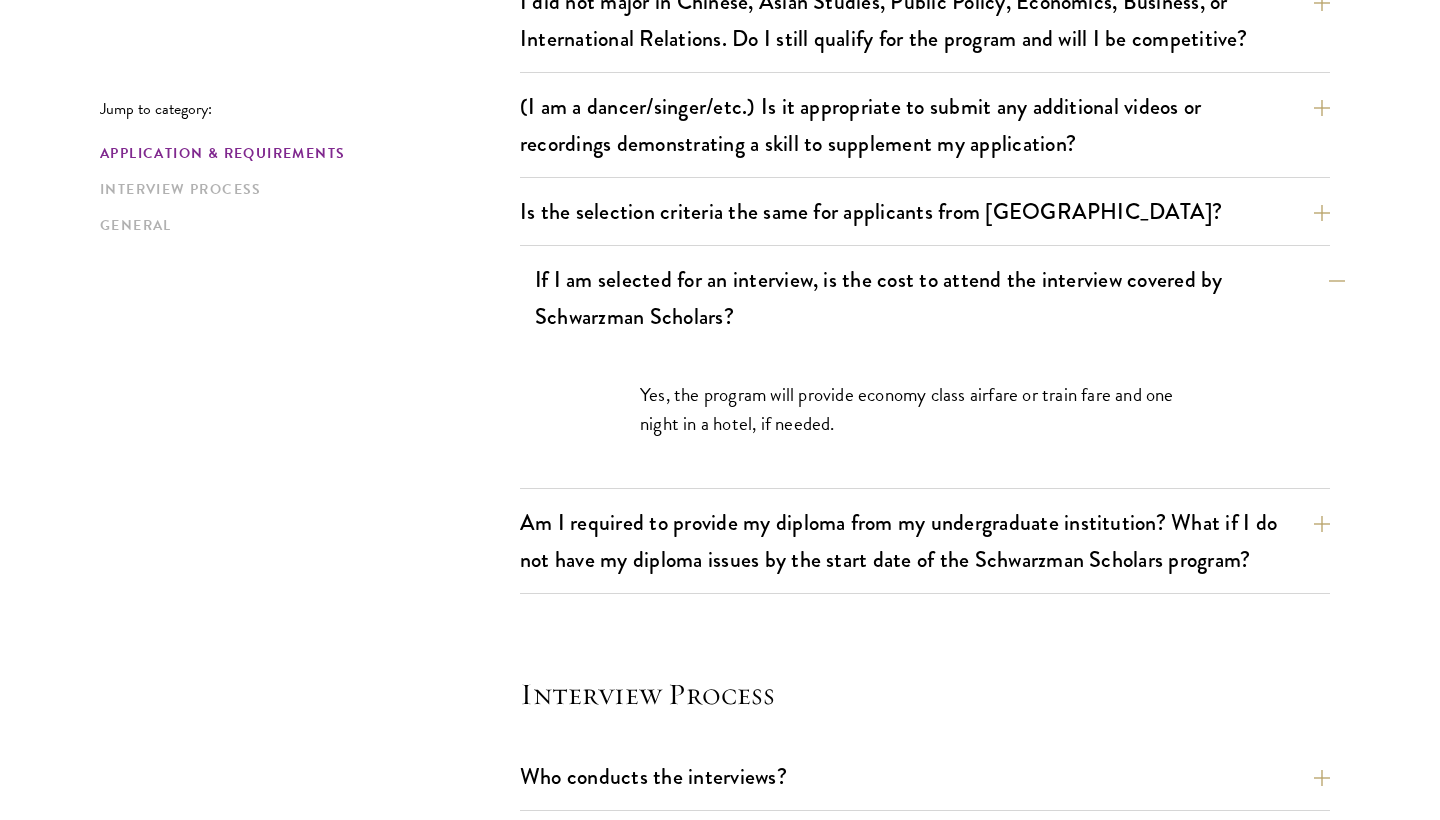click on "If I am selected for an interview, is the cost to attend the interview covered by Schwarzman Scholars?" at bounding box center [940, 298] 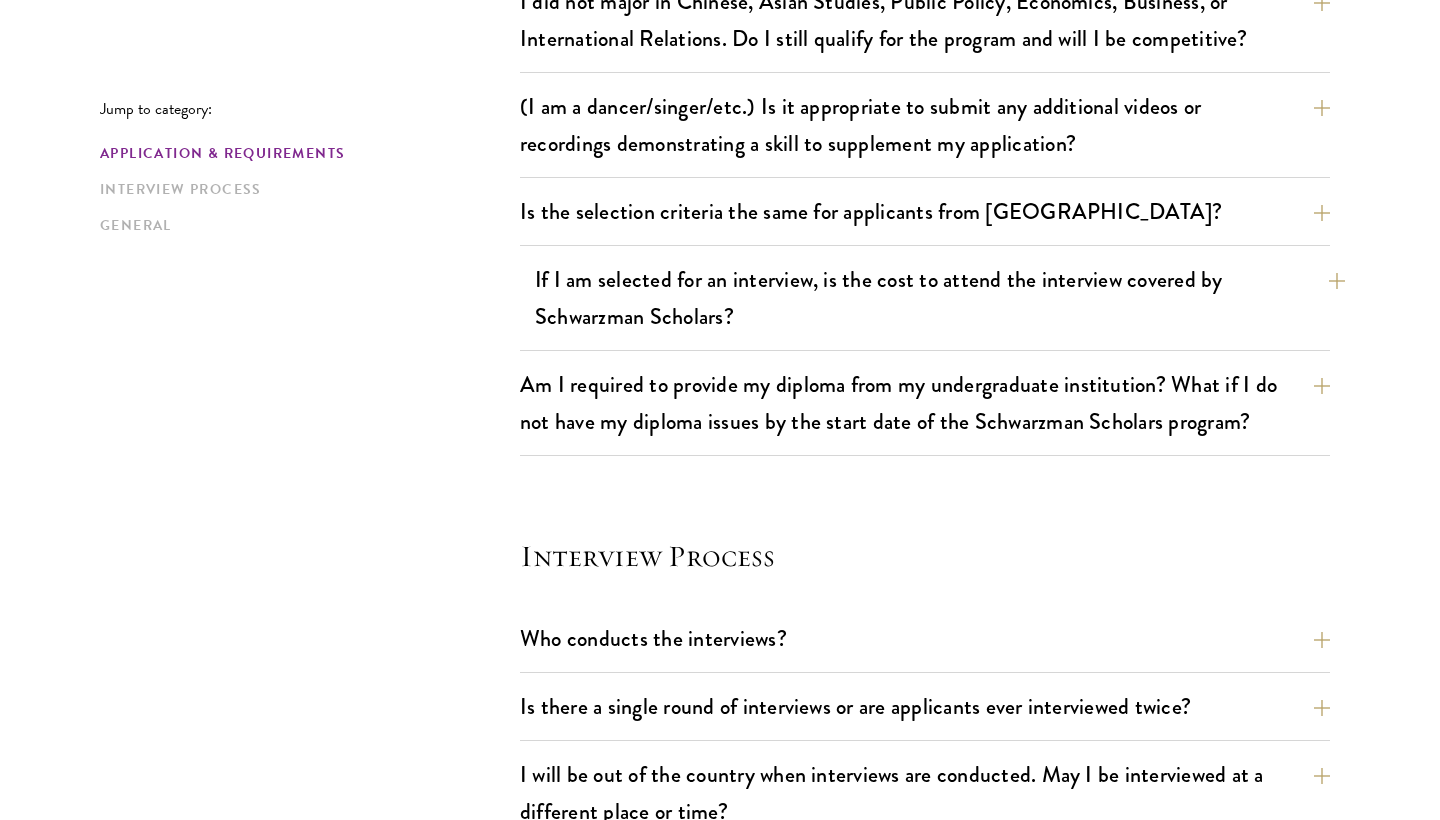 click on "If I am selected for an interview, is the cost to attend the interview covered by Schwarzman Scholars?" at bounding box center [940, 298] 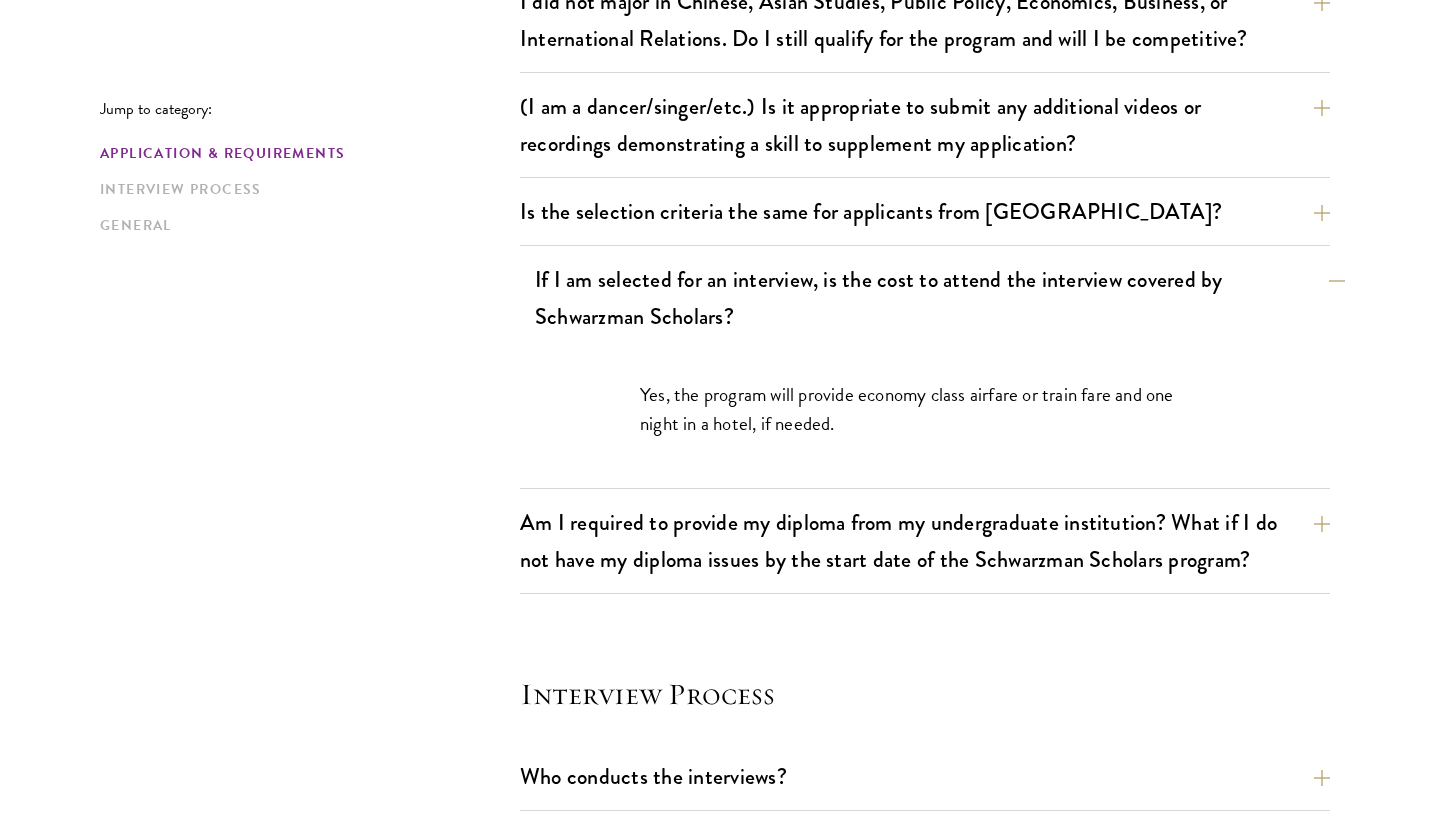 click on "If I am selected for an interview, is the cost to attend the interview covered by Schwarzman Scholars?" at bounding box center [940, 298] 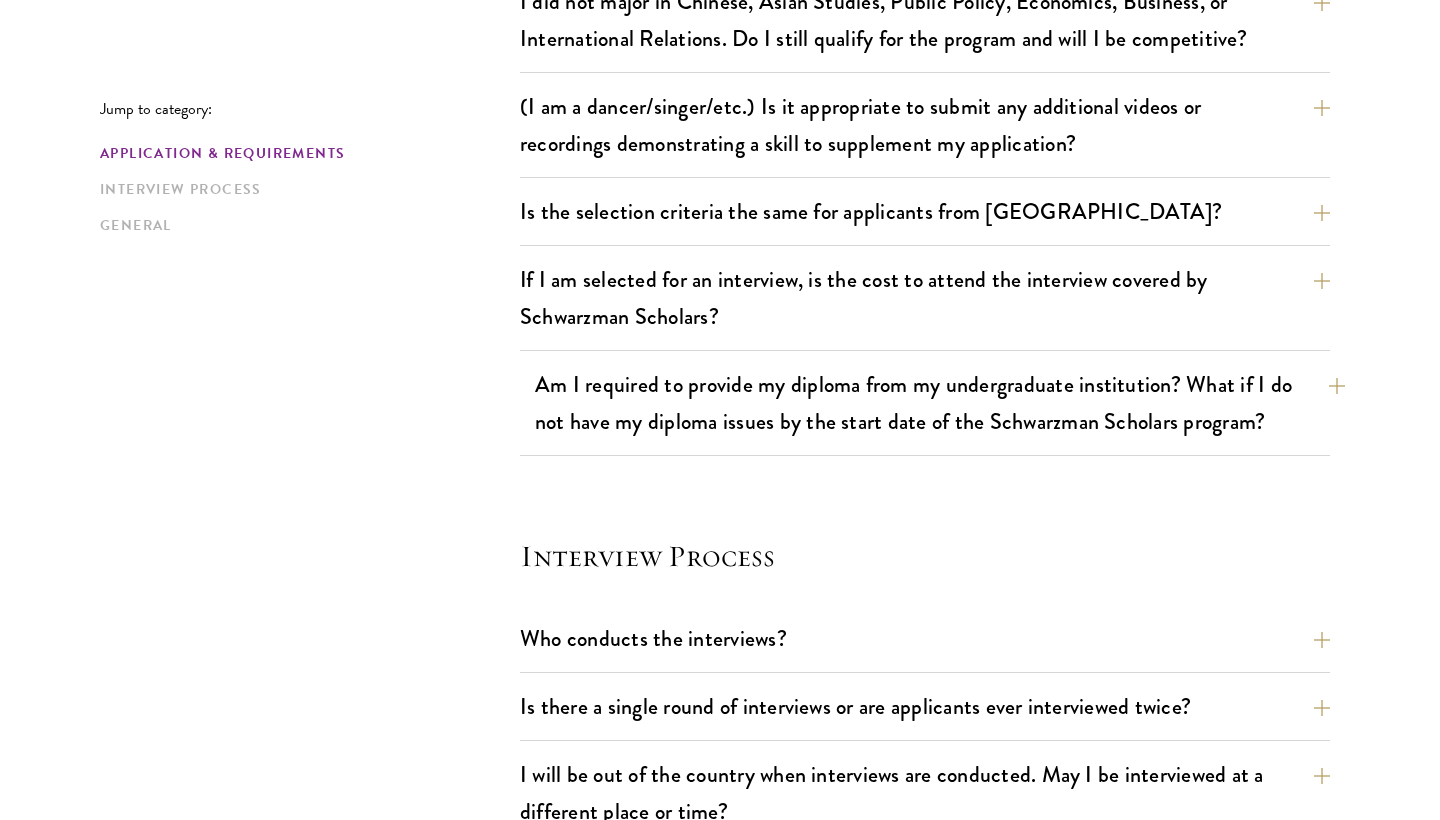 click on "Am I required to provide my diploma from my undergraduate institution? What if I do not have my diploma issues by the start date of the Schwarzman Scholars program?" at bounding box center [940, 403] 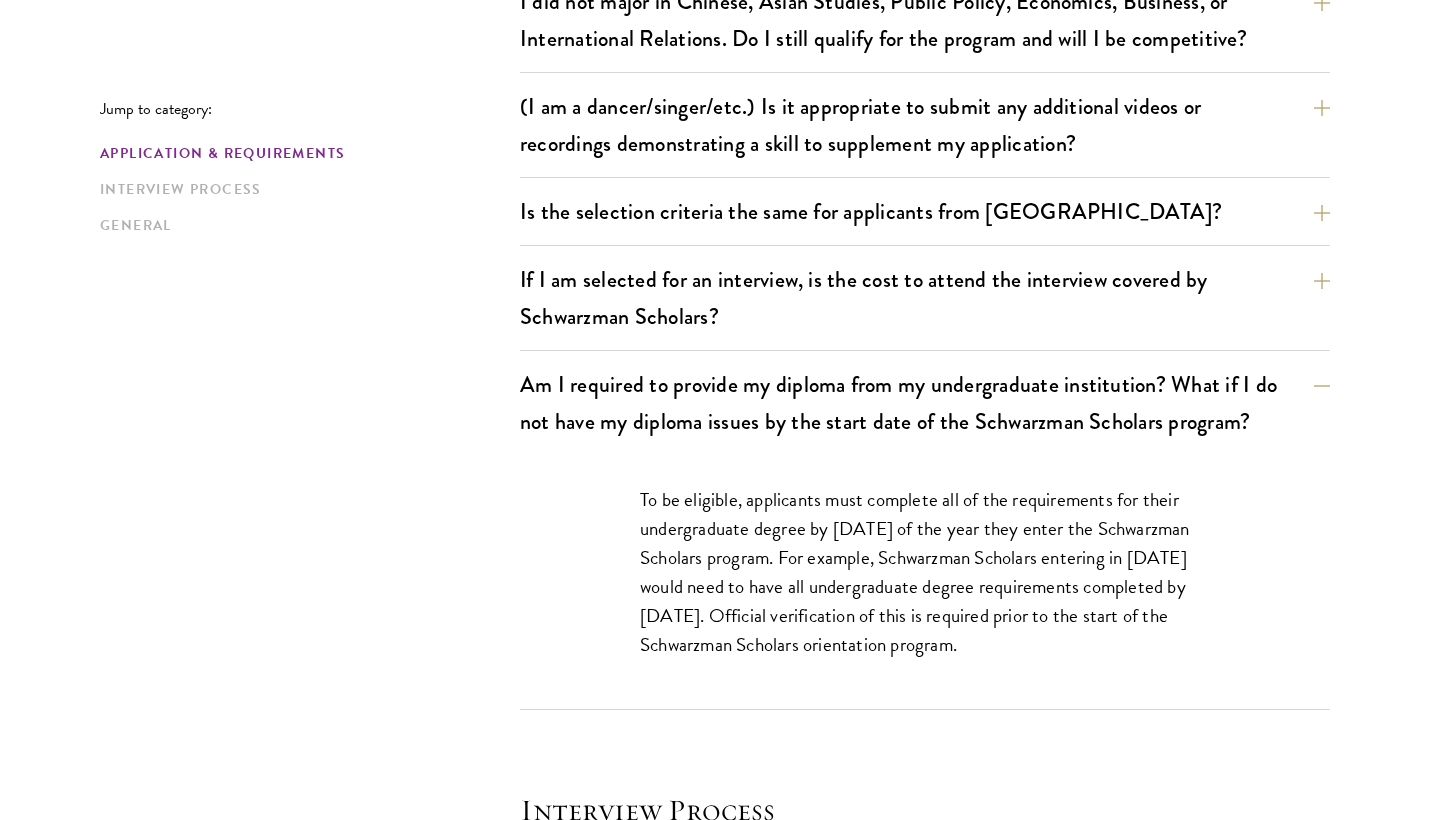 click on "Jump to category:
Application & Requirements
Interview Process
General
Application & Requirements
What are the important Schwarzman Scholars application dates?
Applicants who hold passports or permanent resident cards from the Chinese mainland, Hong Kong, Taiwan, and Macao apply online from January to May 20. Candidates invited to interview are notified before July, and attend interviews at Tsinghua University in Beijing in early July. Final admissions decisions for Chinese Schwarzman Scholars are announced before October each year.
What is the eligible age range?
Candidates must be at least 18 but not yet 29 years of age as of August 1 of their enrollment year.
Are there any fees associated with the Schwarzman Scholars application or the program?" at bounding box center [720, 490] 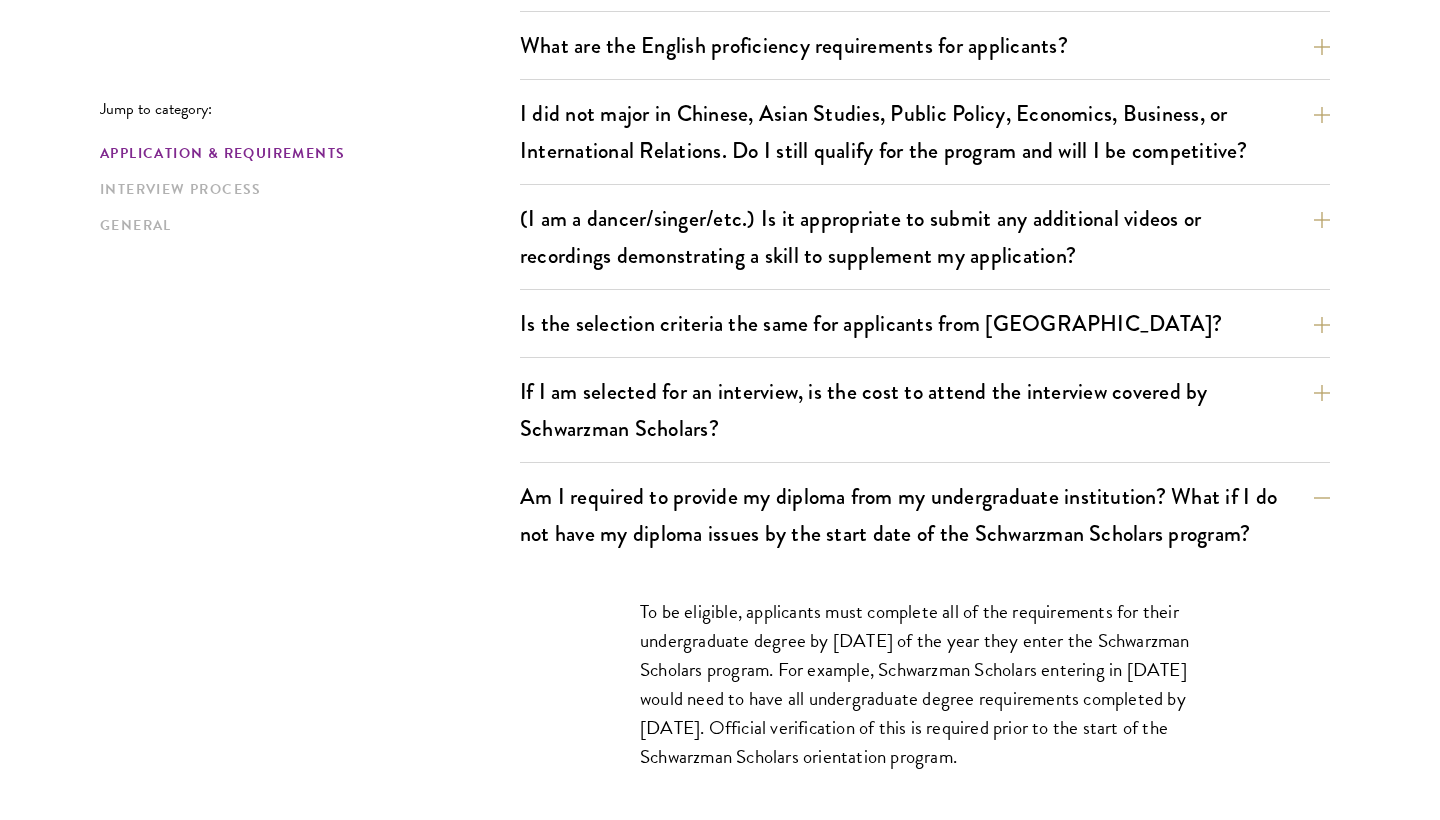 scroll, scrollTop: 1682, scrollLeft: 0, axis: vertical 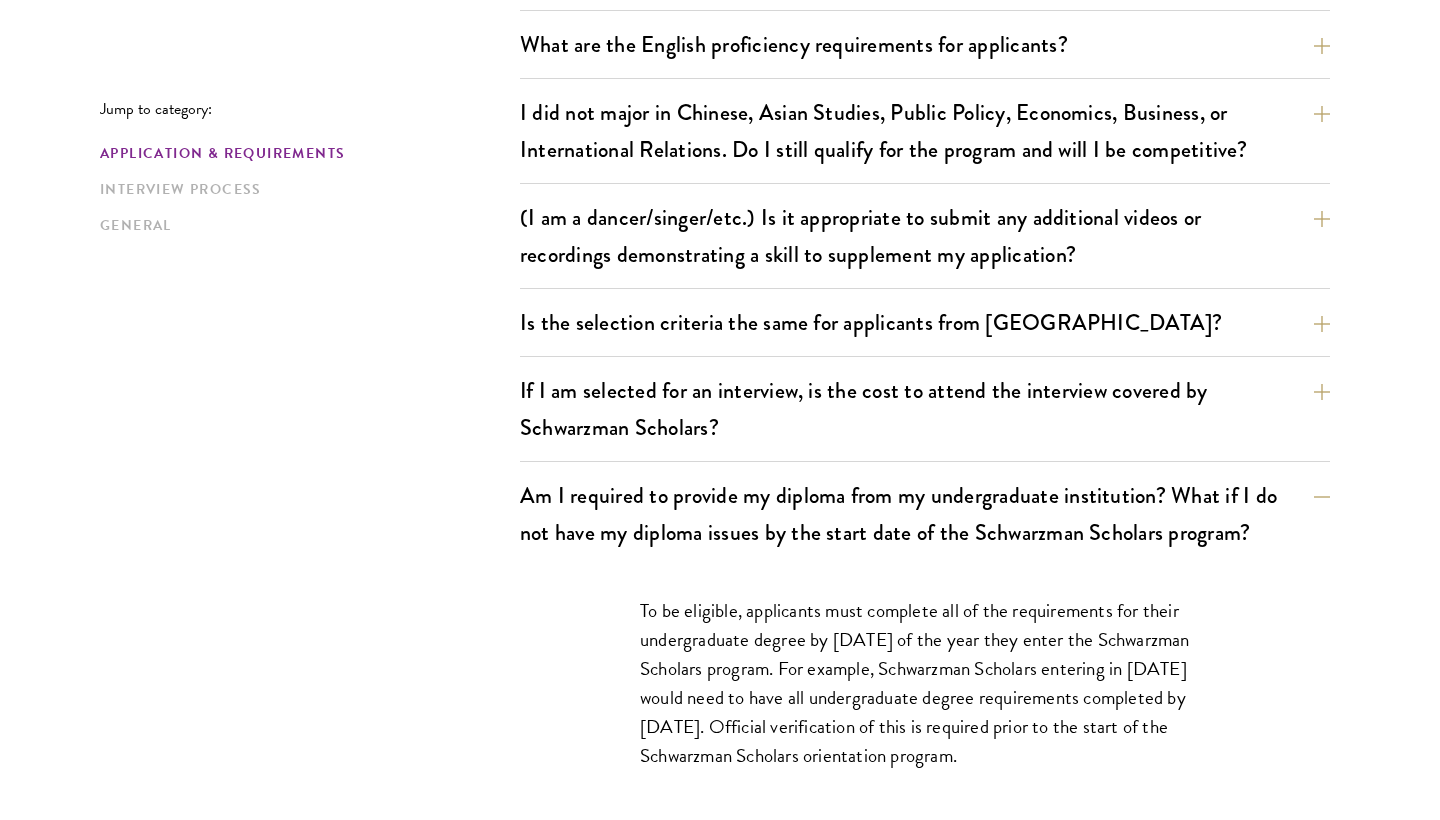 click on "Jump to category:
Application & Requirements
Interview Process
General
Application & Requirements
What are the important Schwarzman Scholars application dates?
Applicants who hold passports or permanent resident cards from the Chinese mainland, Hong Kong, Taiwan, and Macao apply online from January to May 20. Candidates invited to interview are notified before July, and attend interviews at Tsinghua University in Beijing in early July. Final admissions decisions for Chinese Schwarzman Scholars are announced before October each year.
What is the eligible age range?
Candidates must be at least 18 but not yet 29 years of age as of August 1 of their enrollment year.
Are there any fees associated with the Schwarzman Scholars application or the program?" at bounding box center (720, 601) 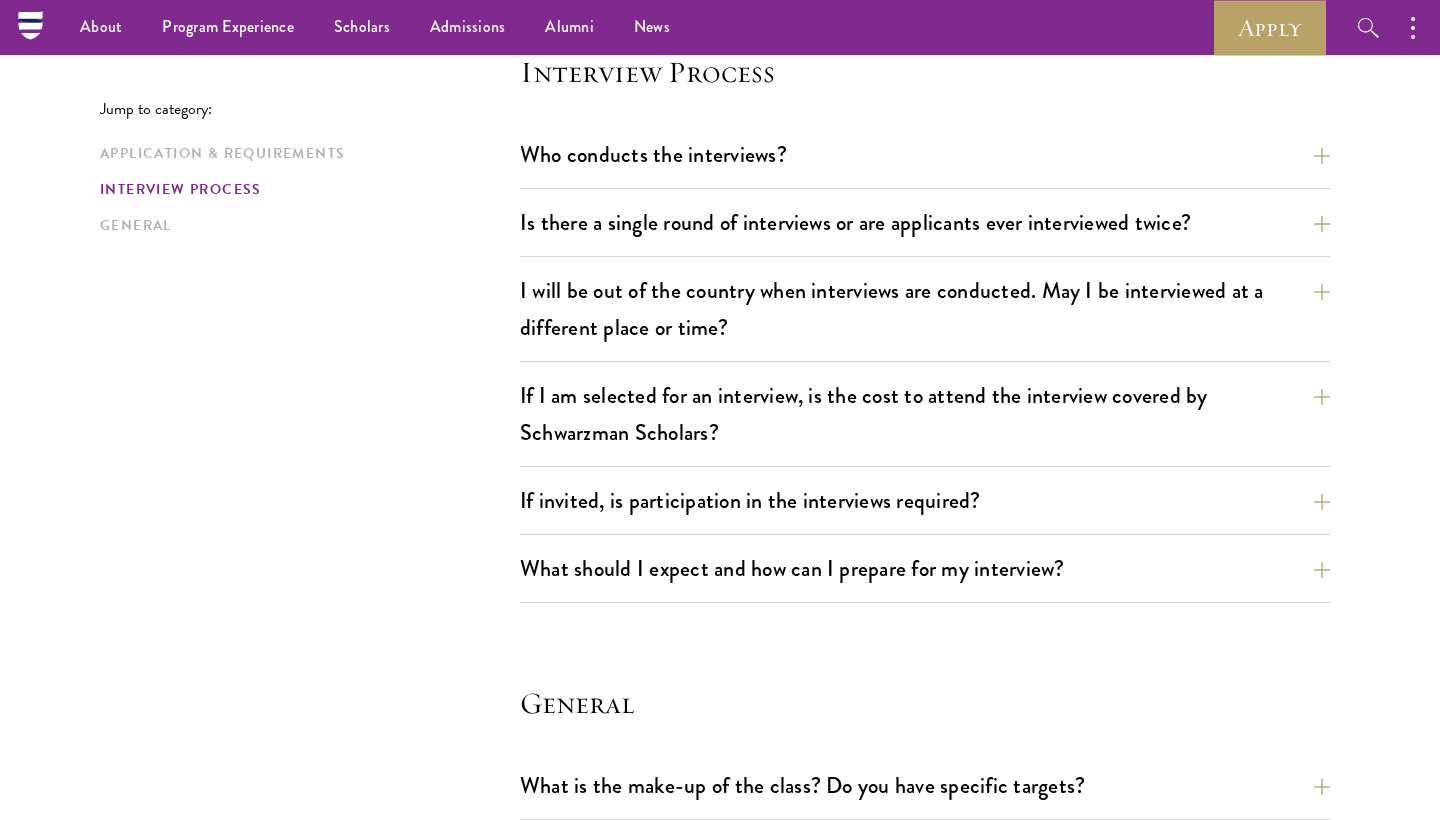 scroll, scrollTop: 2522, scrollLeft: 0, axis: vertical 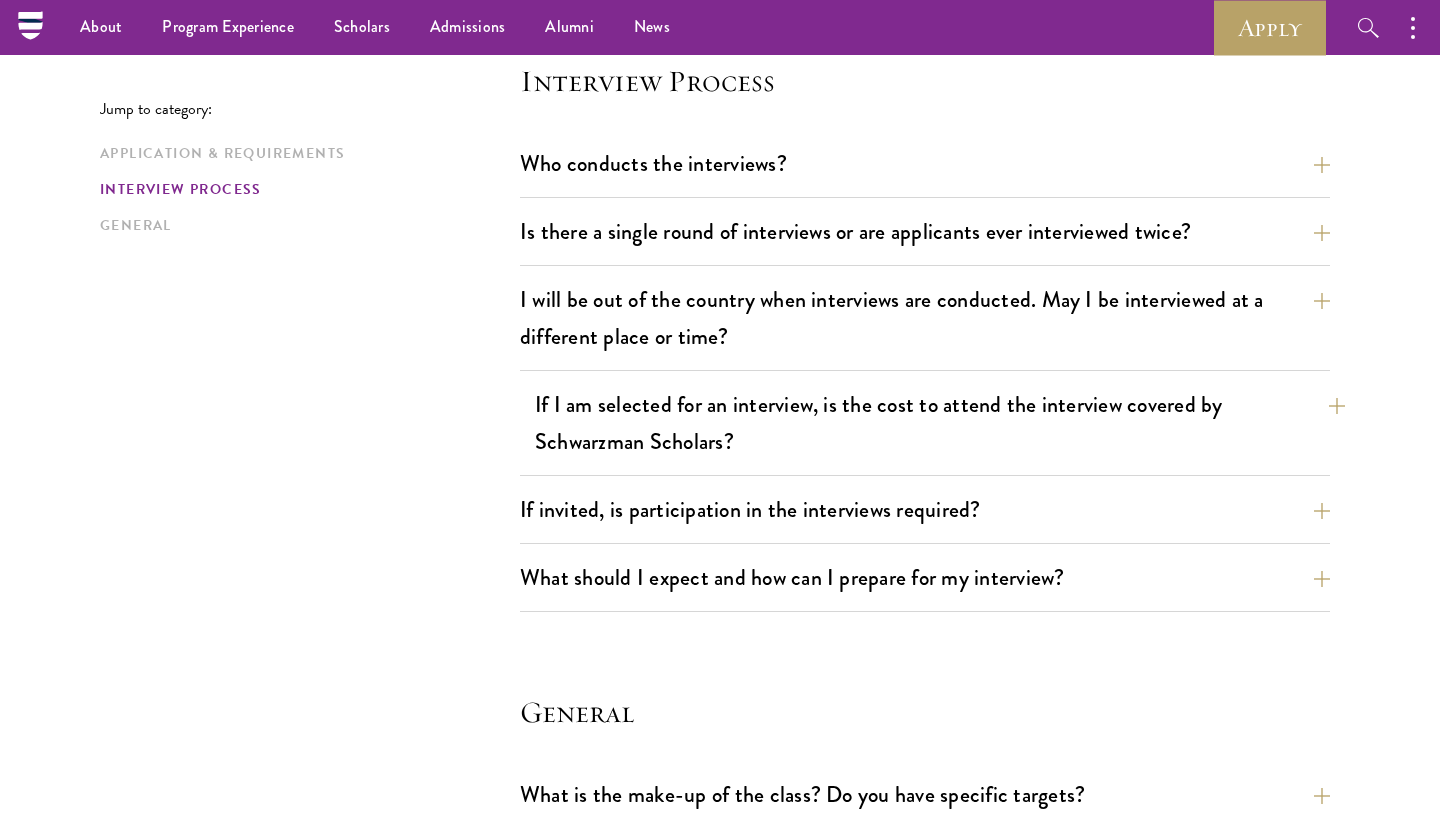 click on "If I am selected for an interview, is the cost to attend the interview covered by Schwarzman Scholars?" at bounding box center (940, 423) 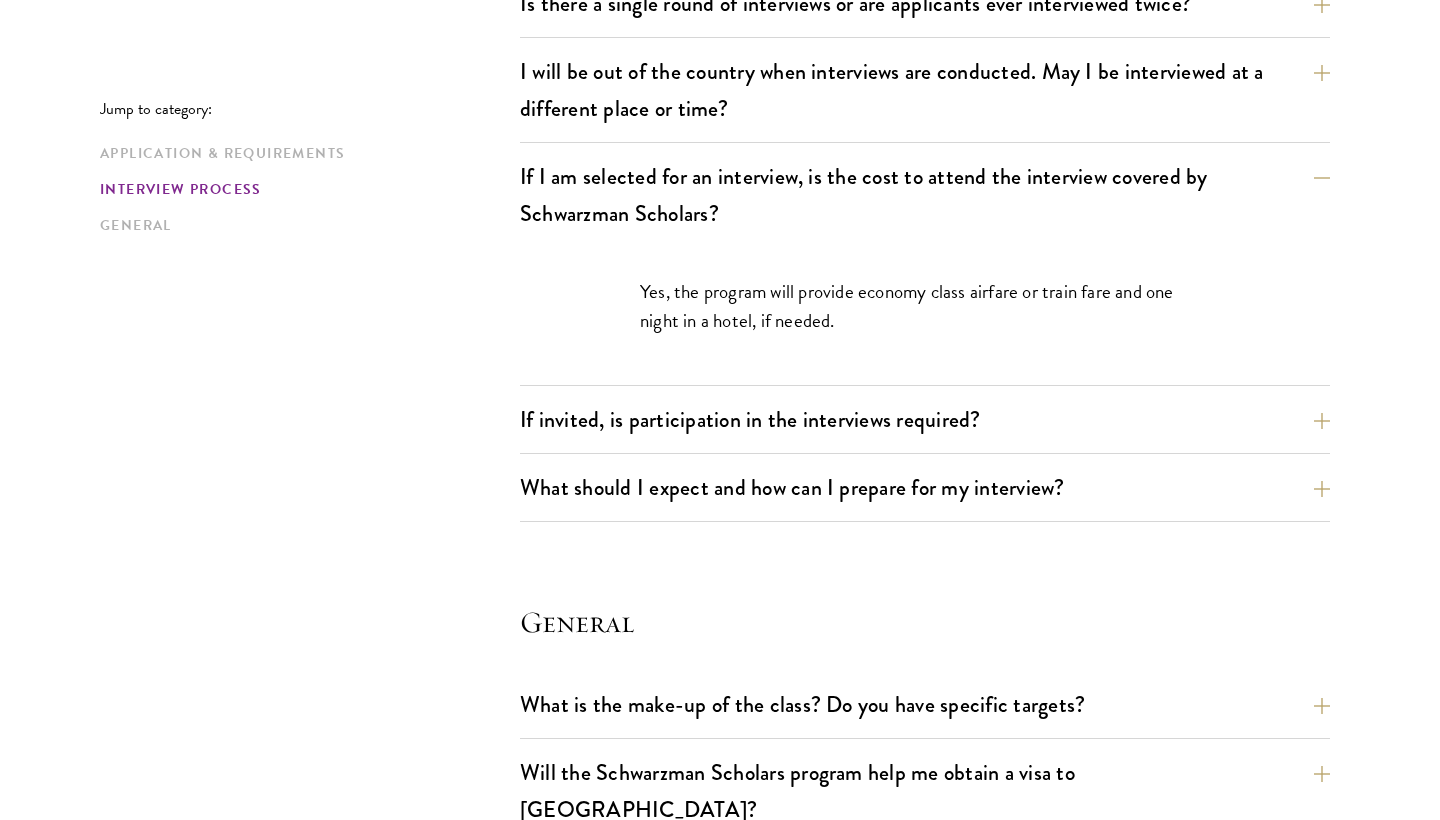scroll, scrollTop: 2504, scrollLeft: 0, axis: vertical 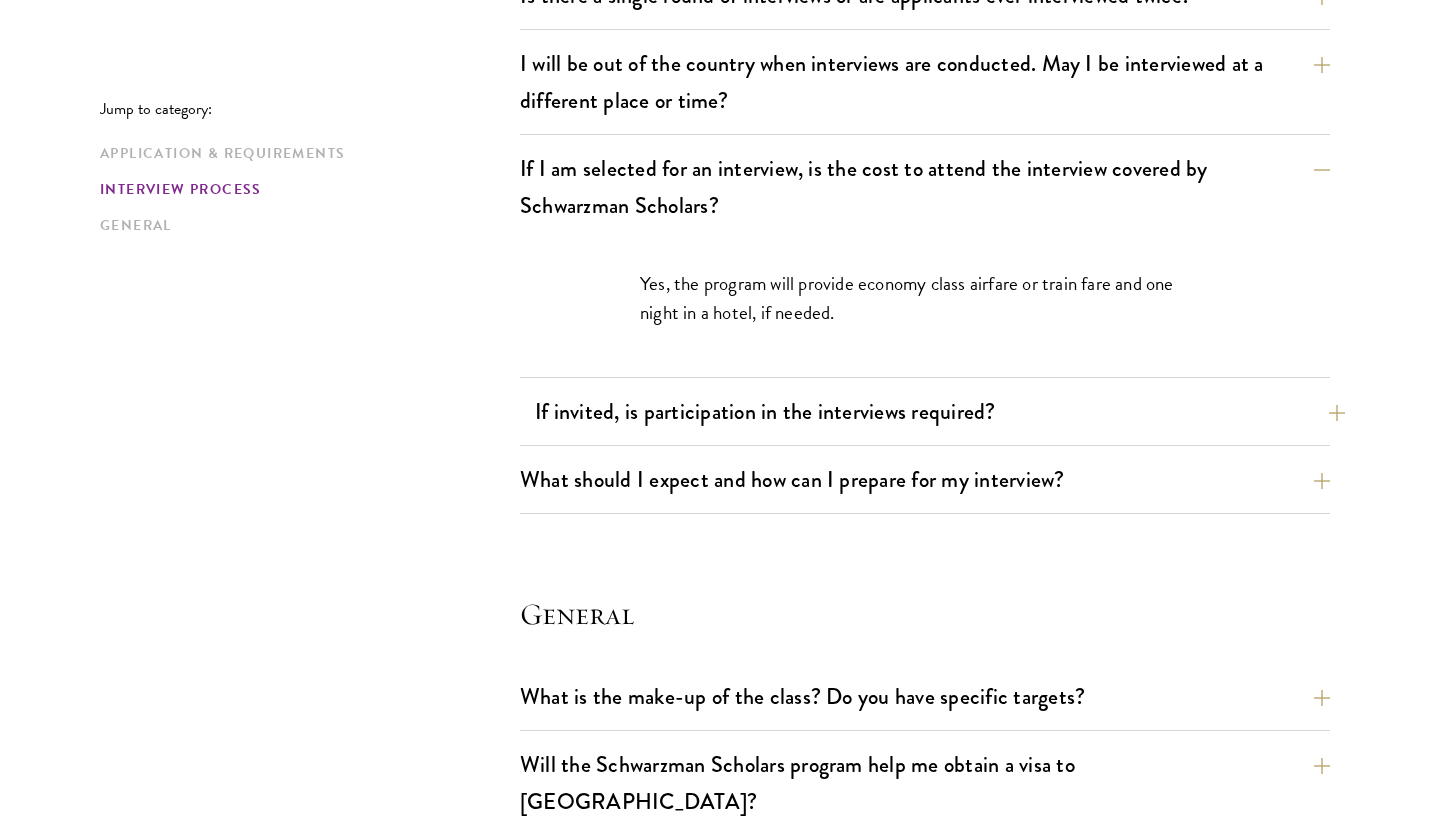 click on "If invited, is participation in the interviews required?" at bounding box center (940, 411) 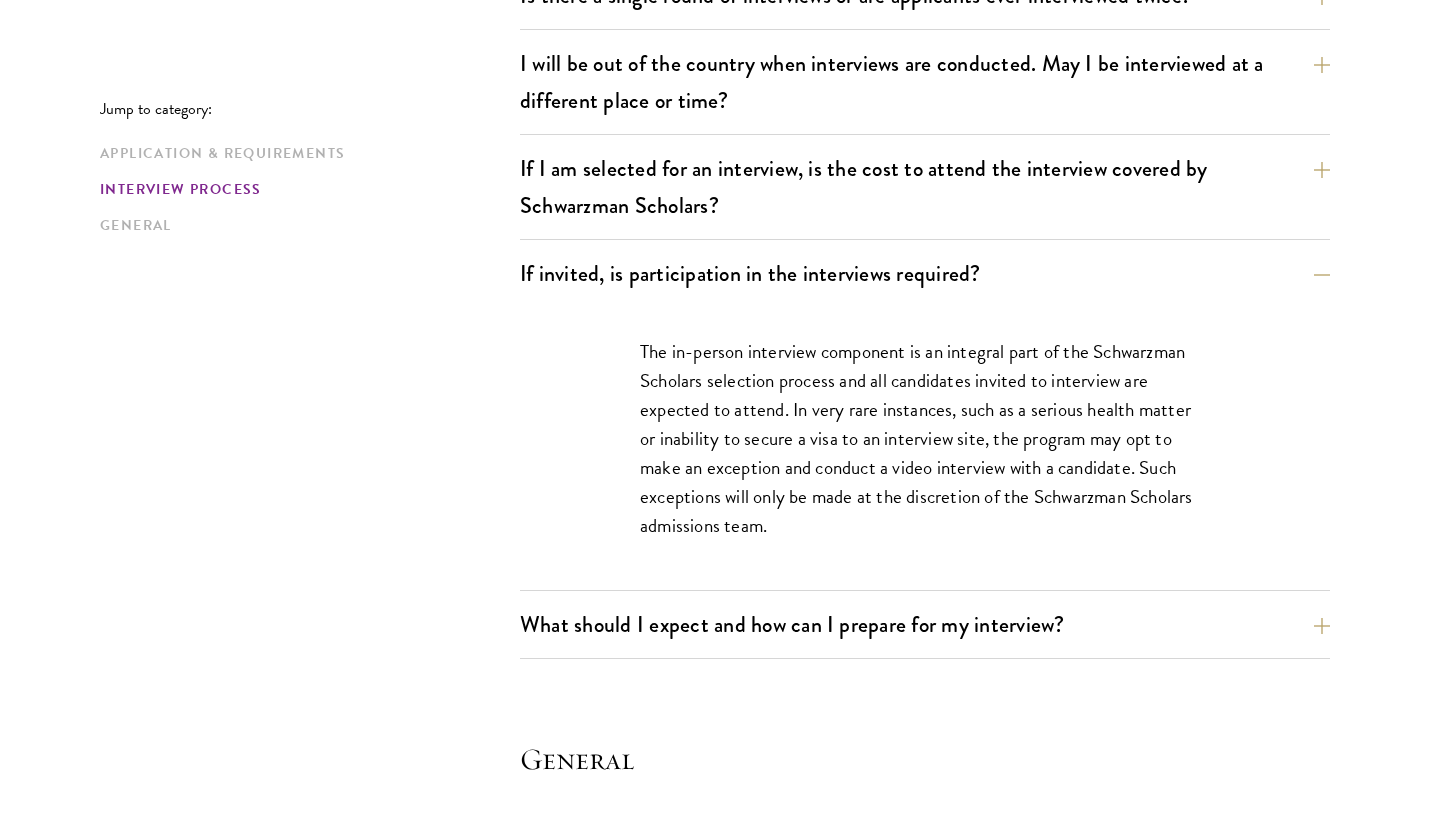 click on "Jump to category:
Application & Requirements
Interview Process
General
Application & Requirements
What are the important Schwarzman Scholars application dates?
Applicants who hold passports or permanent resident cards from the Chinese mainland, Hong Kong, Taiwan, and Macao apply online from January to May 20. Candidates invited to interview are notified before July, and attend interviews at Tsinghua University in Beijing in early July. Final admissions decisions for Chinese Schwarzman Scholars are announced before October each year.
What is the eligible age range?
Candidates must be at least 18 but not yet 29 years of age as of August 1 of their enrollment year.
Are there any fees associated with the Schwarzman Scholars application or the program?" at bounding box center [720, -206] 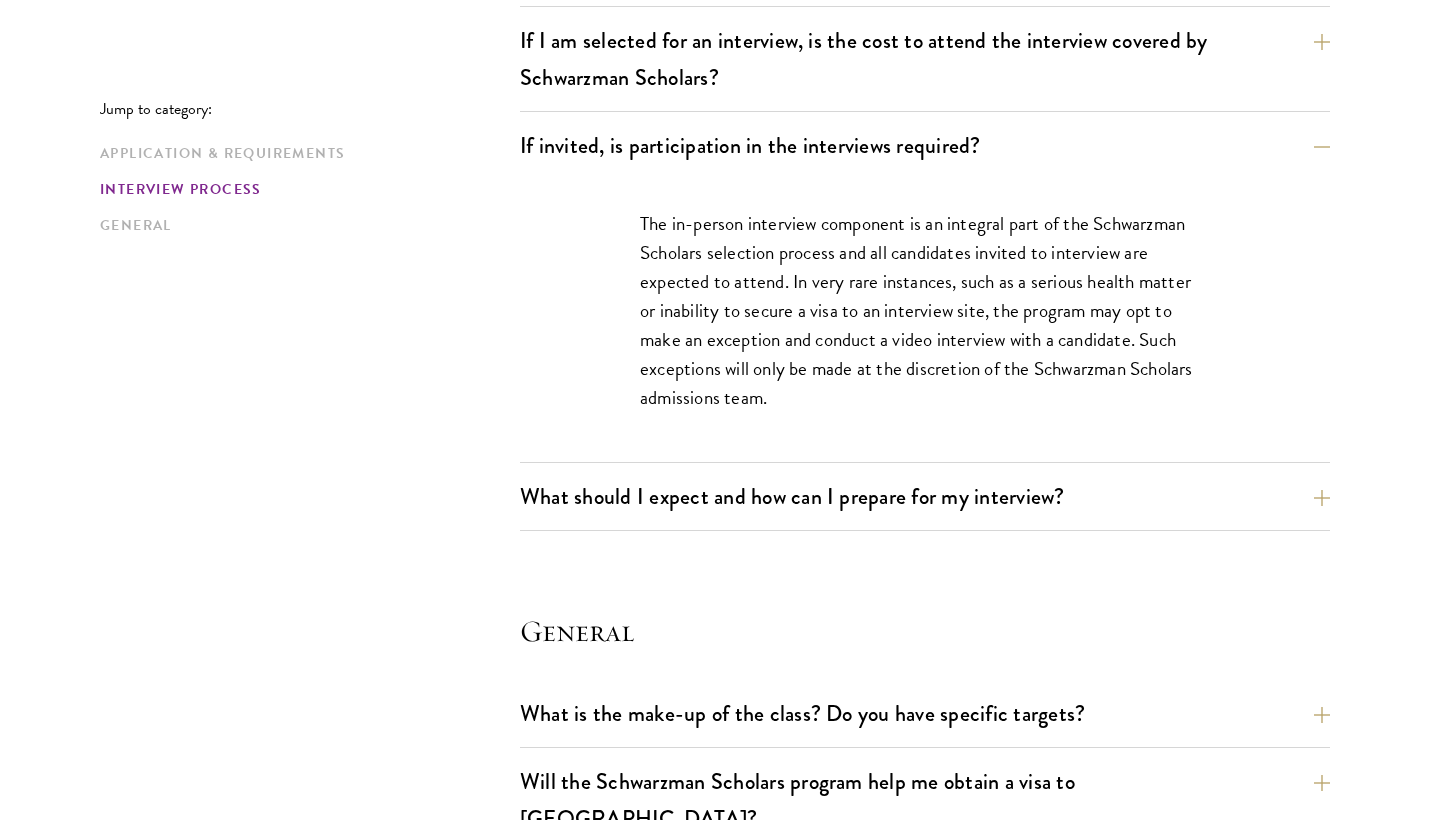 scroll, scrollTop: 2640, scrollLeft: 0, axis: vertical 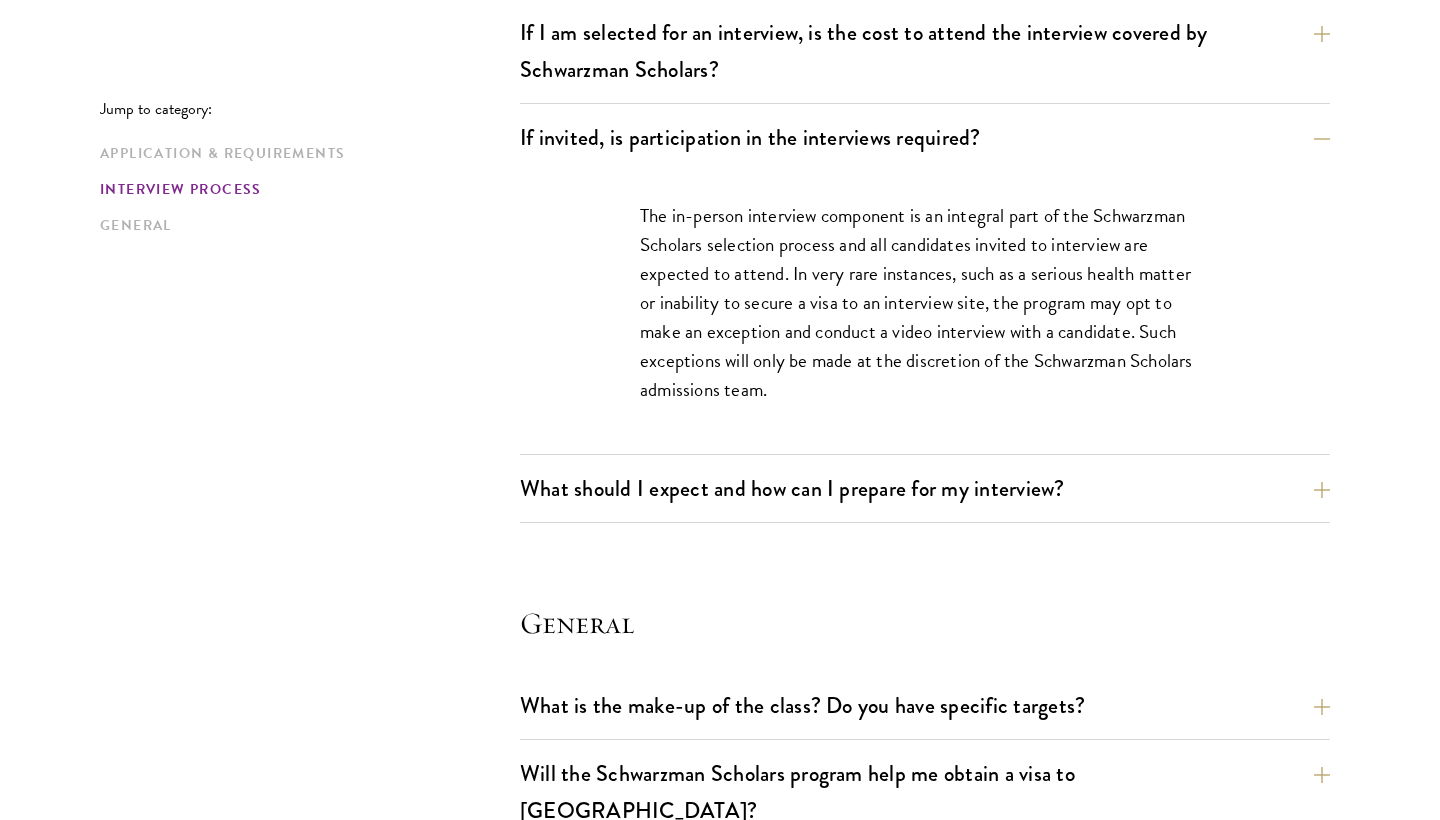 click on "Jump to category:
Application & Requirements
Interview Process
General
Application & Requirements
What are the important Schwarzman Scholars application dates?
Applicants who hold passports or permanent resident cards from the Chinese mainland, Hong Kong, Taiwan, and Macao apply online from January to May 20. Candidates invited to interview are notified before July, and attend interviews at Tsinghua University in Beijing in early July. Final admissions decisions for Chinese Schwarzman Scholars are announced before October each year.
What is the eligible age range?
Candidates must be at least 18 but not yet 29 years of age as of August 1 of their enrollment year.
Are there any fees associated with the Schwarzman Scholars application or the program?" at bounding box center [720, -342] 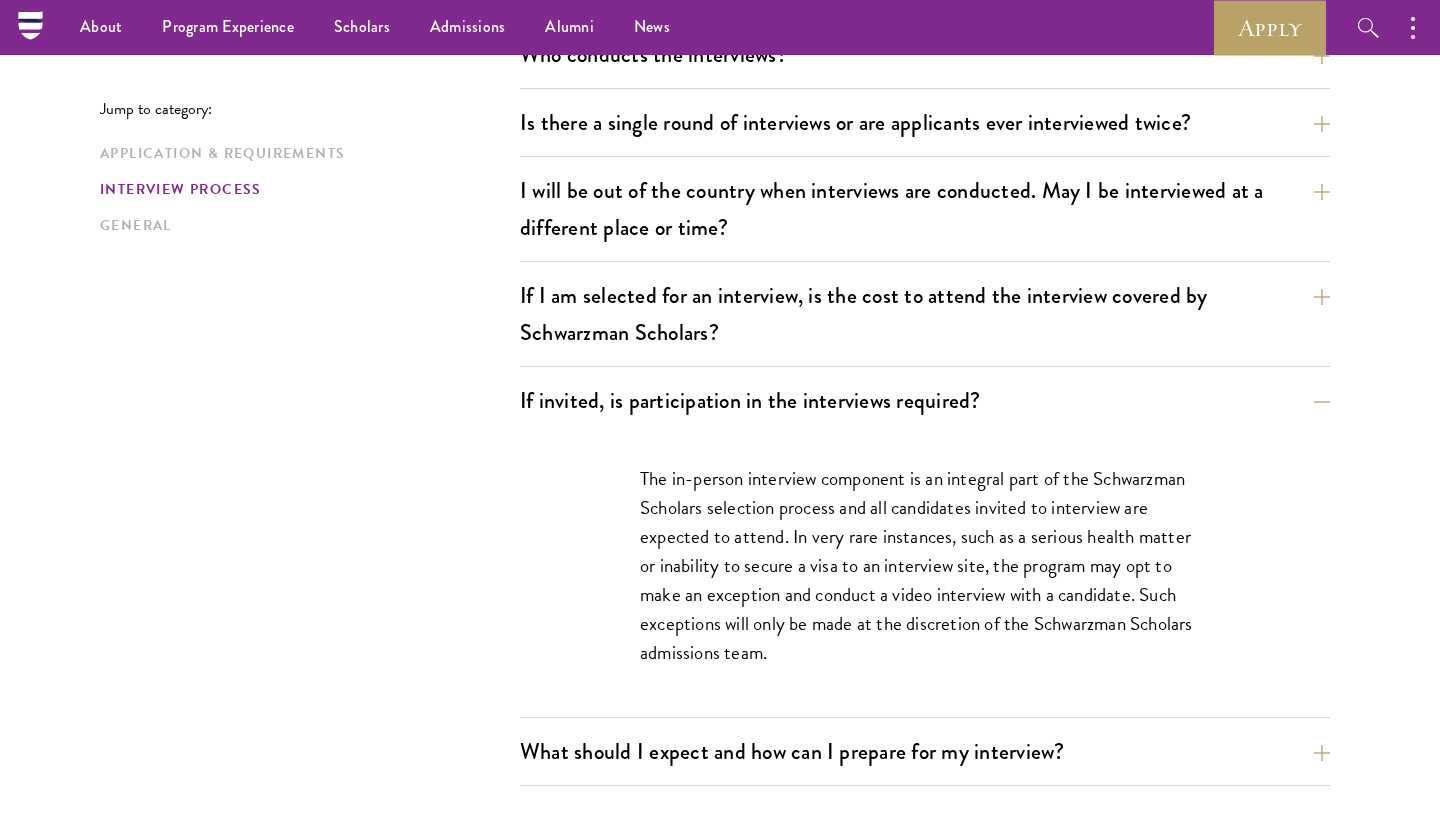 scroll, scrollTop: 2373, scrollLeft: 0, axis: vertical 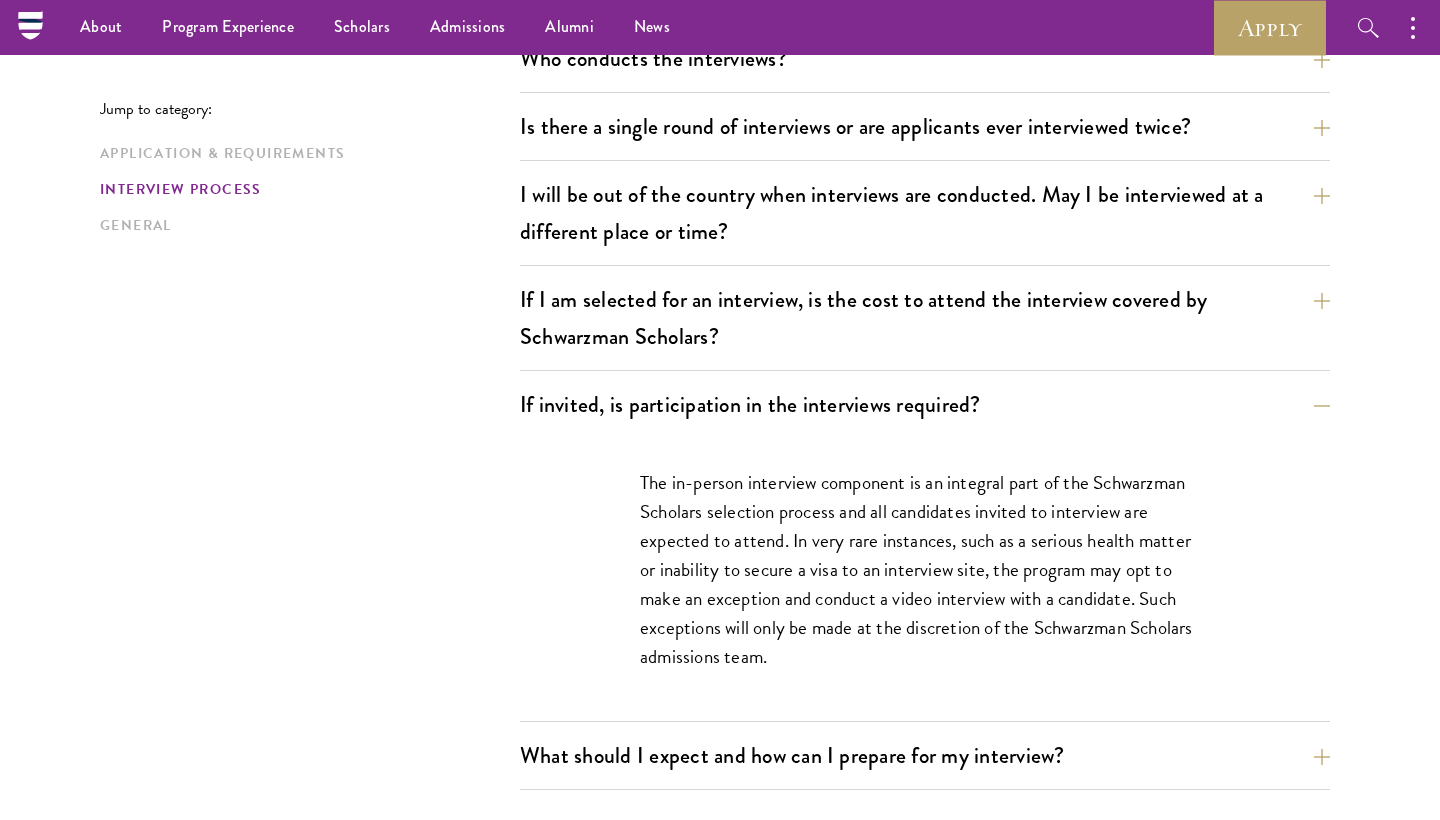 click on "Jump to category:
Application & Requirements
Interview Process
General
Application & Requirements
What are the important Schwarzman Scholars application dates?
Applicants who hold passports or permanent resident cards from the Chinese mainland, Hong Kong, Taiwan, and Macao apply online from January to May 20. Candidates invited to interview are notified before July, and attend interviews at Tsinghua University in Beijing in early July. Final admissions decisions for Chinese Schwarzman Scholars are announced before October each year.
What is the eligible age range?
Candidates must be at least 18 but not yet 29 years of age as of August 1 of their enrollment year.
Are there any fees associated with the Schwarzman Scholars application or the program?" at bounding box center (720, -75) 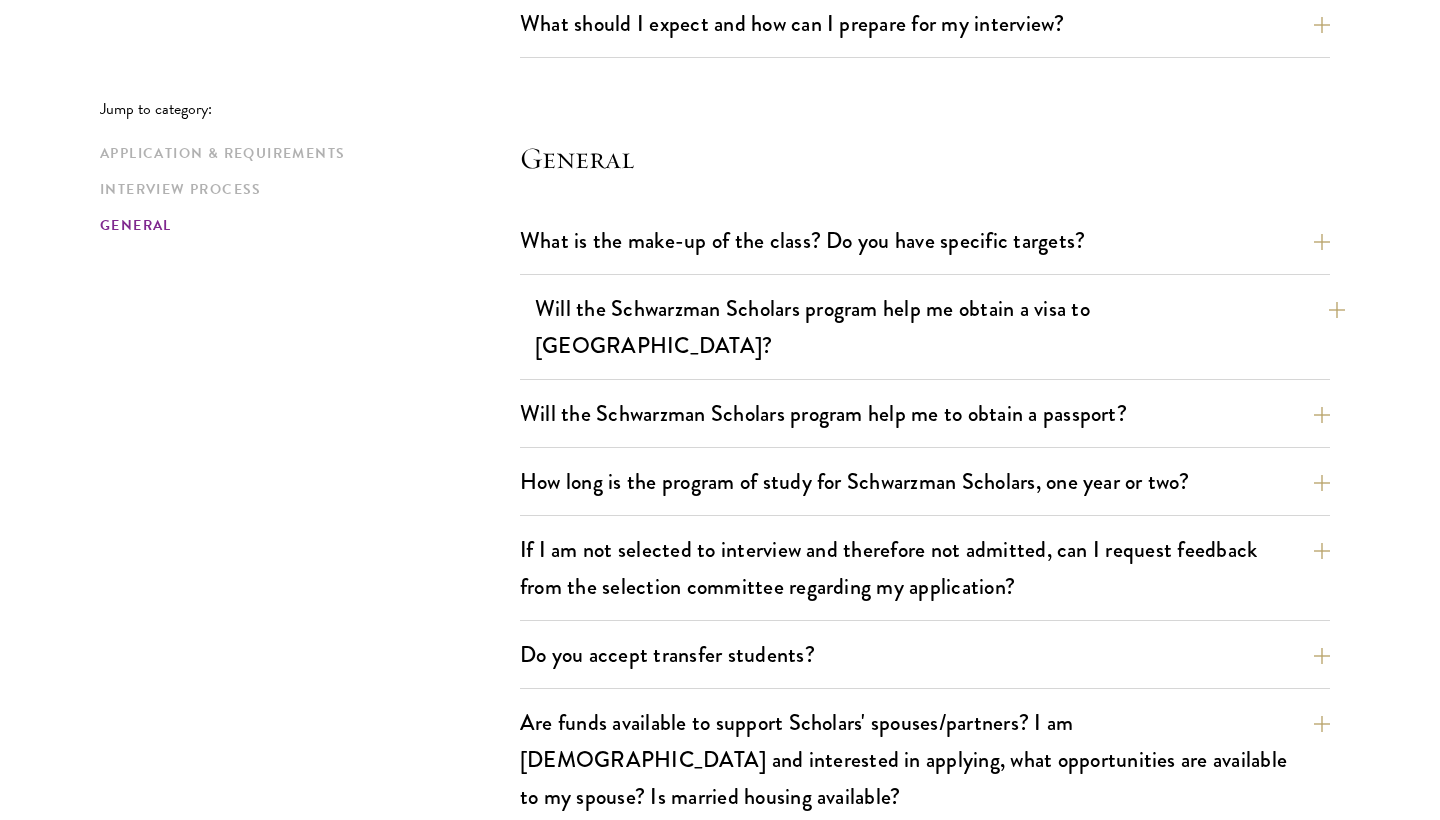 click on "Will the Schwarzman Scholars program help me obtain a visa to China?" at bounding box center [940, 327] 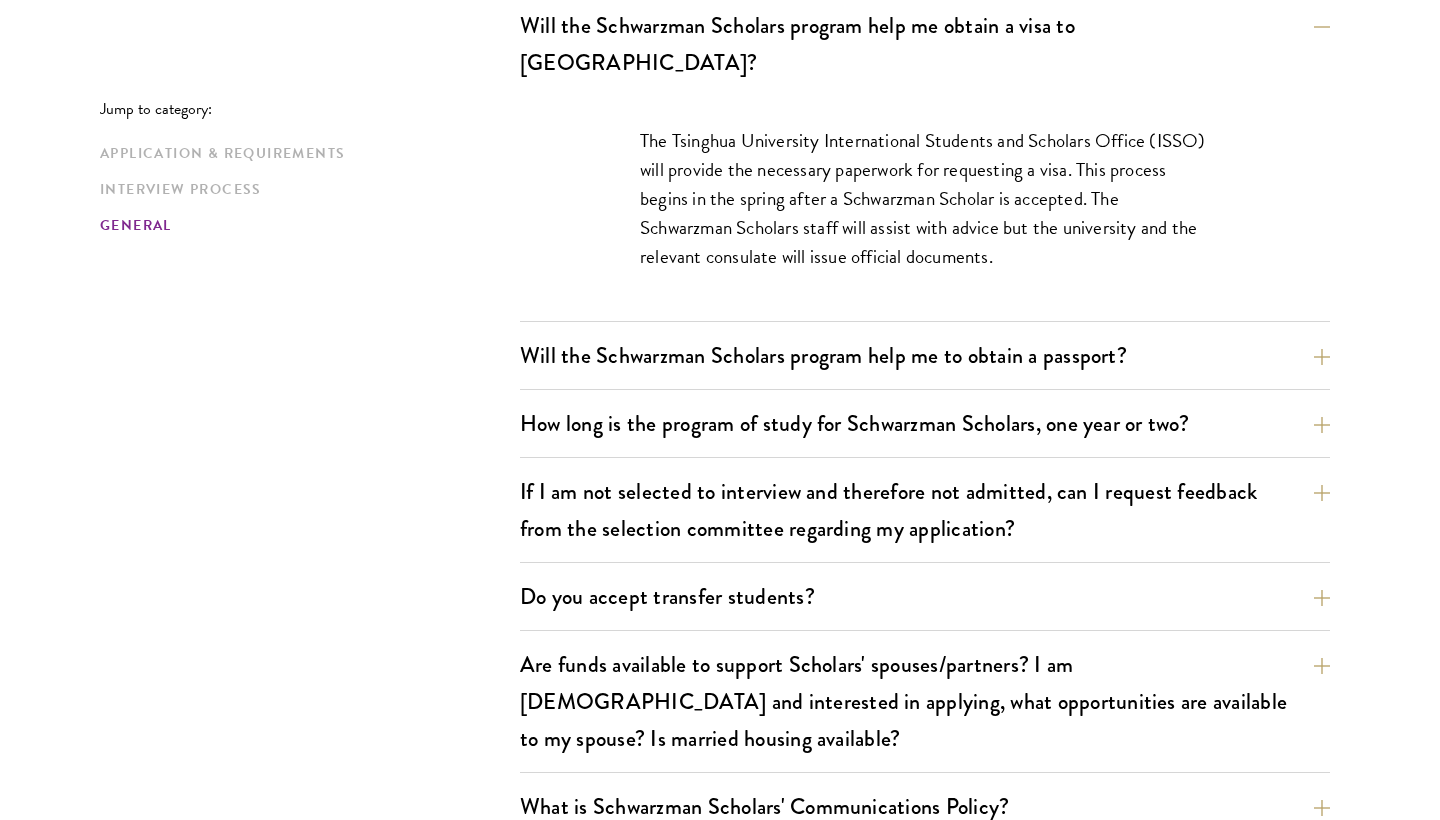 click on "Jump to category:
Application & Requirements
Interview Process
General
Application & Requirements
What are the important Schwarzman Scholars application dates?
Applicants who hold passports or permanent resident cards from the Chinese mainland, Hong Kong, Taiwan, and Macao apply online from January to May 20. Candidates invited to interview are notified before July, and attend interviews at Tsinghua University in Beijing in early July. Final admissions decisions for Chinese Schwarzman Scholars are announced before October each year.
What is the eligible age range?
Candidates must be at least 18 but not yet 29 years of age as of August 1 of their enrollment year.
Are there any fees associated with the Schwarzman Scholars application or the program?" at bounding box center (720, -836) 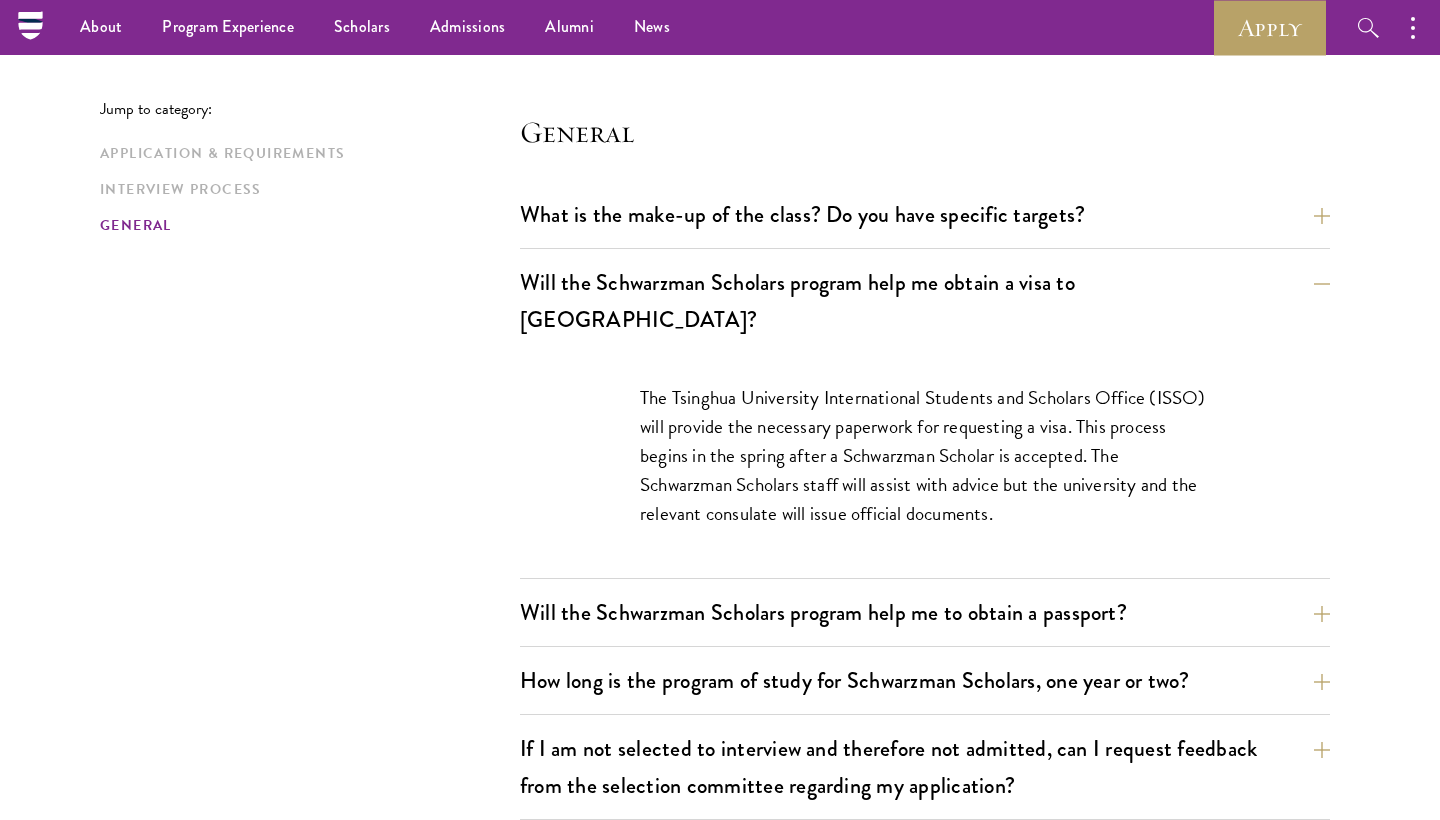 scroll, scrollTop: 2847, scrollLeft: 0, axis: vertical 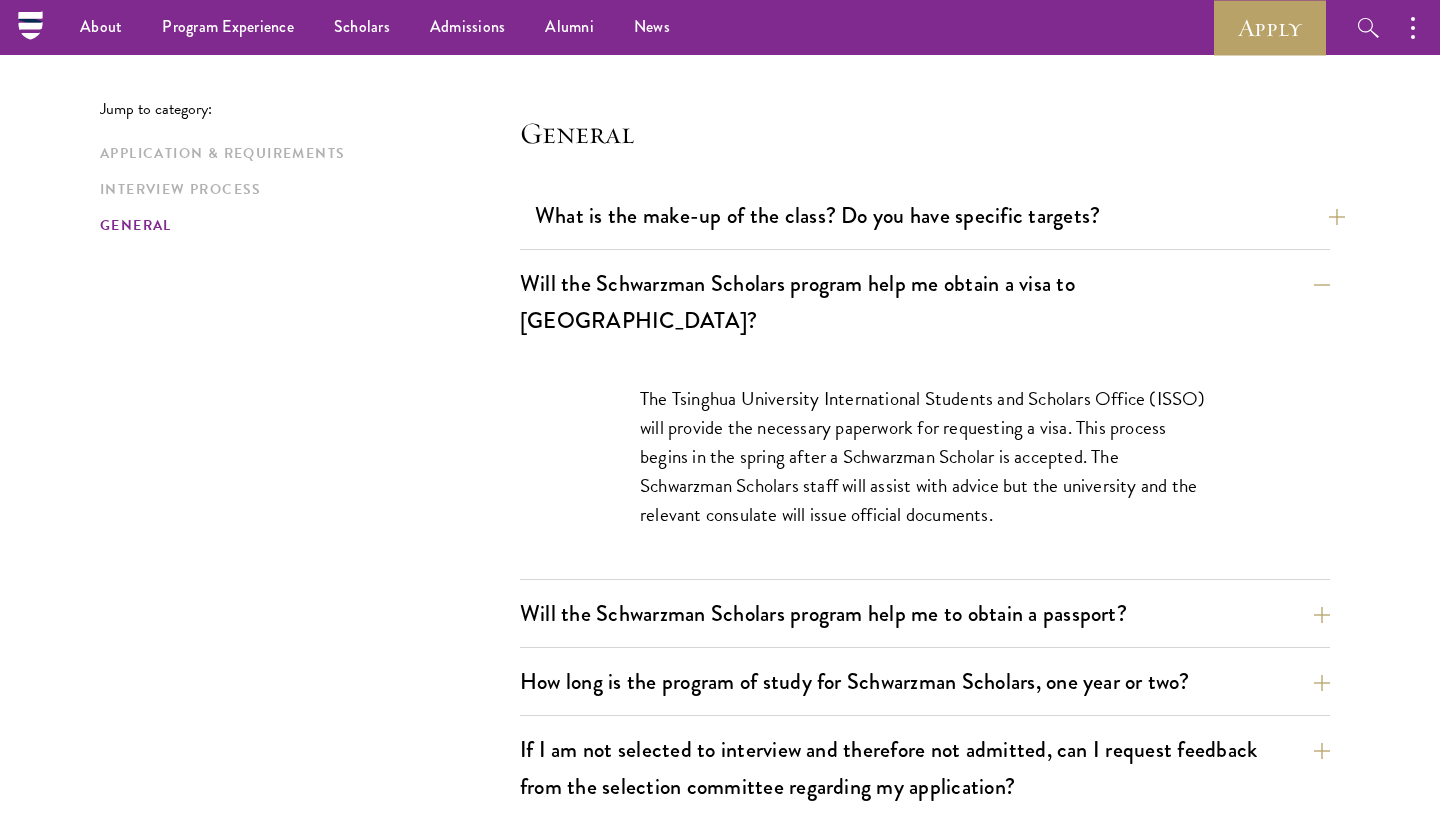 click on "What is the make-up of the class? Do you have specific targets?" at bounding box center [940, 215] 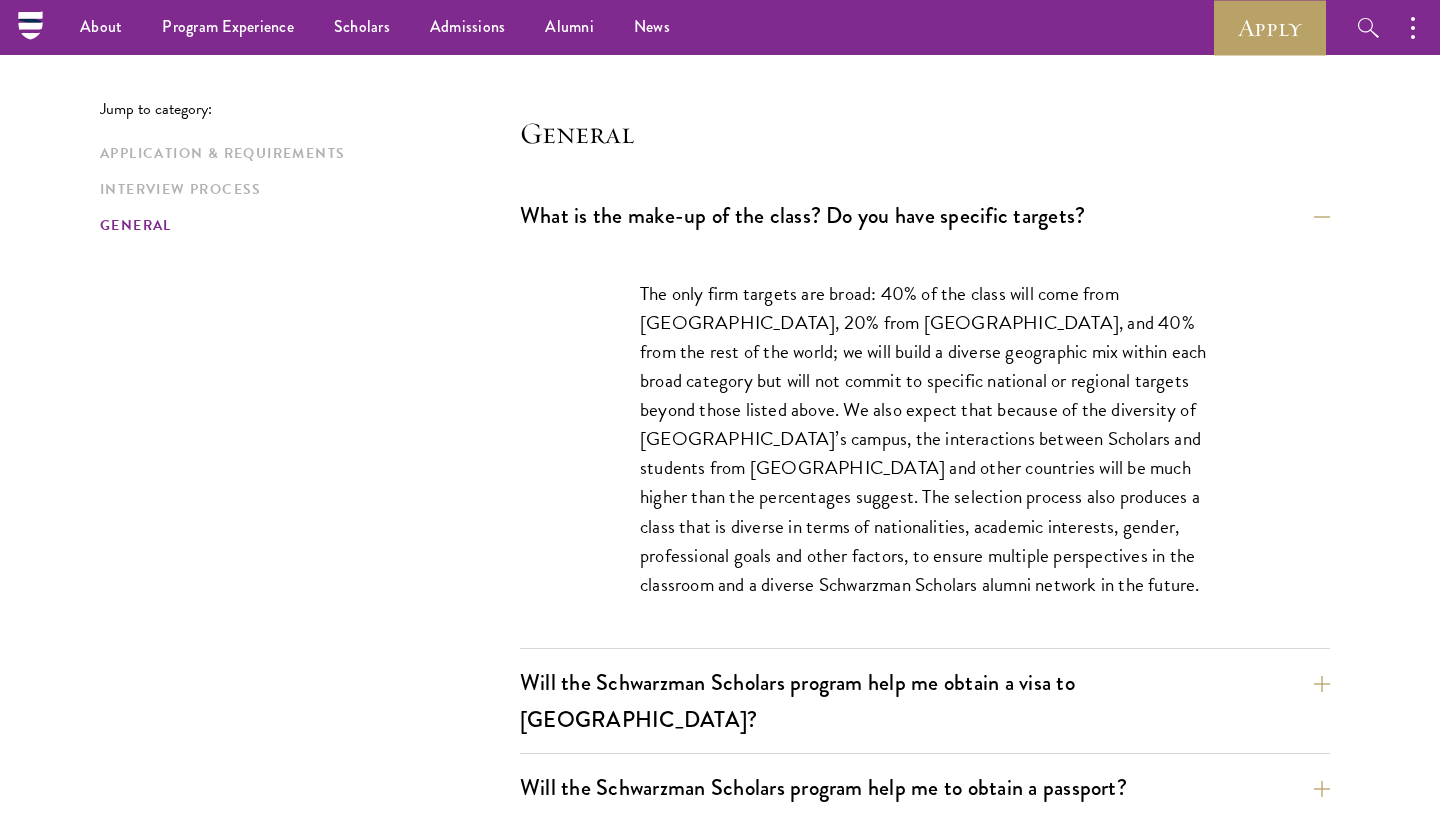 click on "Jump to category:
Application & Requirements
Interview Process
General
Application & Requirements
What are the important Schwarzman Scholars application dates?
Applicants who hold passports or permanent resident cards from the Chinese mainland, Hong Kong, Taiwan, and Macao apply online from January to May 20. Candidates invited to interview are notified before July, and attend interviews at Tsinghua University in Beijing in early July. Final admissions decisions for Chinese Schwarzman Scholars are announced before October each year.
What is the eligible age range?
Candidates must be at least 18 but not yet 29 years of age as of August 1 of their enrollment year.
Are there any fees associated with the Schwarzman Scholars application or the program?" at bounding box center [720, -491] 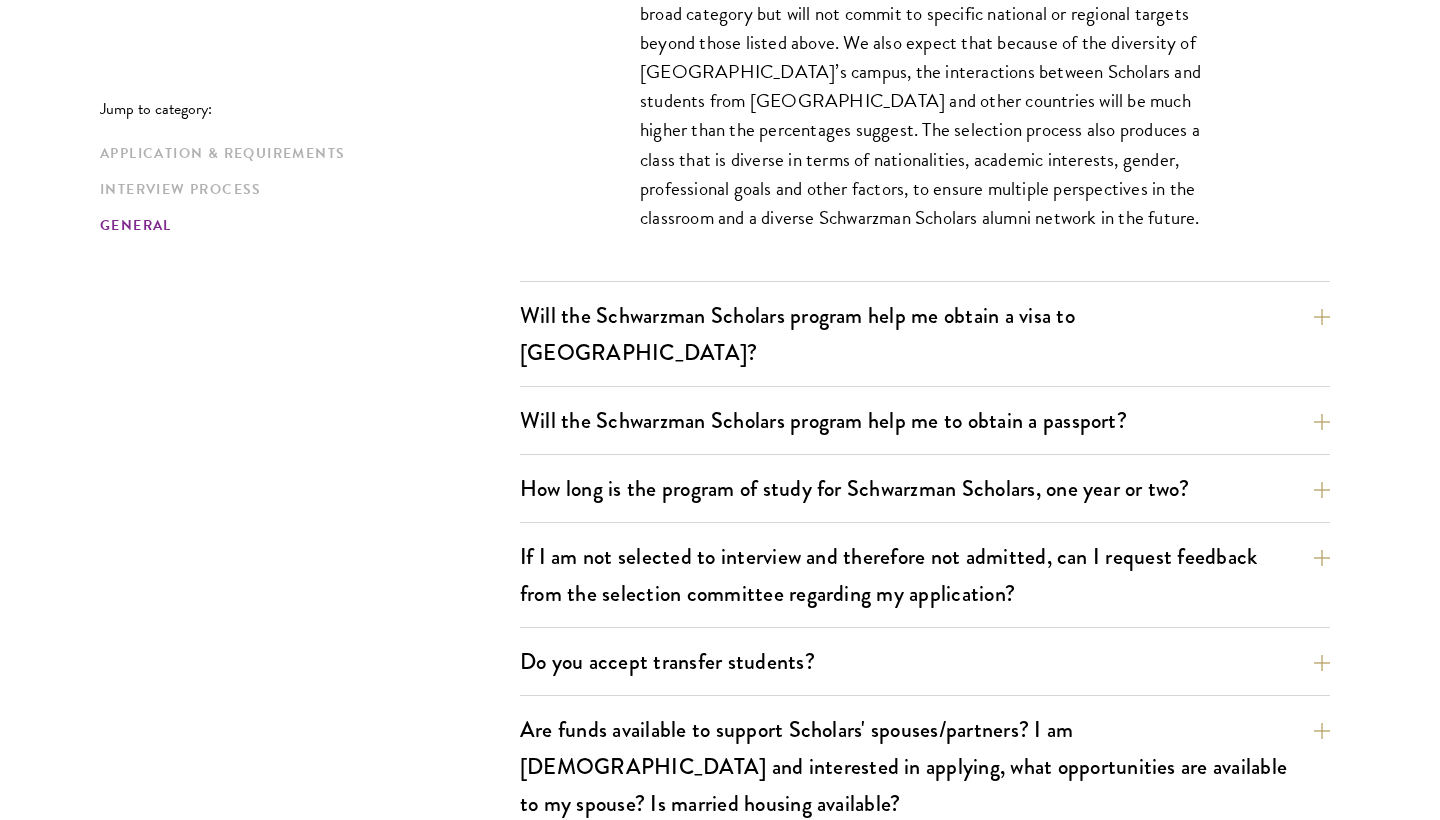 scroll, scrollTop: 3279, scrollLeft: 0, axis: vertical 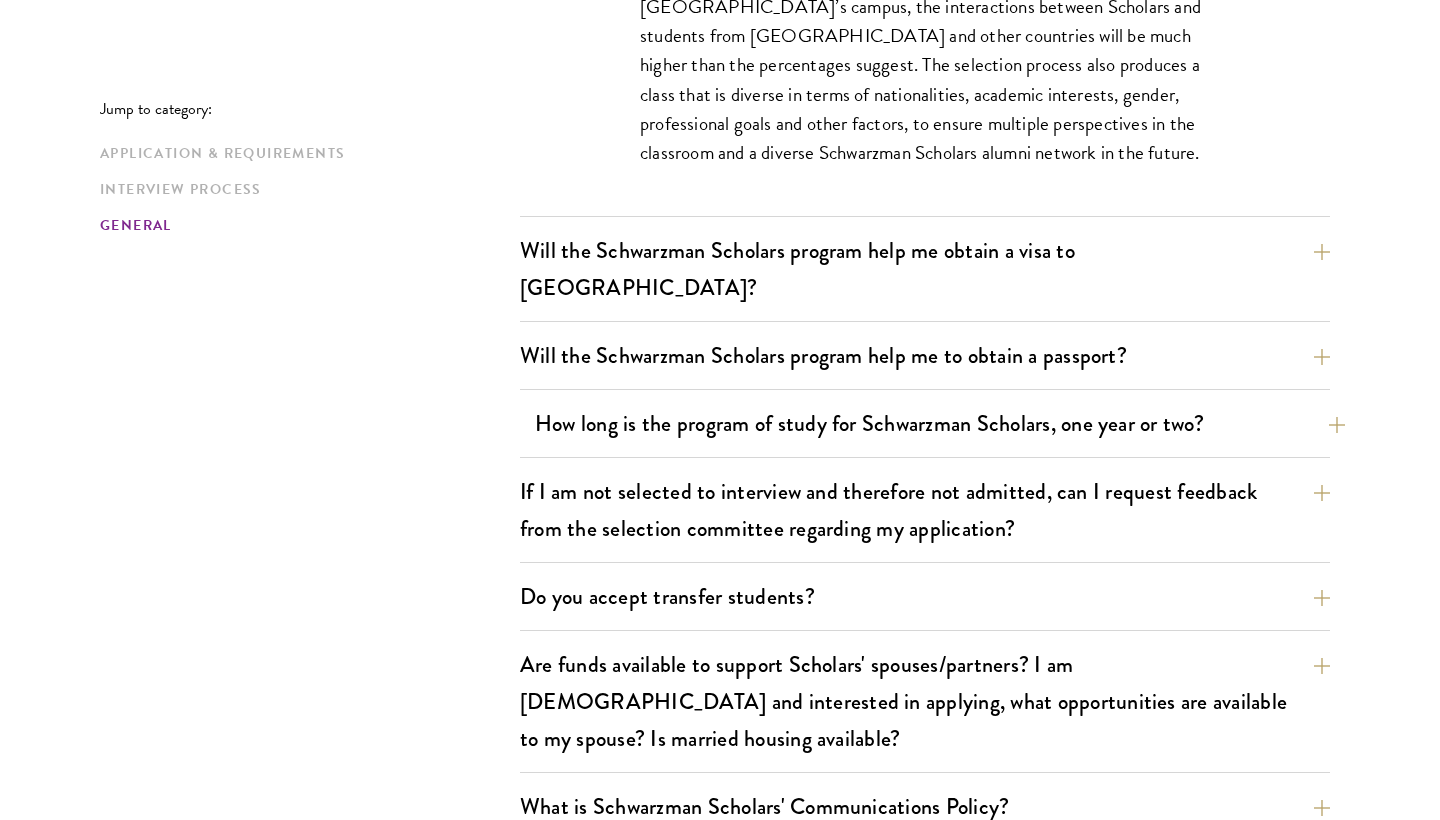 click on "How long is the program of study for Schwarzman Scholars, one year or two?" at bounding box center [940, 423] 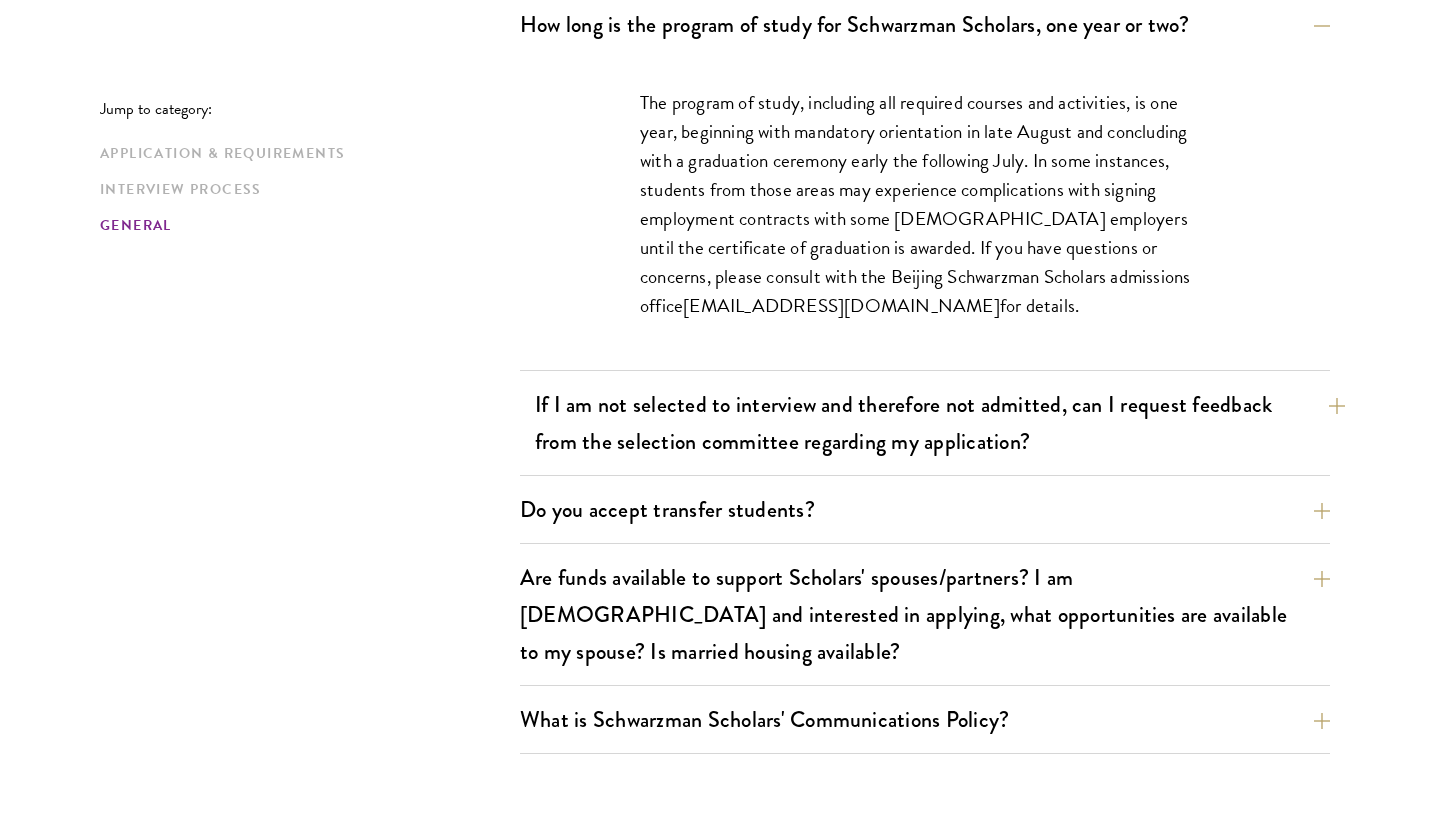click on "If I am not selected to interview and therefore not admitted, can I request feedback from the selection committee regarding my application?" at bounding box center [940, 423] 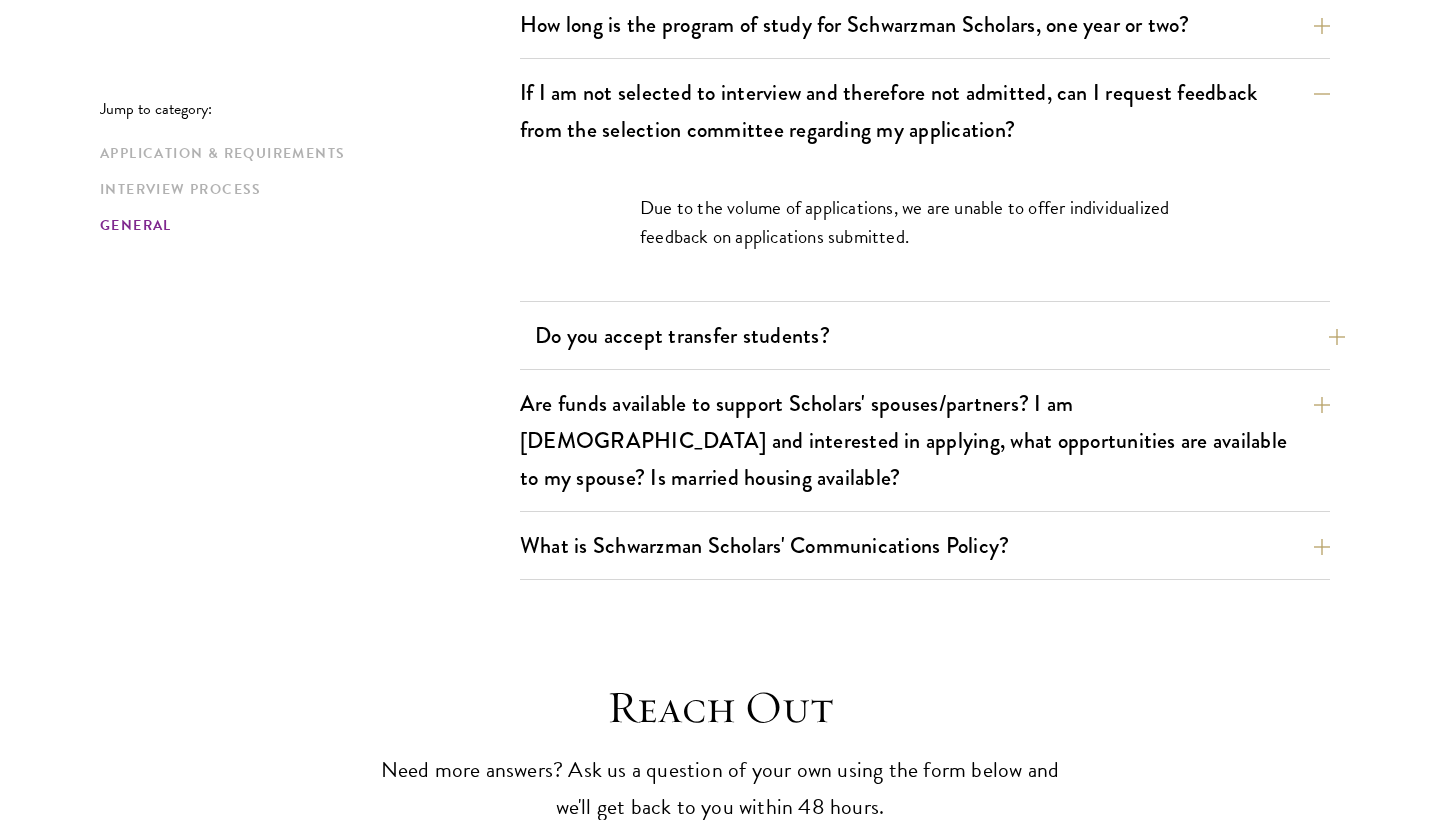 click on "Do you accept transfer students?" at bounding box center [940, 335] 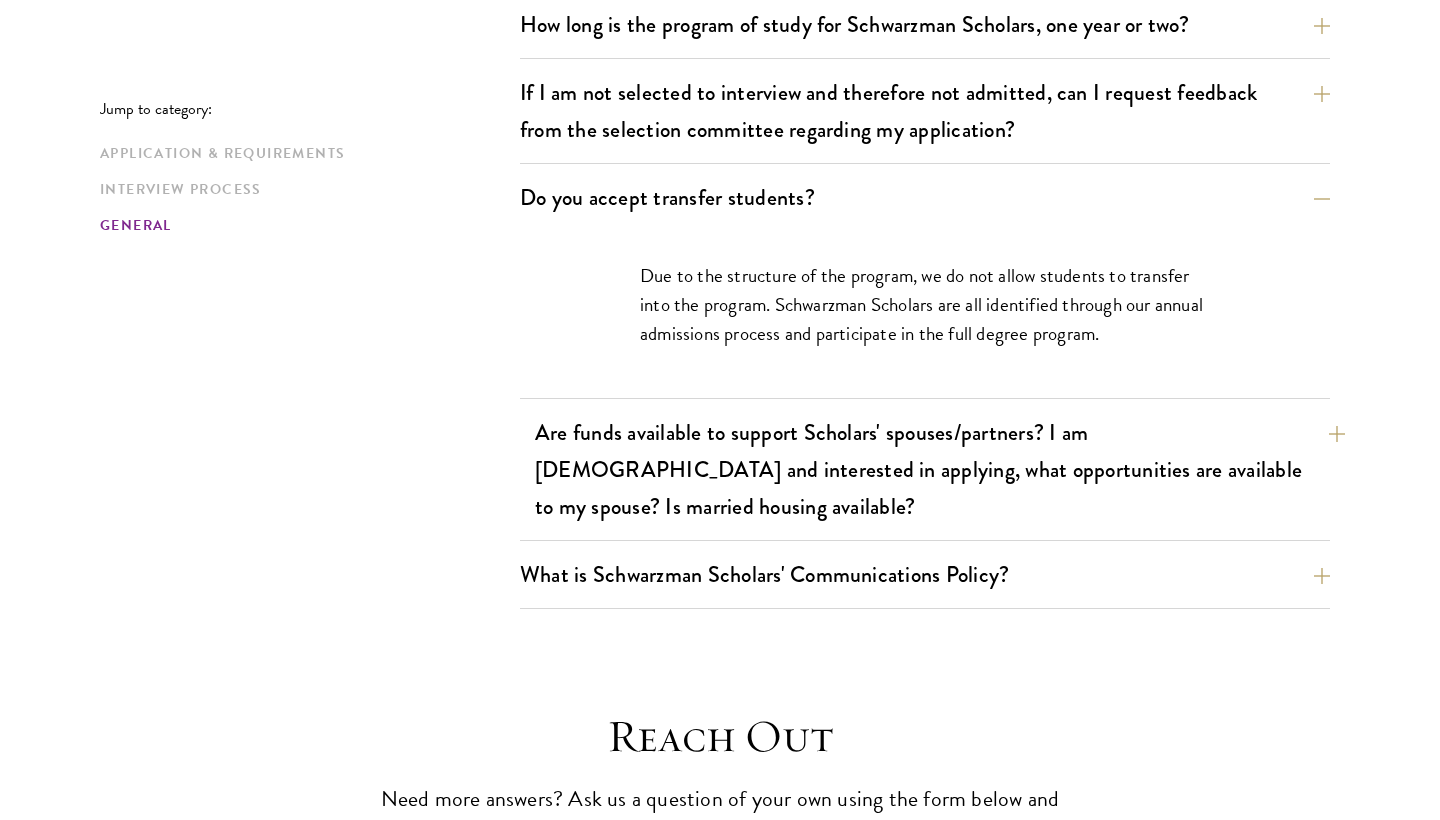 click on "Are funds available to support Scholars' spouses/partners? I am married and interested in applying, what opportunities are available to my spouse? Is married housing available?" at bounding box center [940, 469] 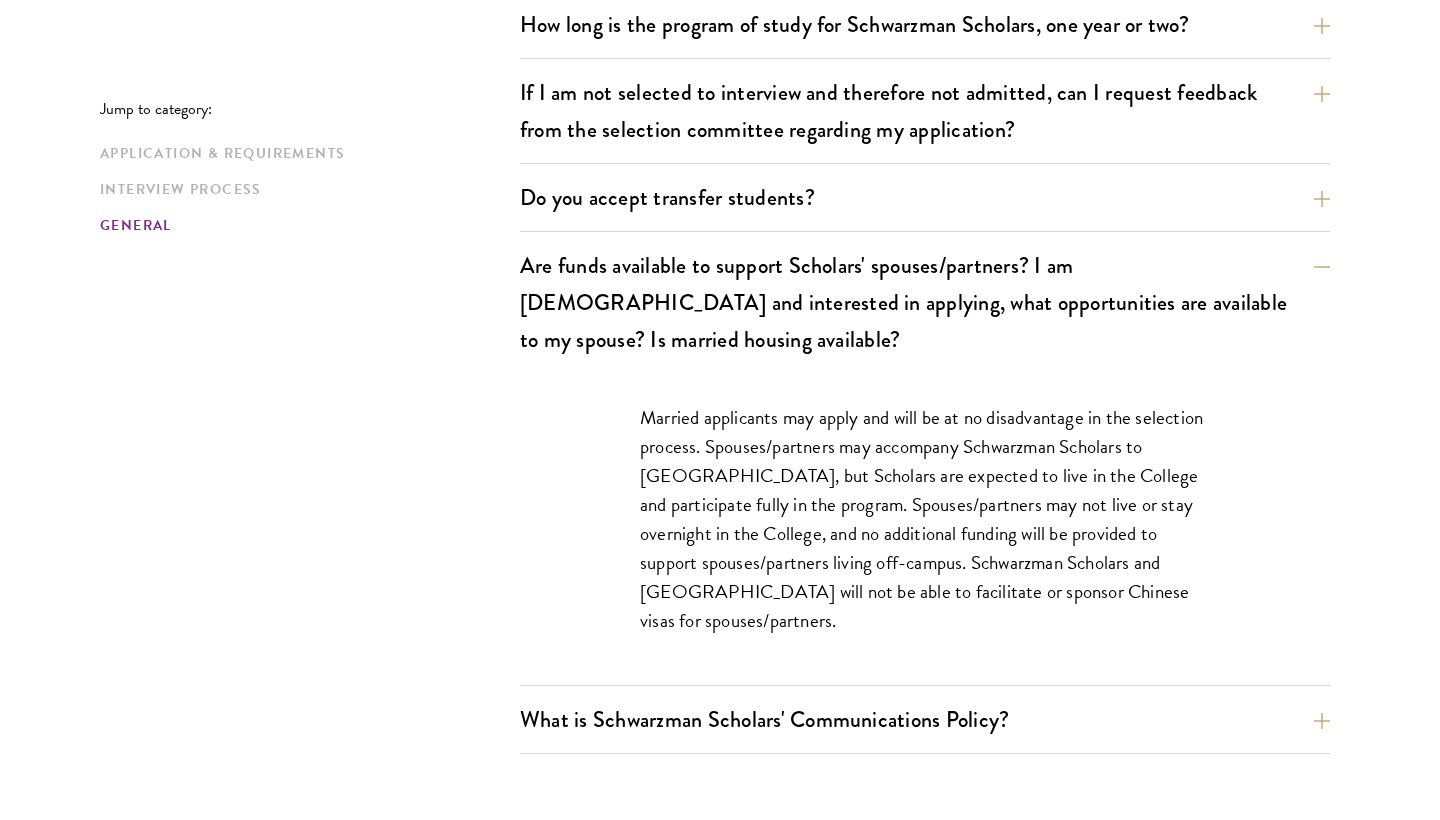 click on "Jump to category:
Application & Requirements
Interview Process
General
Application & Requirements
What are the important Schwarzman Scholars application dates?
Applicants who hold passports or permanent resident cards from the Chinese mainland, Hong Kong, Taiwan, and Macao apply online from January to May 20. Candidates invited to interview are notified before July, and attend interviews at Tsinghua University in Beijing in early July. Final admissions decisions for Chinese Schwarzman Scholars are announced before October each year.
What is the eligible age range?
Candidates must be at least 18 but not yet 29 years of age as of August 1 of their enrollment year.
Are there any fees associated with the Schwarzman Scholars application or the program?" at bounding box center (720, -967) 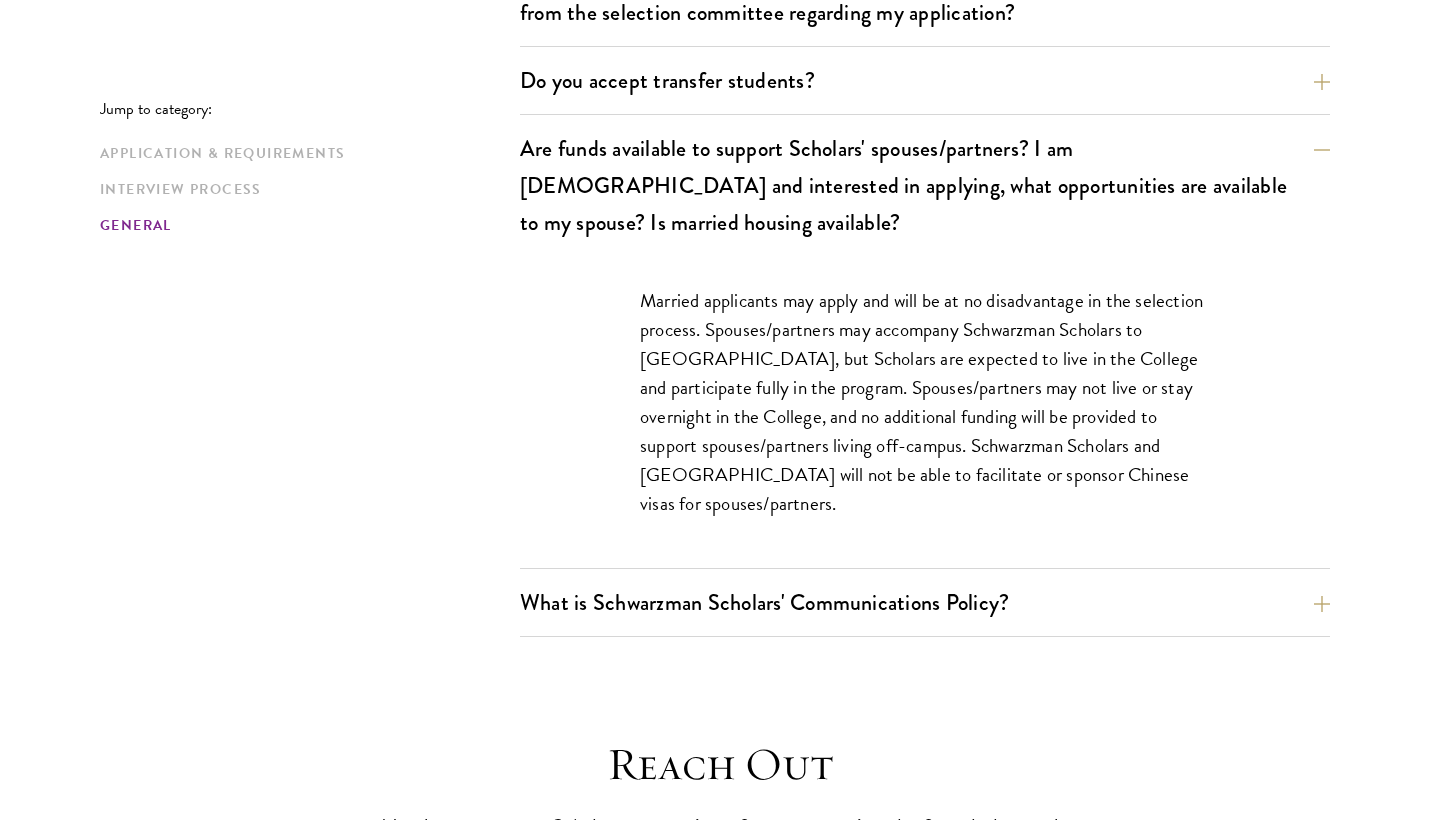 scroll, scrollTop: 3397, scrollLeft: 0, axis: vertical 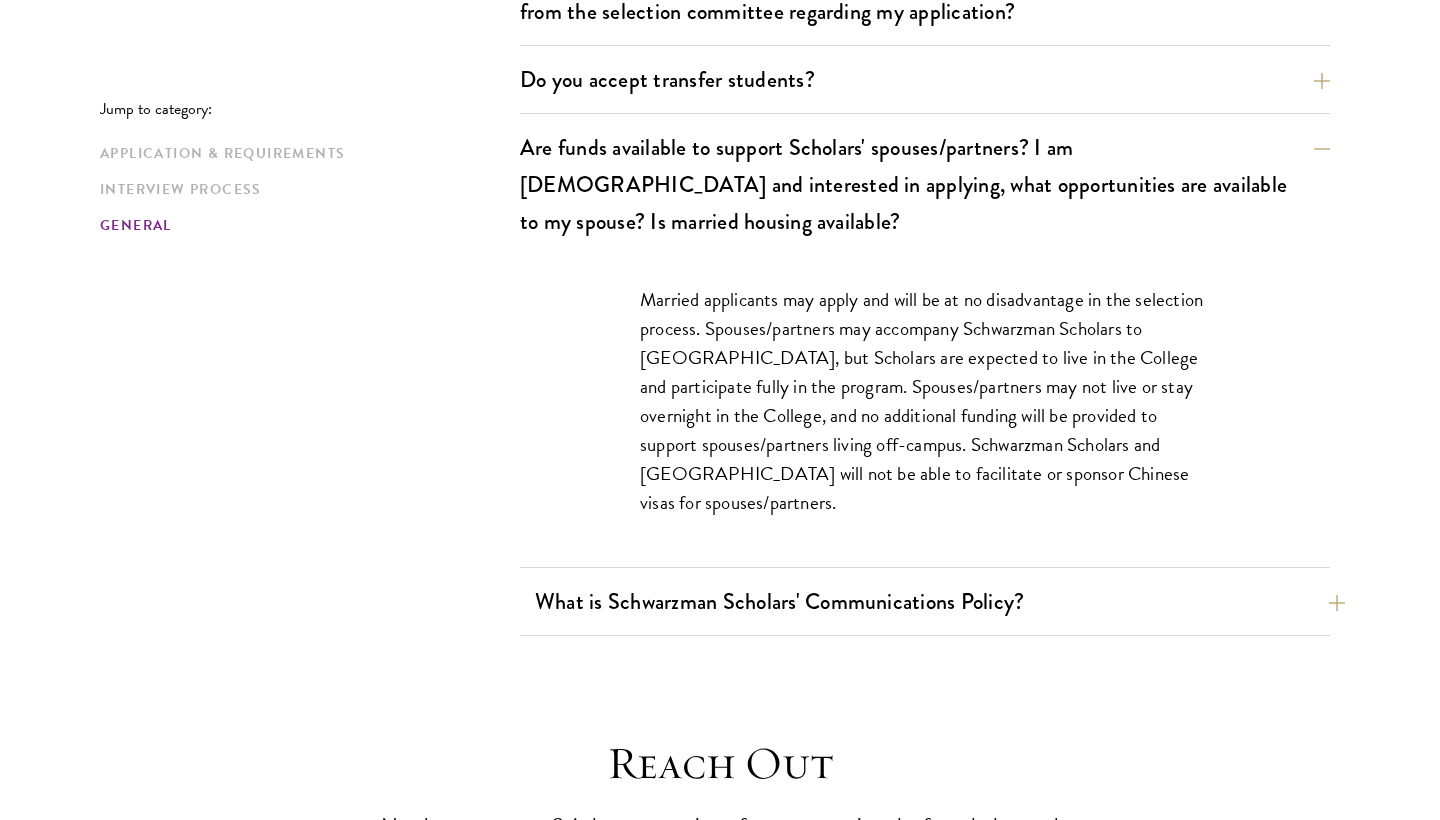click on "What is Schwarzman Scholars' Communications Policy?" at bounding box center [940, 601] 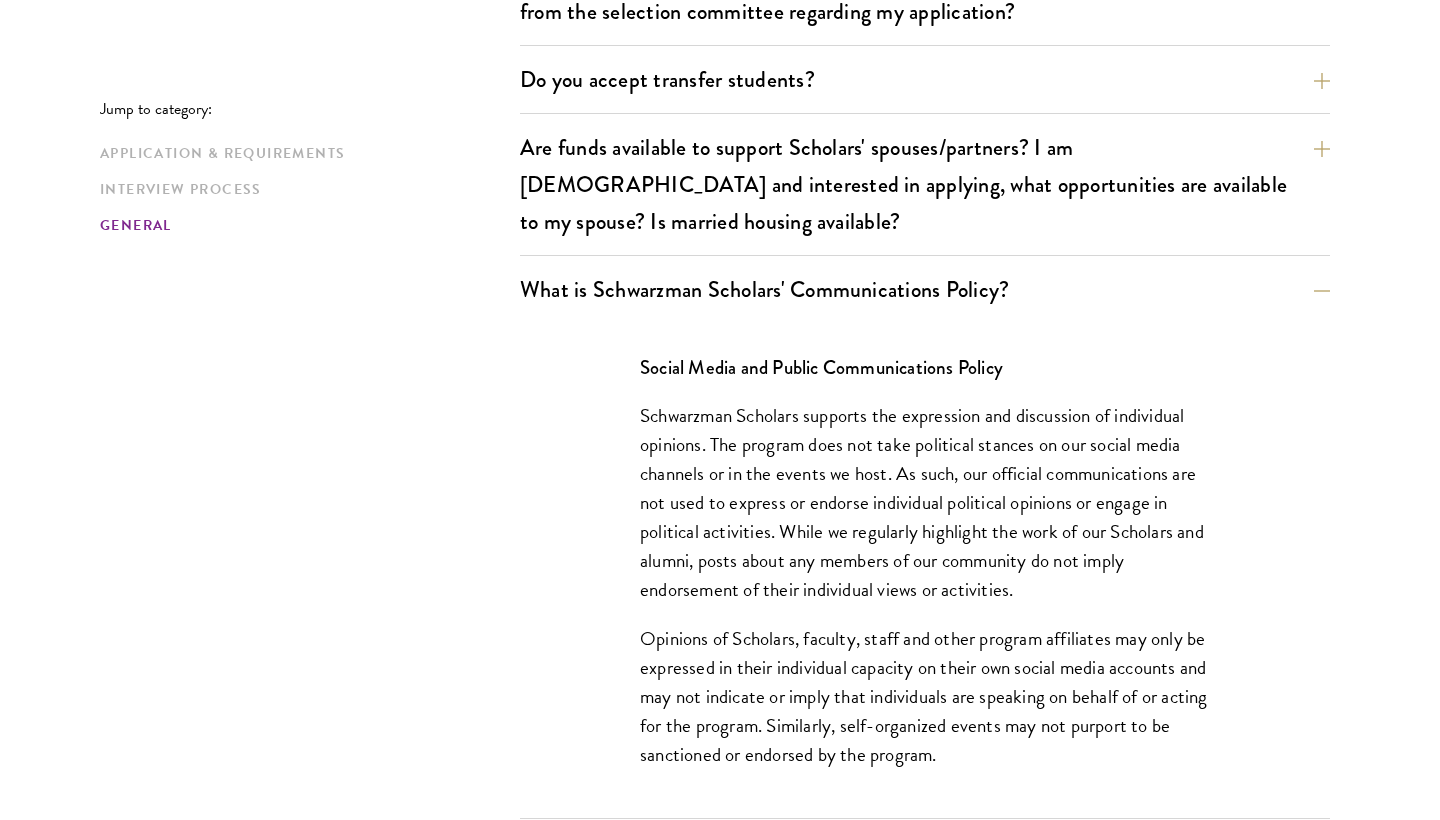 click on "Social Media and Public Communications Policy
Schwarzman Scholars supports the expression and discussion of individual opinions. The program does not take political stances on our social media channels or in the events we host. As such, our official communications are not used to express or endorse individual political opinions or engage in political activities. While we regularly highlight the work of our Scholars and alumni, posts about any members of our community do not imply endorsement of their individual views or activities.
Opinions of Scholars, faculty, staff and other program affiliates may only be expressed in their individual capacity on their own social media accounts and may not indicate or imply that individuals are speaking on behalf of or acting for the program. Similarly, self-organized events may not purport to be sanctioned or endorsed by the program." at bounding box center (925, 571) 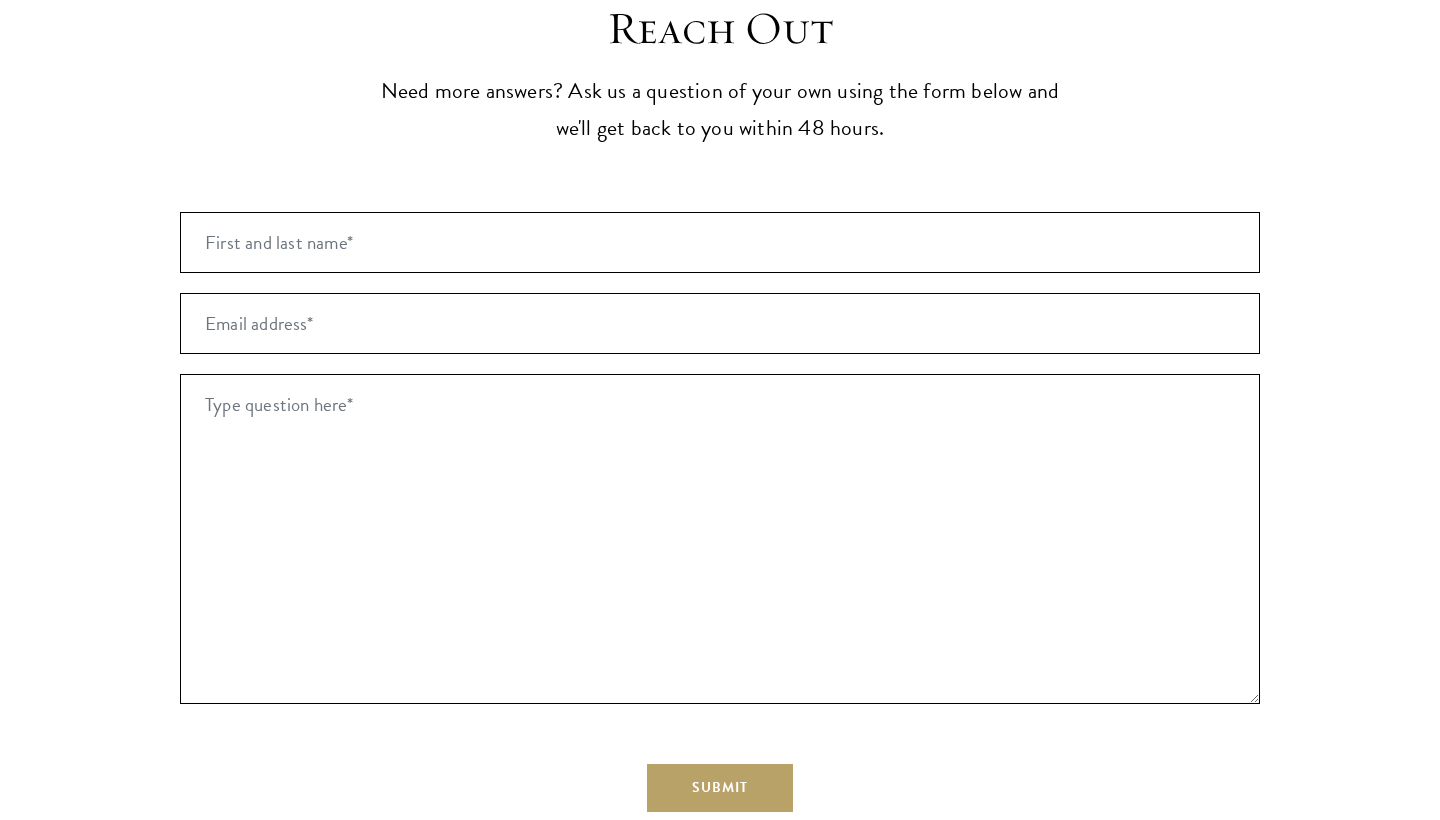 scroll, scrollTop: 4320, scrollLeft: 0, axis: vertical 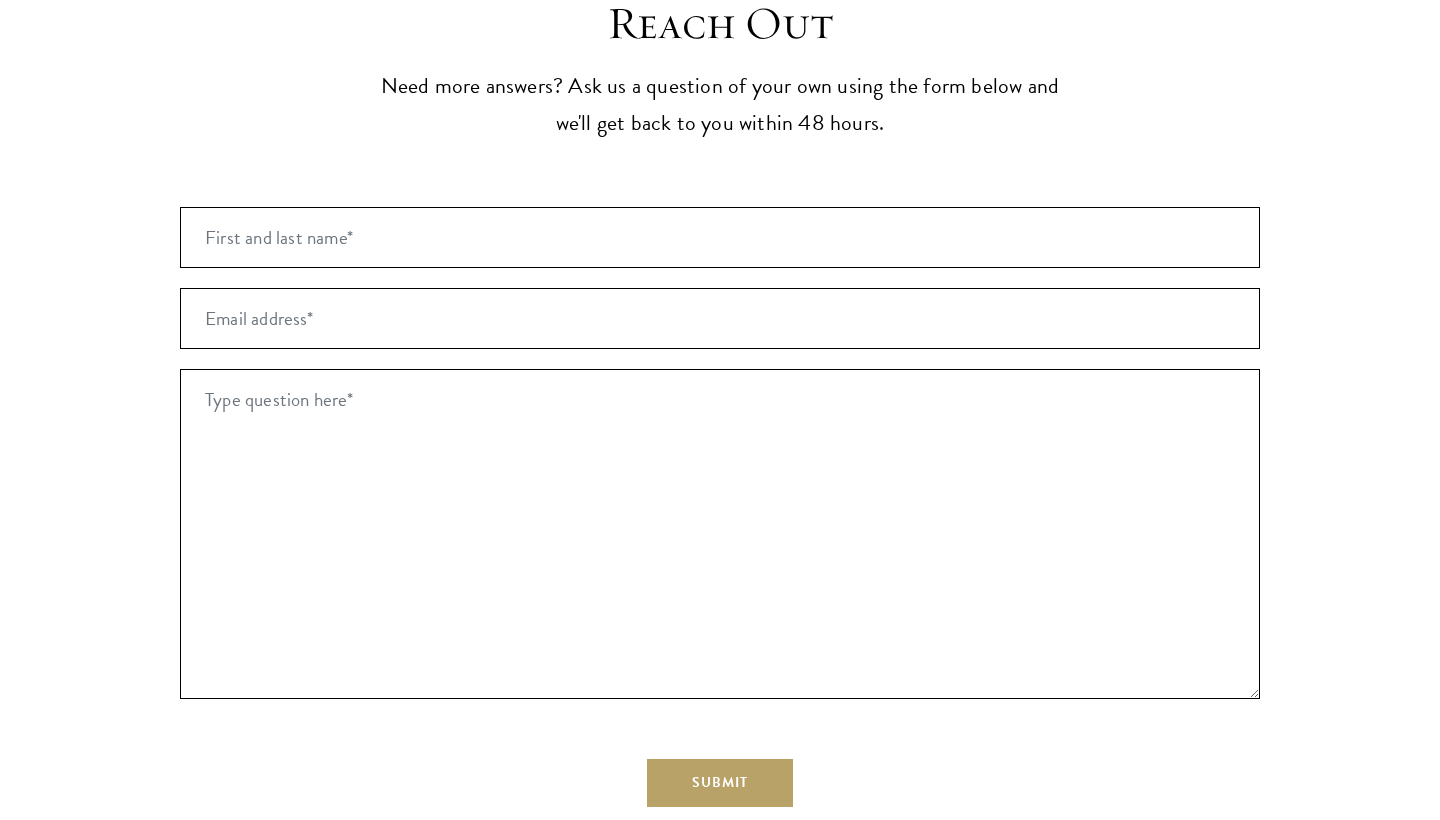 click on "Reach Out
Need more answers? Ask us a question of your own using the form below and we'll get back to you within 48 hours.
First and last name* * Email address* *
Type question here* * Comments This field is for validation purposes and should be left unchanged.
Submit
* indicates required field." at bounding box center [720, 537] 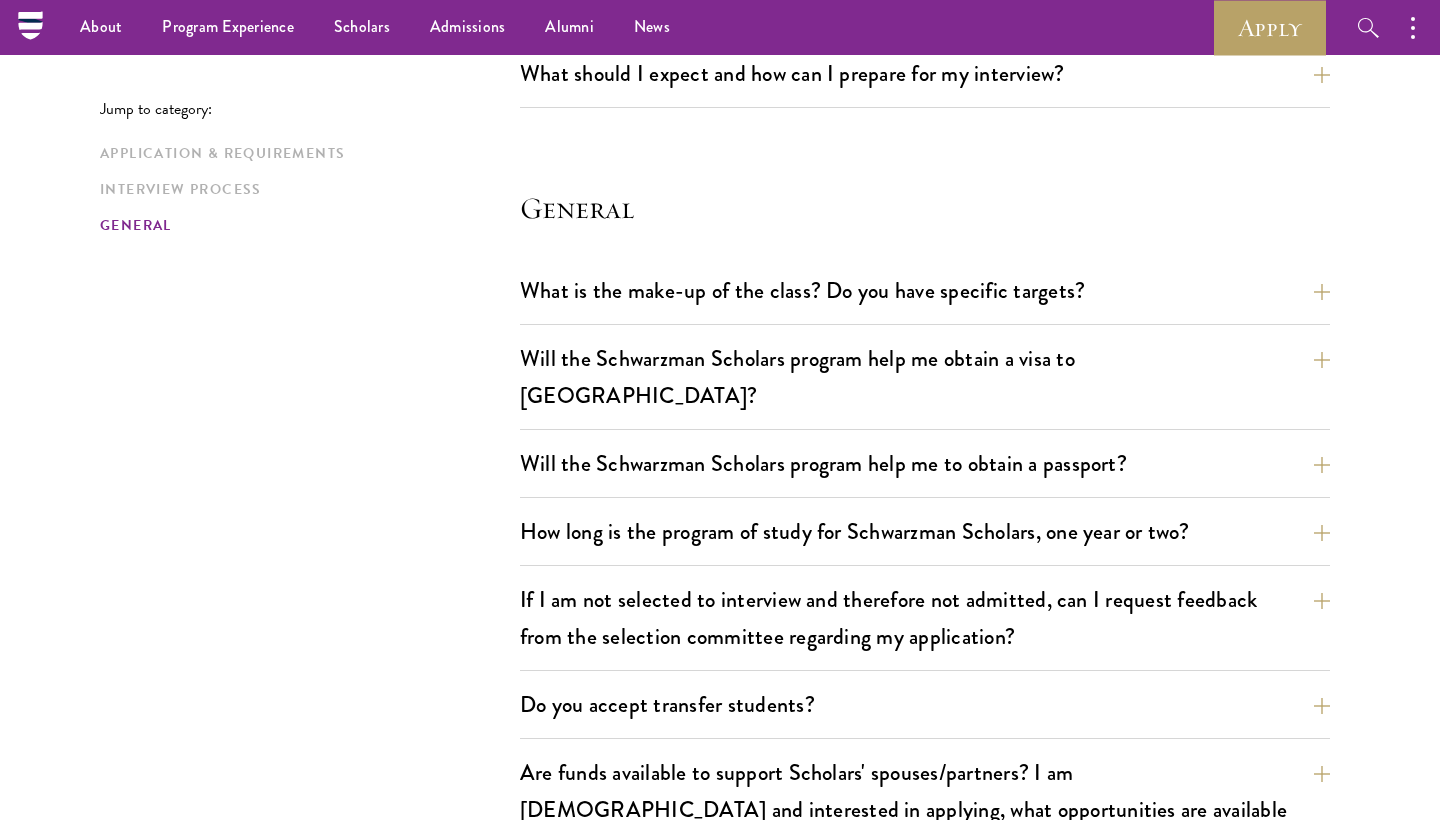 scroll, scrollTop: 2730, scrollLeft: 0, axis: vertical 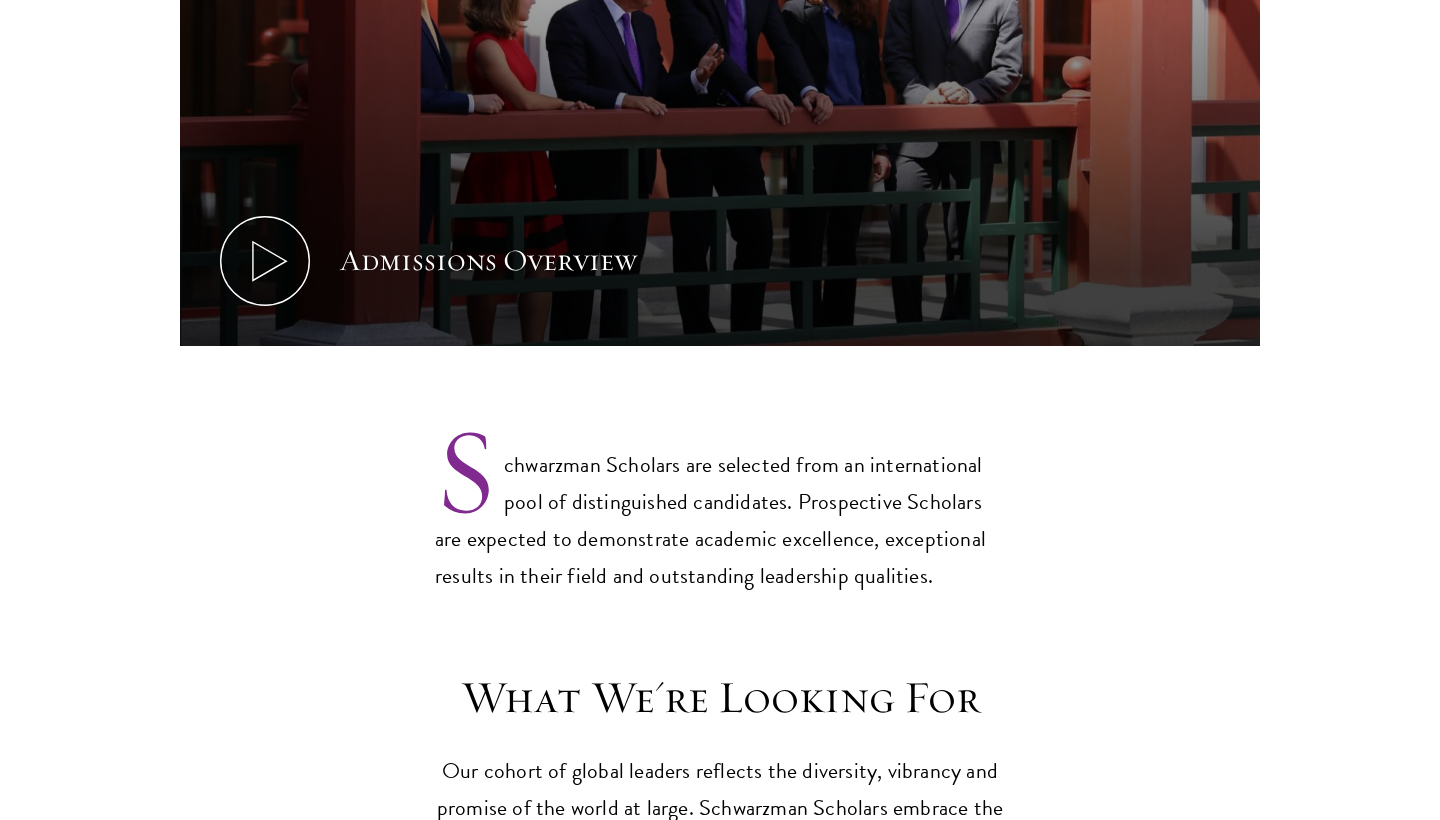 click on "What We're Looking For
Our cohort of global leaders reflects the diversity, vibrancy and promise of the world at large. Schwarzman Scholars embrace the opportunity to understand other cultures, perspectives and positions. Candidates who are most qualified to meet the high demands of the program must exhibit excellence in the following areas:
Leadership Abilities
Exemplary Character & Integrity
Academic Aptitude & Intellectual Ability
Empathy & Intercultural Competency
Open Mindedness
Entrepreneurial Spirit" at bounding box center [720, 952] 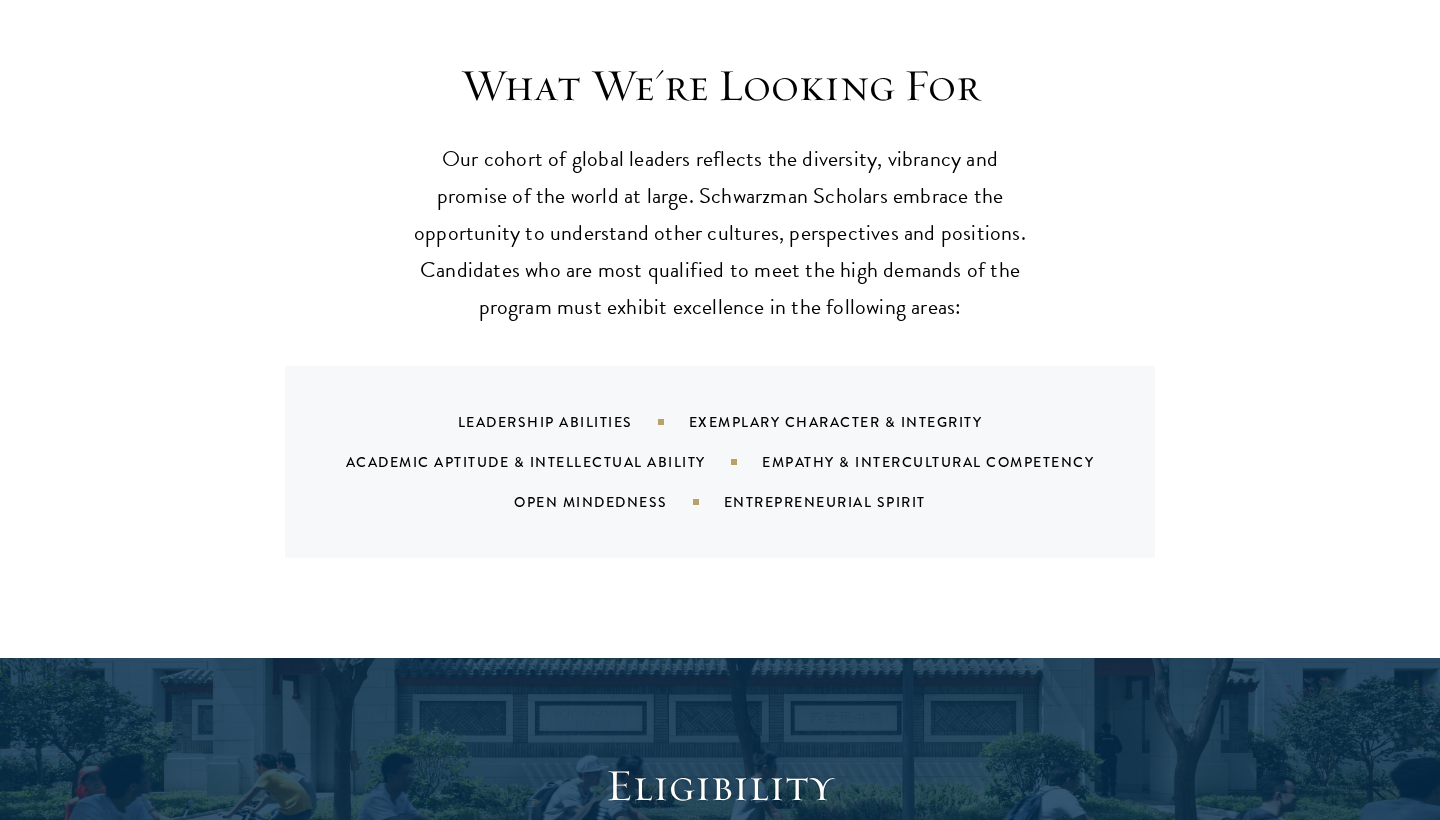 scroll, scrollTop: 1921, scrollLeft: 0, axis: vertical 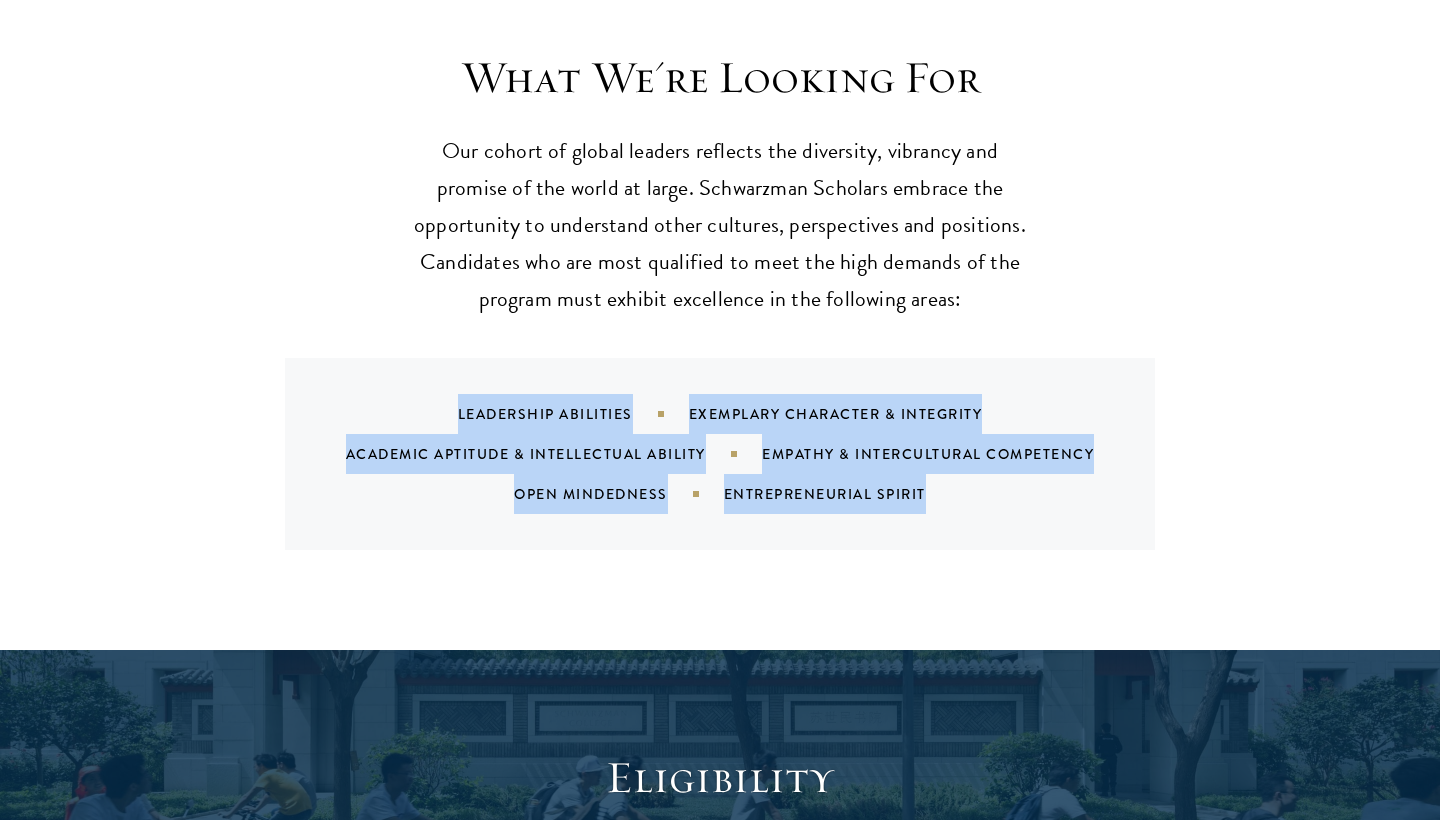 drag, startPoint x: 968, startPoint y: 453, endPoint x: 425, endPoint y: 352, distance: 552.3133 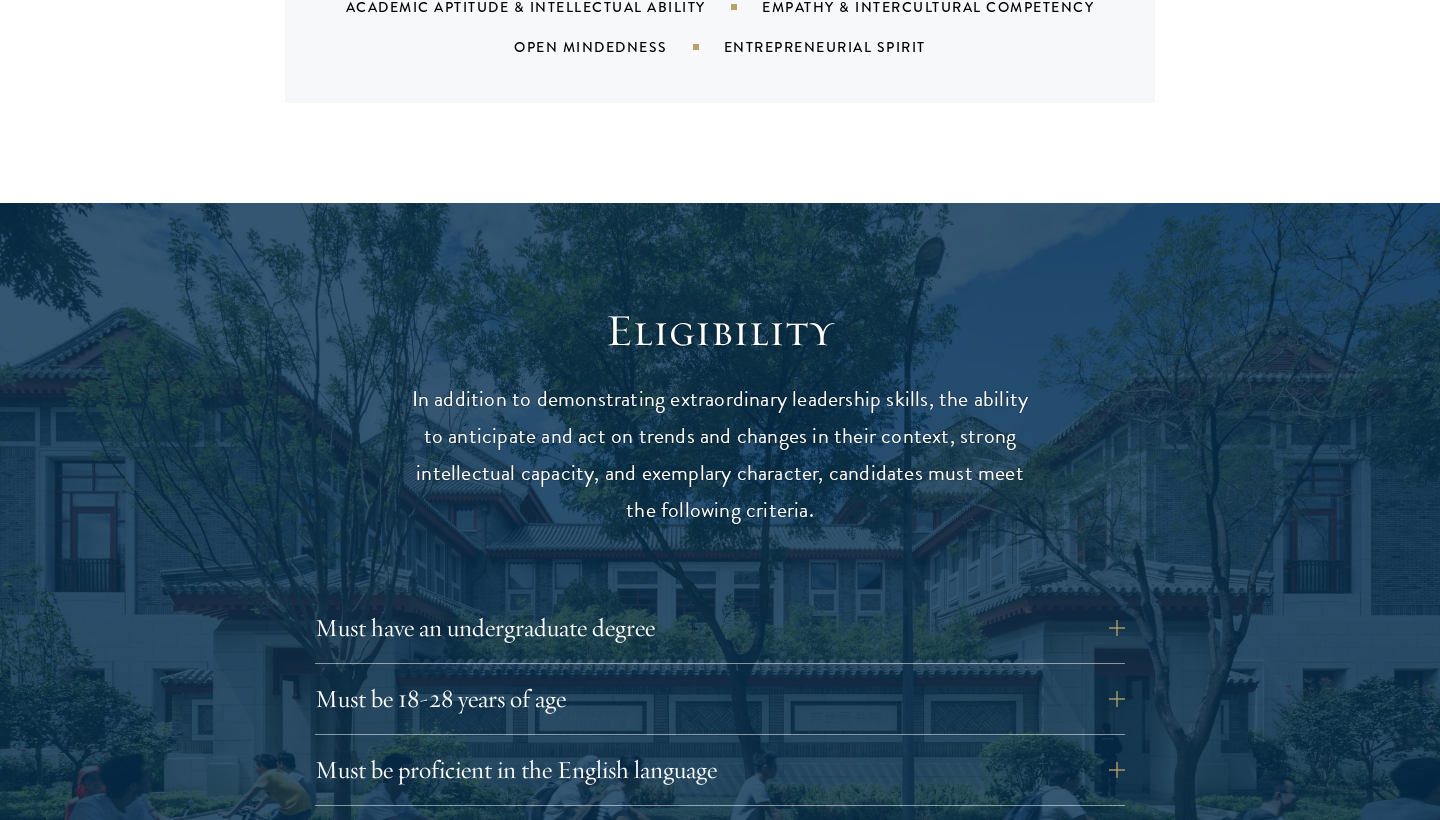 scroll, scrollTop: 2391, scrollLeft: 0, axis: vertical 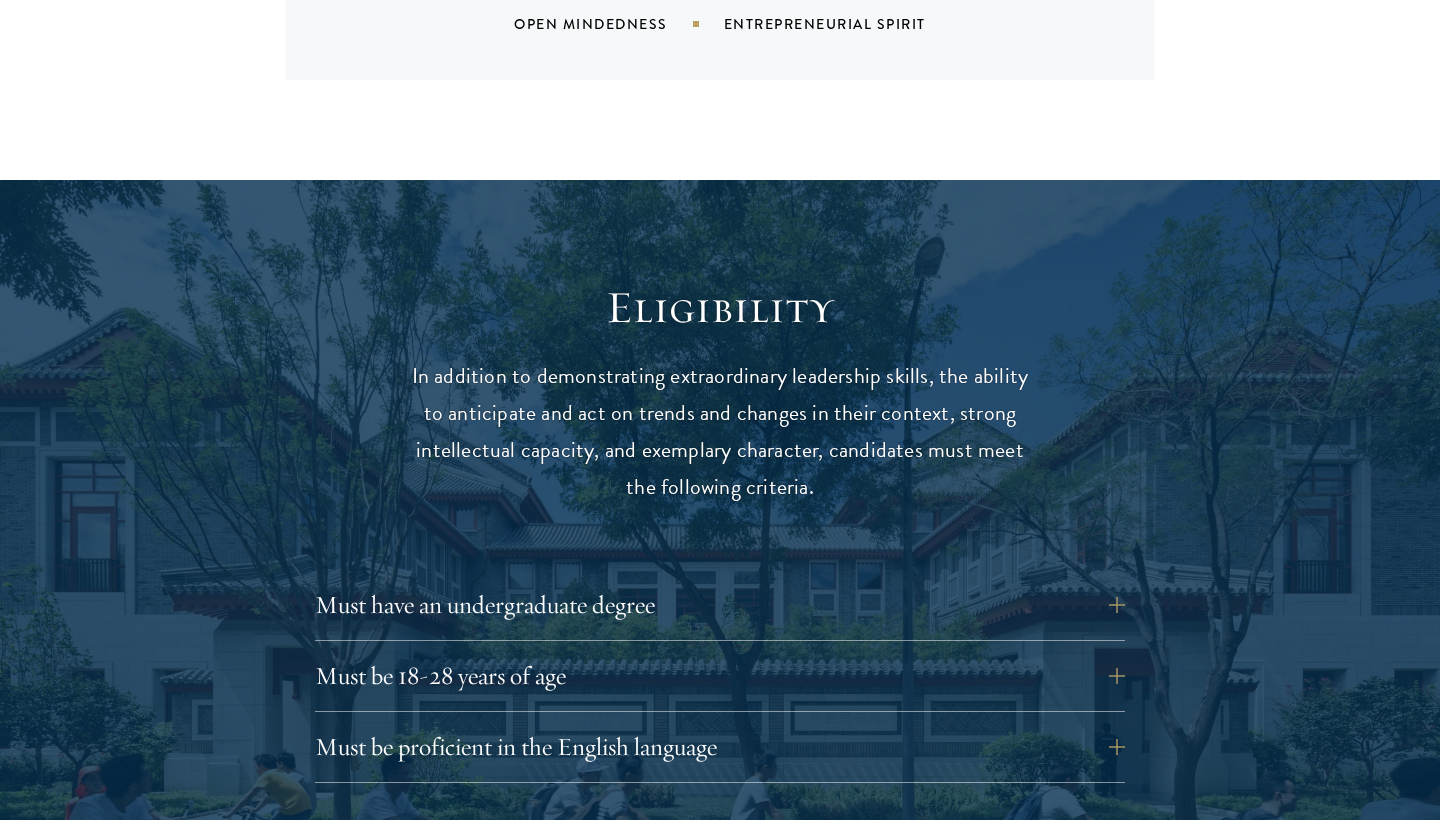 click on "Eligibility
In addition to demonstrating extraordinary leadership skills, the ability to anticipate and act on trends and changes in their context, strong intellectual capacity, and exemplary character, candidates must meet the following criteria.
Must have an undergraduate degree
Applicants who are currently enrolled in undergraduate degree programs must be on track to successfully complete all degree requirements before August 1 of their Schwarzman Scholars enrollment year. There are no requirements for a specific field of undergraduate study; all fields are welcome, but it is important for applicants, regardless of undergraduate major, to articulate how participating in Schwarzman Scholars will help develop their leadership potential within their field.
Must be 18-28 years of age
Candidates must be at least 18 but not yet 29 years of age as of August 1 of their Schwarzman Scholars enrollment year  ." at bounding box center [720, 1004] 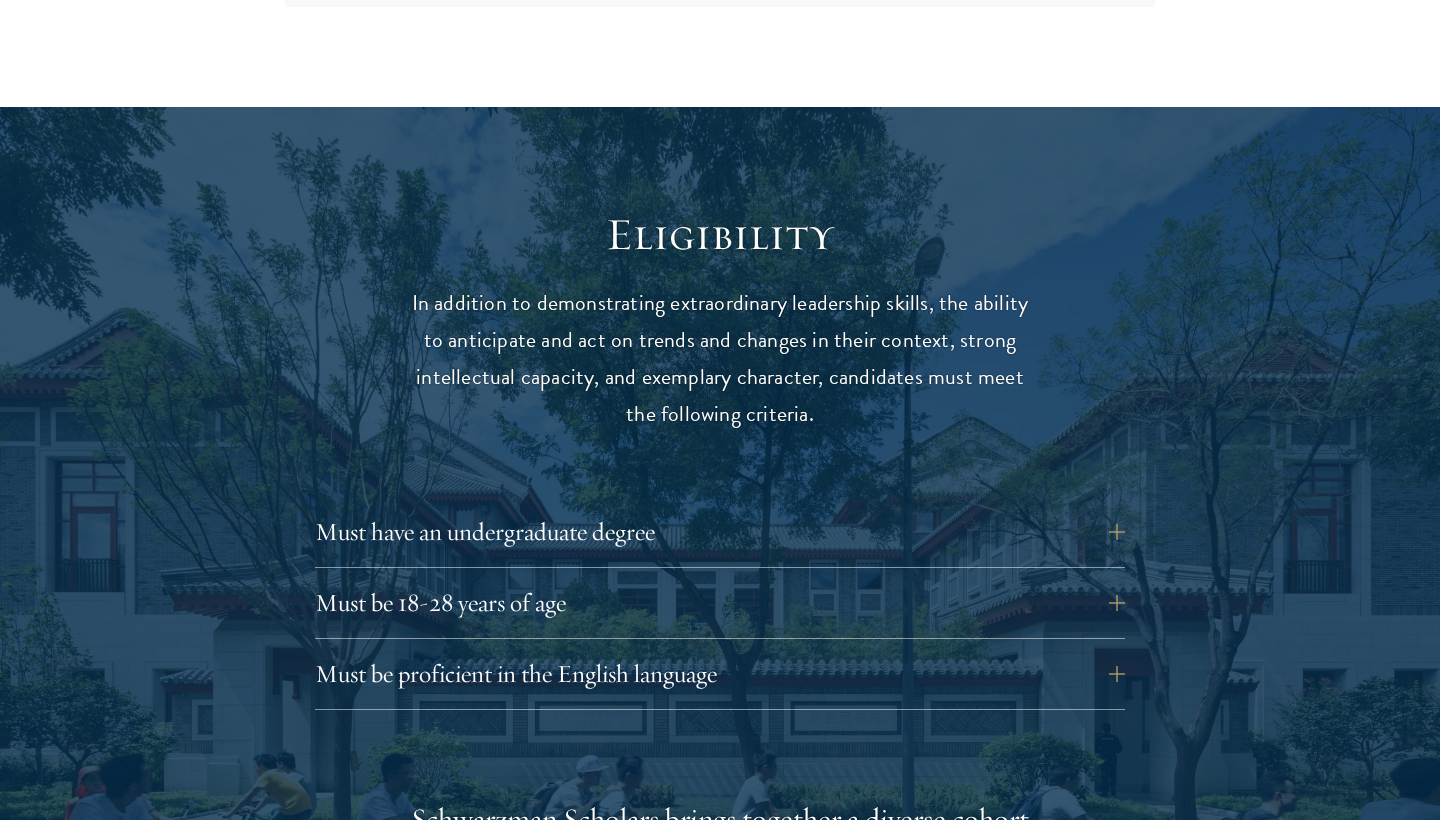 scroll, scrollTop: 2472, scrollLeft: 0, axis: vertical 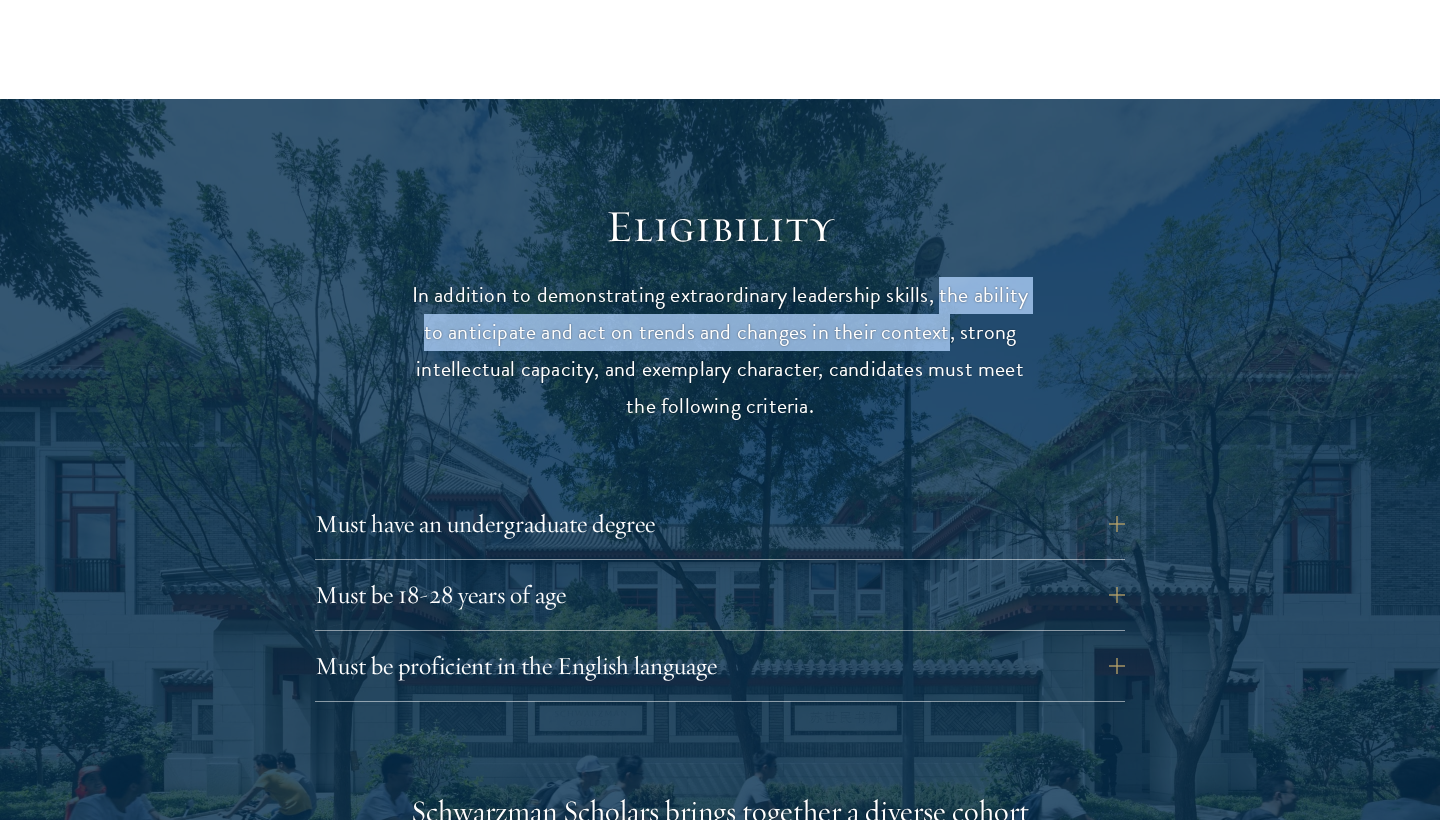 drag, startPoint x: 937, startPoint y: 234, endPoint x: 943, endPoint y: 285, distance: 51.351727 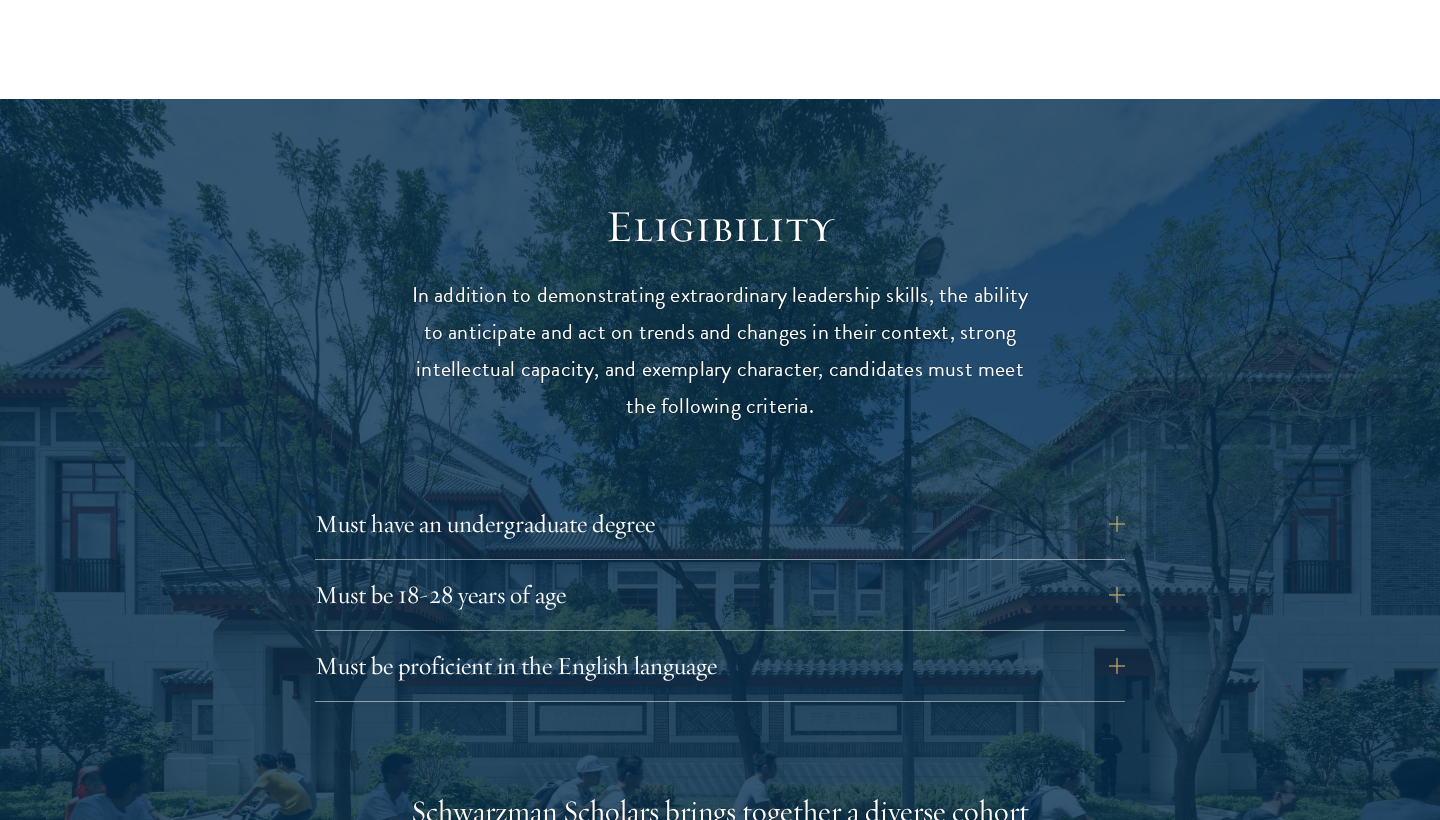 click on "Eligibility
In addition to demonstrating extraordinary leadership skills, the ability to anticipate and act on trends and changes in their context, strong intellectual capacity, and exemplary character, candidates must meet the following criteria.
Must have an undergraduate degree
Applicants who are currently enrolled in undergraduate degree programs must be on track to successfully complete all degree requirements before August 1 of their Schwarzman Scholars enrollment year. There are no requirements for a specific field of undergraduate study; all fields are welcome, but it is important for applicants, regardless of undergraduate major, to articulate how participating in Schwarzman Scholars will help develop their leadership potential within their field.
Must be 18-28 years of age
Candidates must be at least 18 but not yet 29 years of age as of August 1 of their Schwarzman Scholars enrollment year  ." at bounding box center (720, 923) 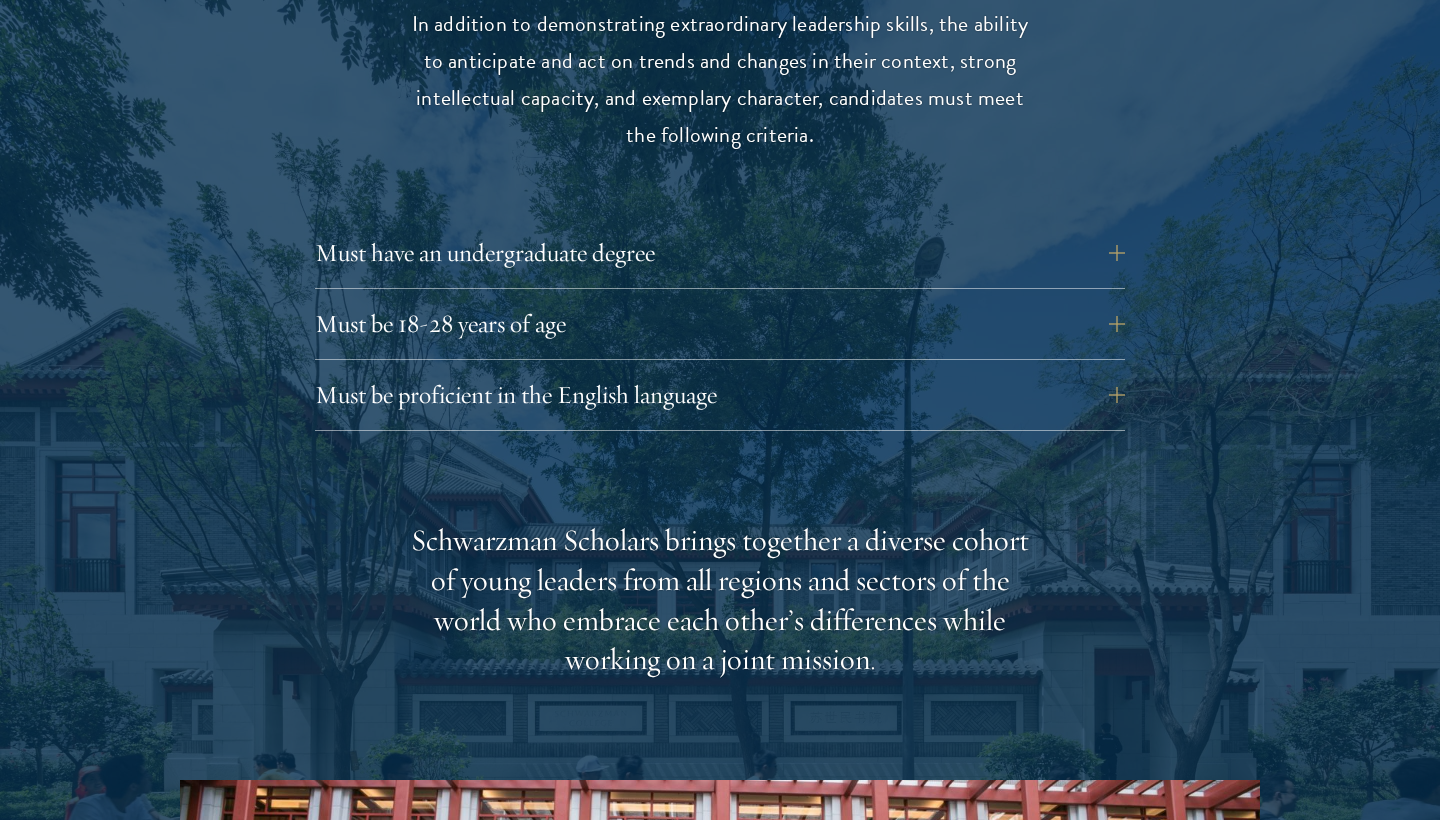 scroll, scrollTop: 2748, scrollLeft: 0, axis: vertical 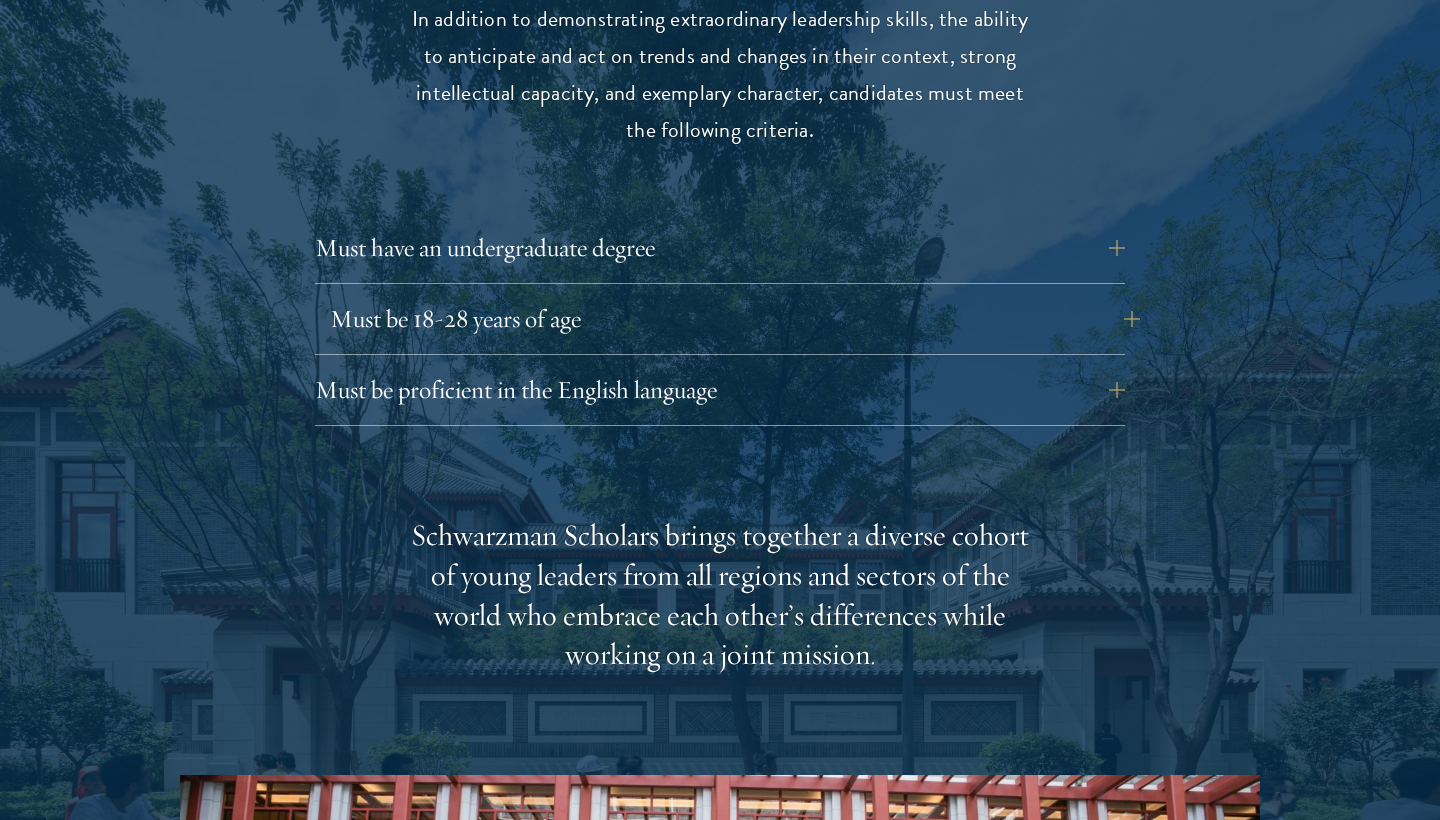 click on "Must be 18-28 years of age" at bounding box center (735, 319) 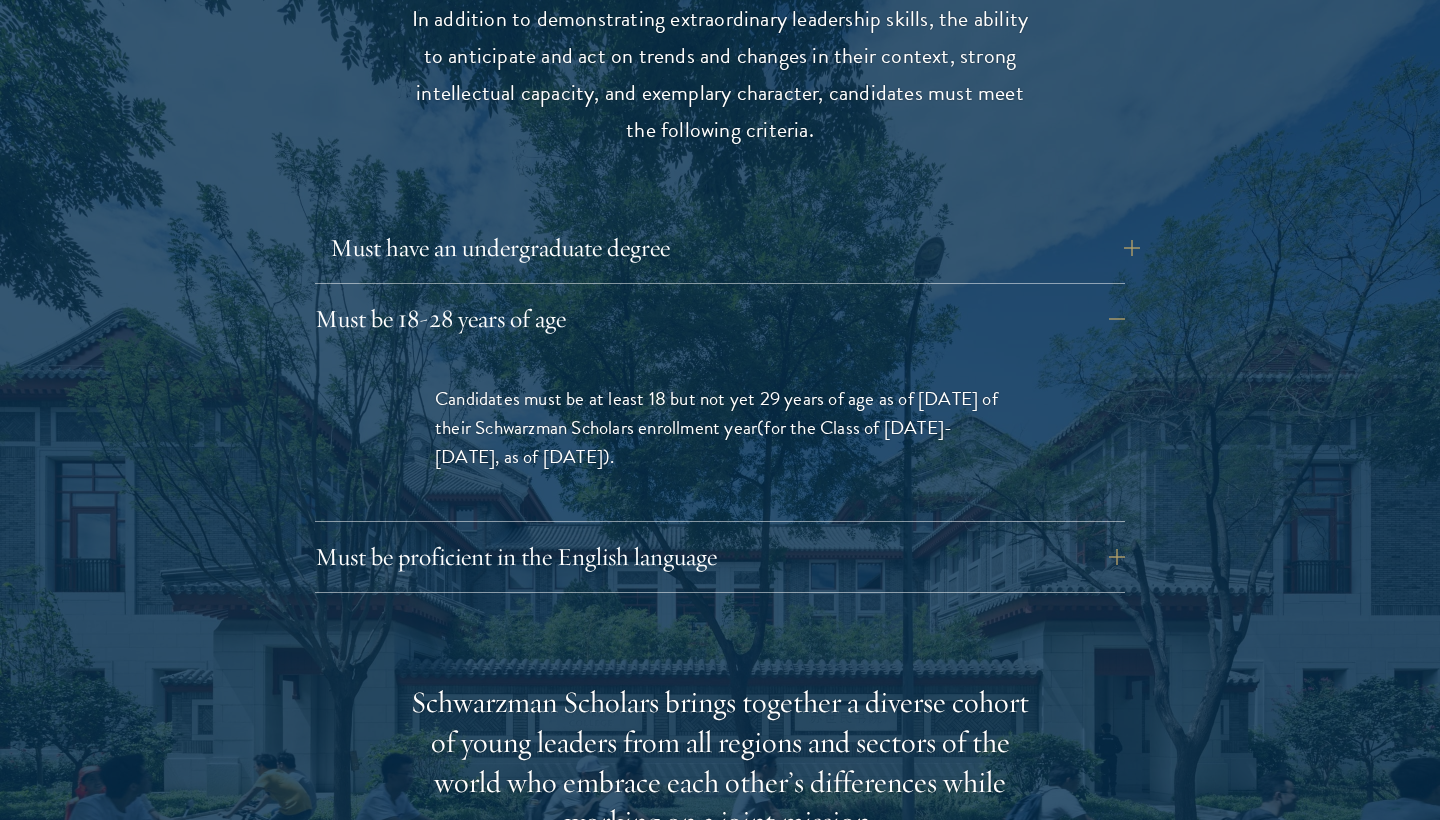 click on "Must have an undergraduate degree" at bounding box center [735, 248] 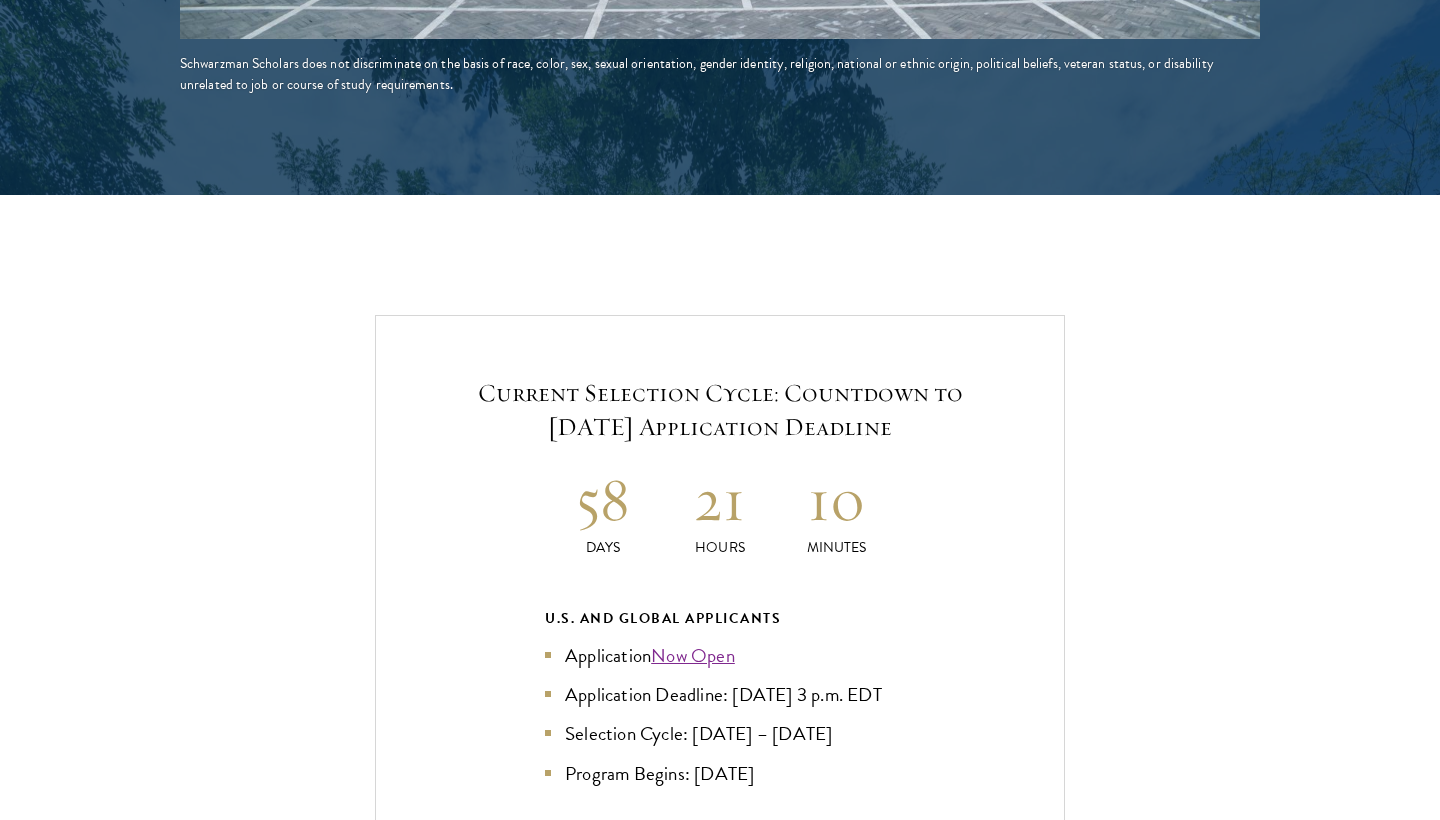scroll, scrollTop: 4322, scrollLeft: 0, axis: vertical 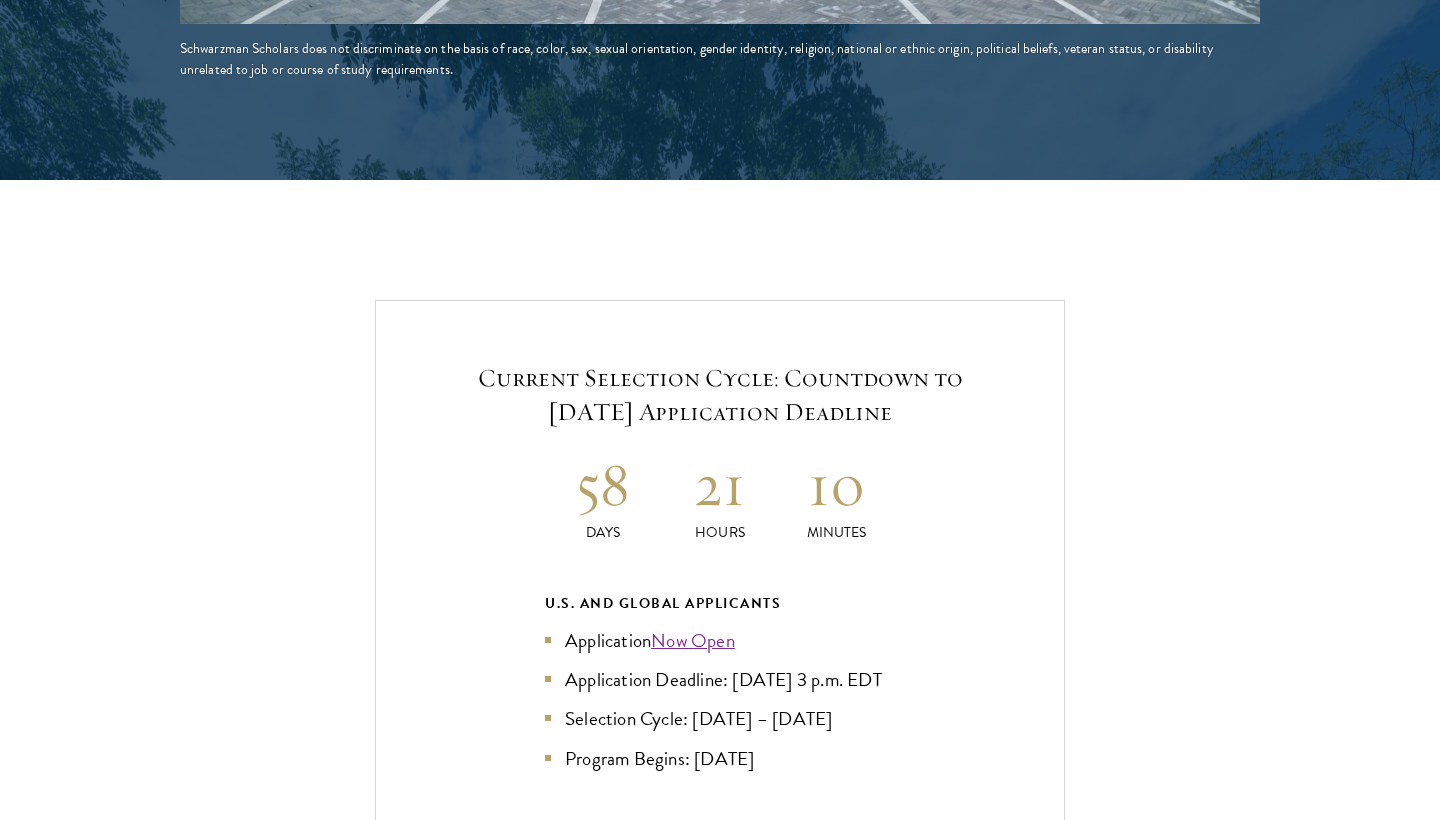 click on "Current Selection Cycle: Countdown to September 10, 2025 Application Deadline
58
Days
21
Hours
10
Minutes
U.S. and Global Applicants
Application  Now Open
Application Deadline: Sept 10, 2025 at 3 p.m. EDT
Selection Cycle: Oct – Nov 2025
Program Begins: Aug 2026
APPLICANTS WITH CHINESE PASSPORTS
Selection Cycle: Jun – Jul 2025
Program Begins: Aug 2026
The U.S. and Global application for the class of 202 6 -202 7  is  now open  from April 10,  202 5  to September 1 0 ,  202 5  at 3 p.m. EDT.
Apply Now" at bounding box center [720, 725] 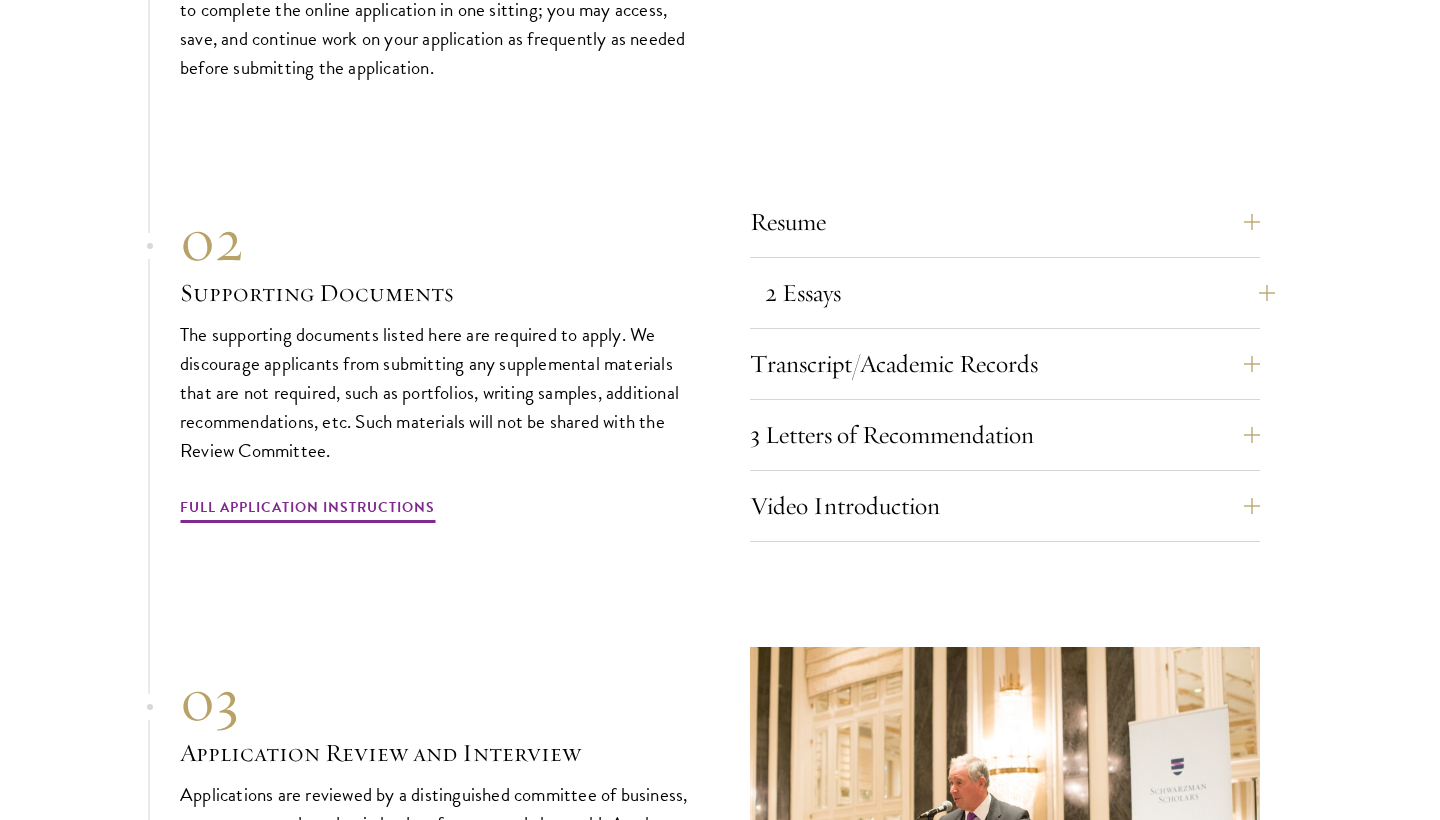 scroll, scrollTop: 7197, scrollLeft: 0, axis: vertical 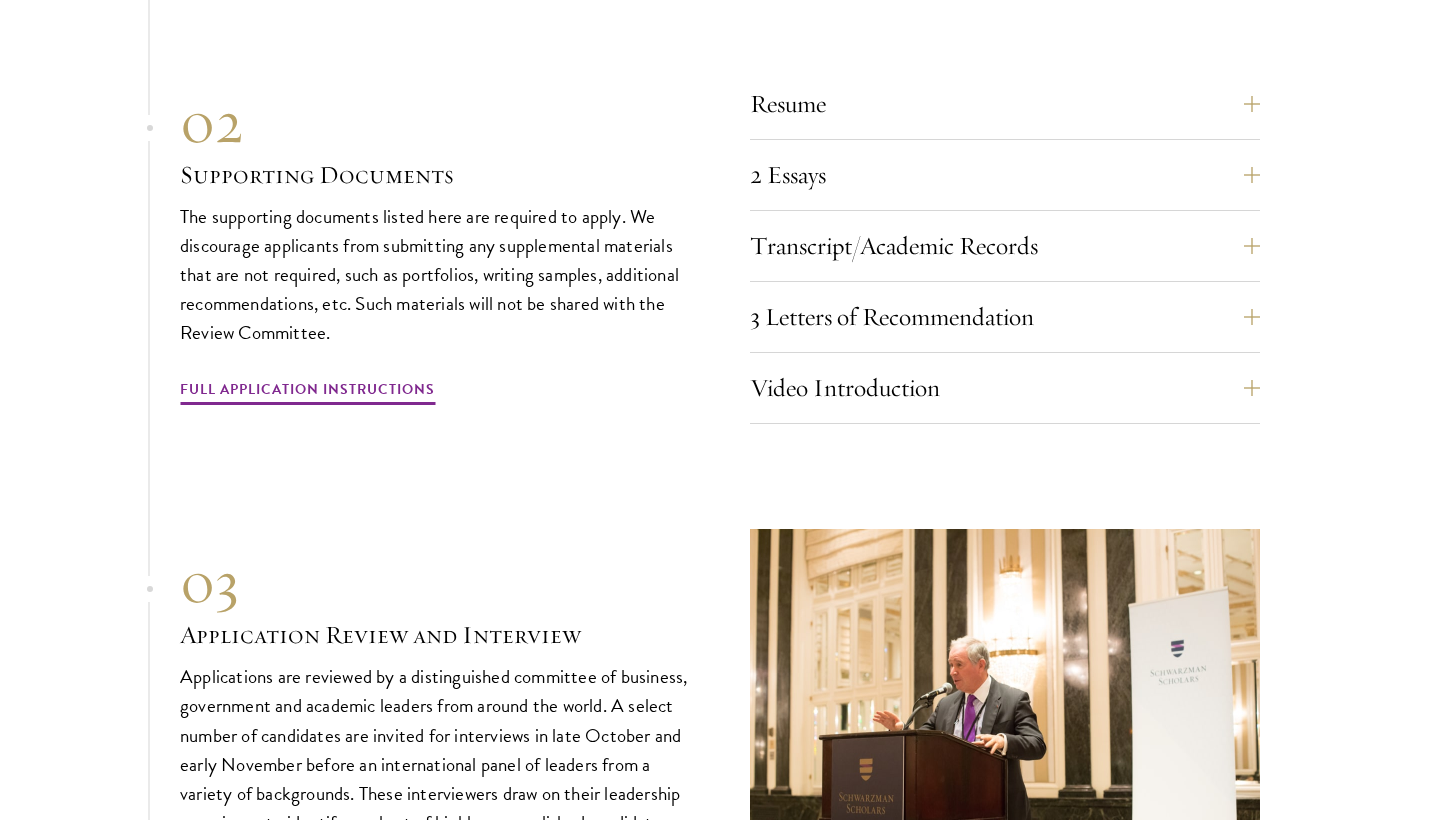 click on "01
Online Application
01
Online Application
The application must be completed online and submitted electronically once you have answered all the required questions. The application form must be completed in English. You do not have to complete the online application in one sitting; you may access, save, and continue work on your application as frequently as needed before submitting the application.
Resume
A current version of your resume or CV (maximum 2 pages).
2 Essays
The two required essays are a Leadership Essay (750 words) and a Statement of Purpose (500 words). The essays are a critical component of the application, designed to help the selection committee understand you as an individual and get a sense of your leadership abilities/potential, as well as your writing and analytical skills." at bounding box center (720, 293) 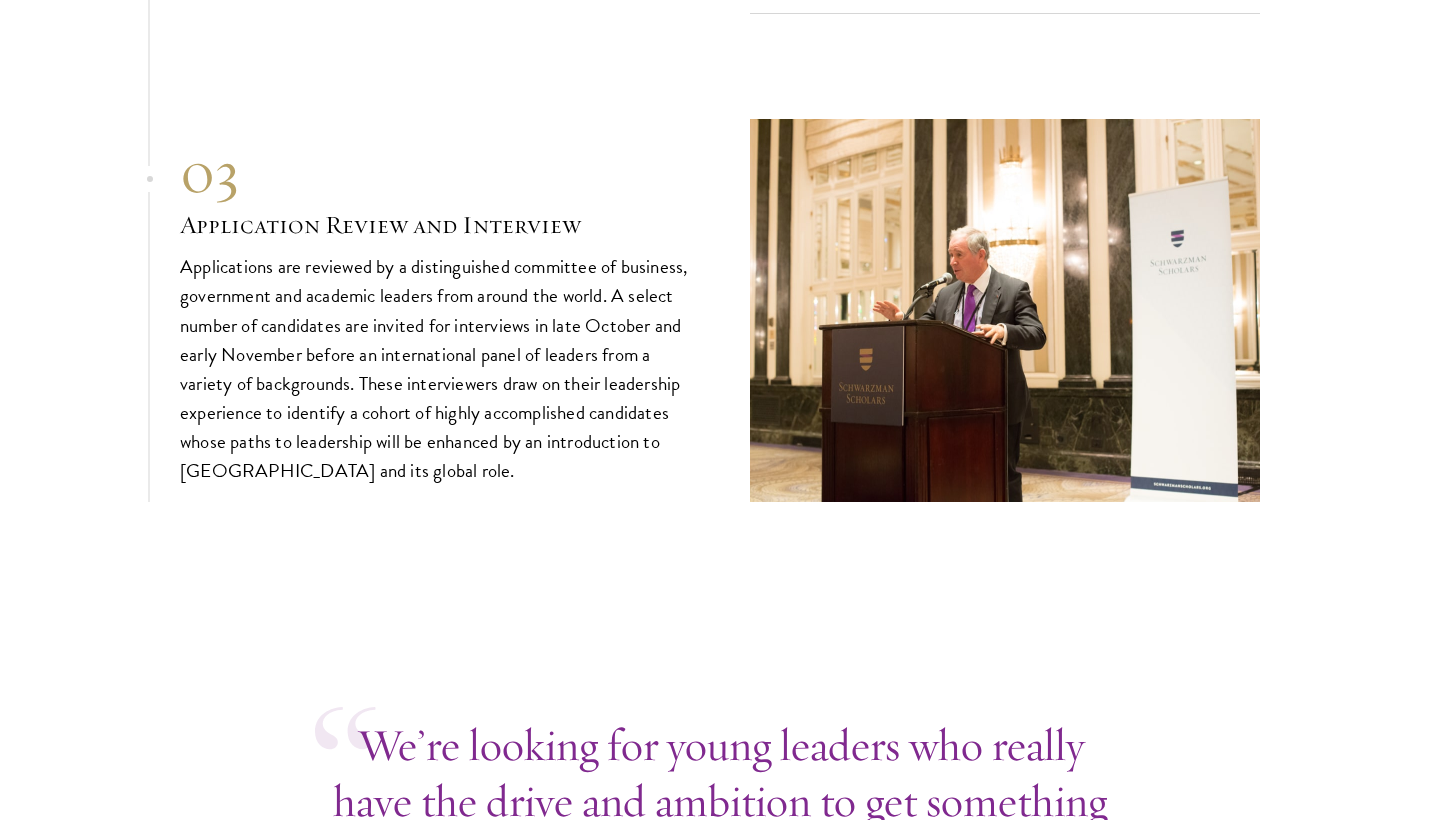 scroll, scrollTop: 7623, scrollLeft: 0, axis: vertical 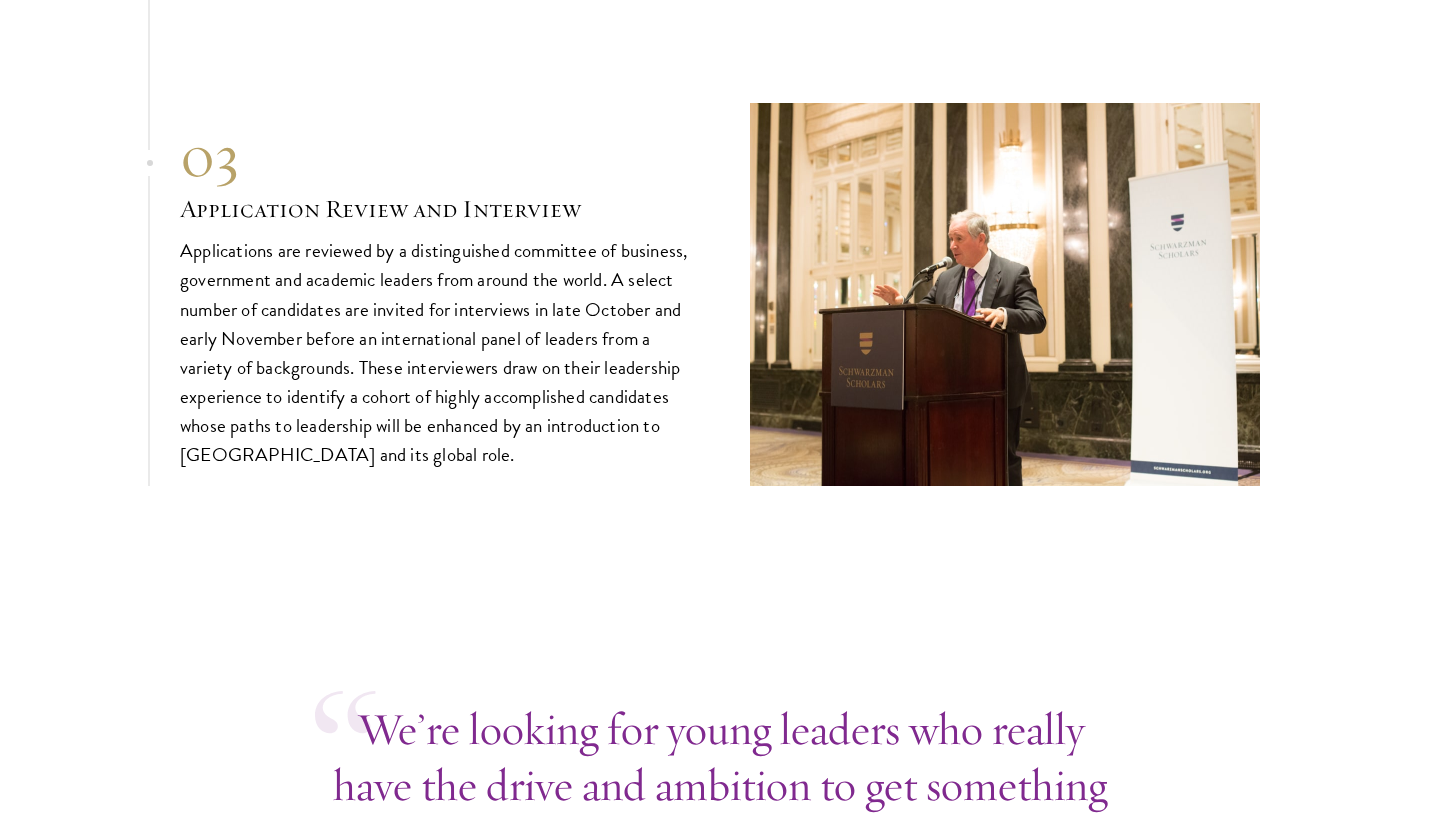 click on "Admissions
Join the world's next generation of leaders.
Admissions Overview
Every year, a new class is selected to represent the world’s next generation of leaders — high-caliber individuals with open minds and limitless potential who will serve to deepen understanding between China and the rest of the world.
Admissions Overview
Schwarzman Scholars are selected from an international pool of distinguished candidates. Prospective Scholars are expected to demonstrate academic excellence, exceptional results in their field and outstanding leadership qualities.
What We're Looking For
Leadership Abilities
Exemplary Character & Integrity
Academic Aptitude & Intellectual Ability
Empathy & Intercultural Competency" at bounding box center (720, -2417) 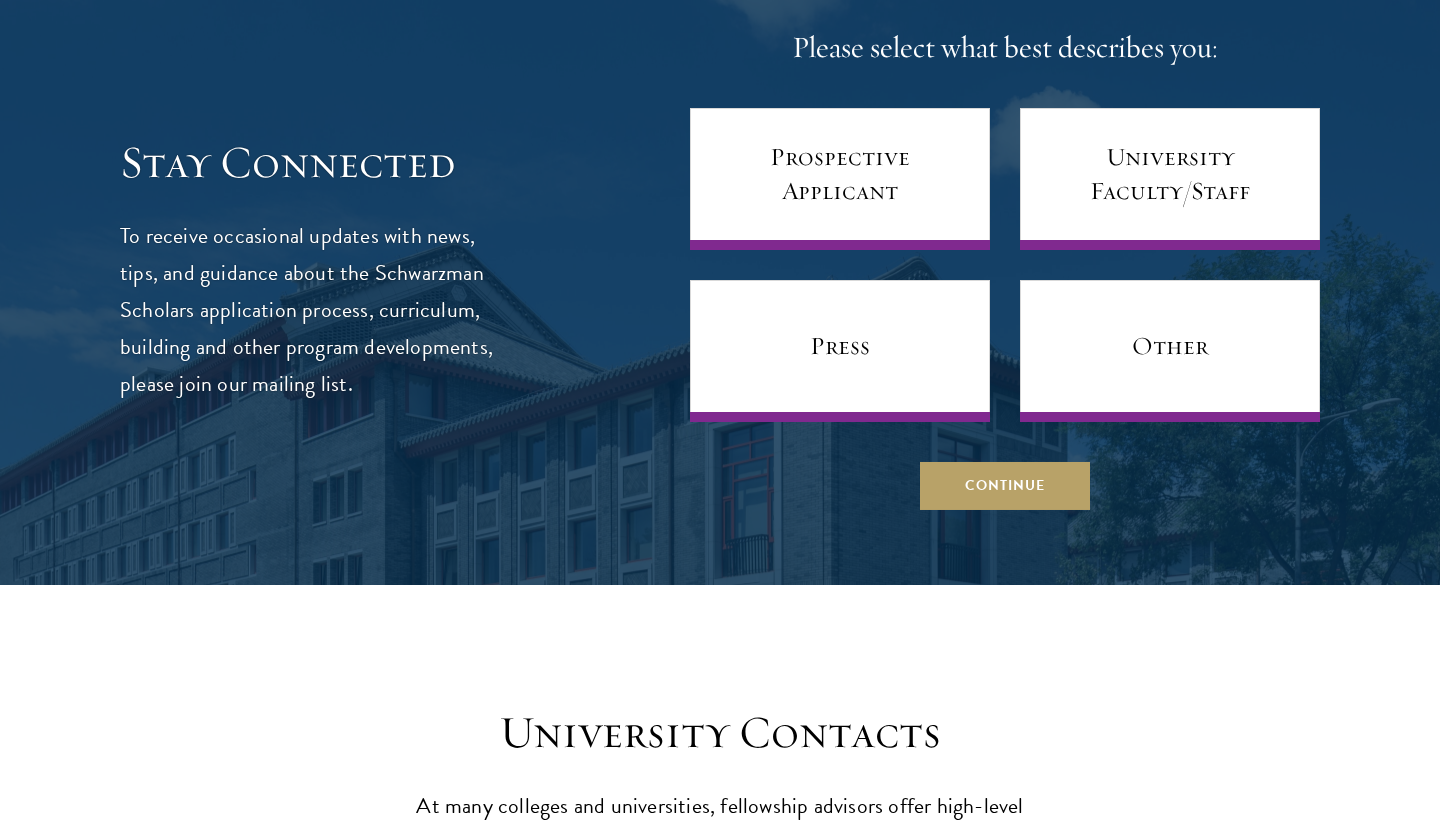 scroll, scrollTop: 8798, scrollLeft: 0, axis: vertical 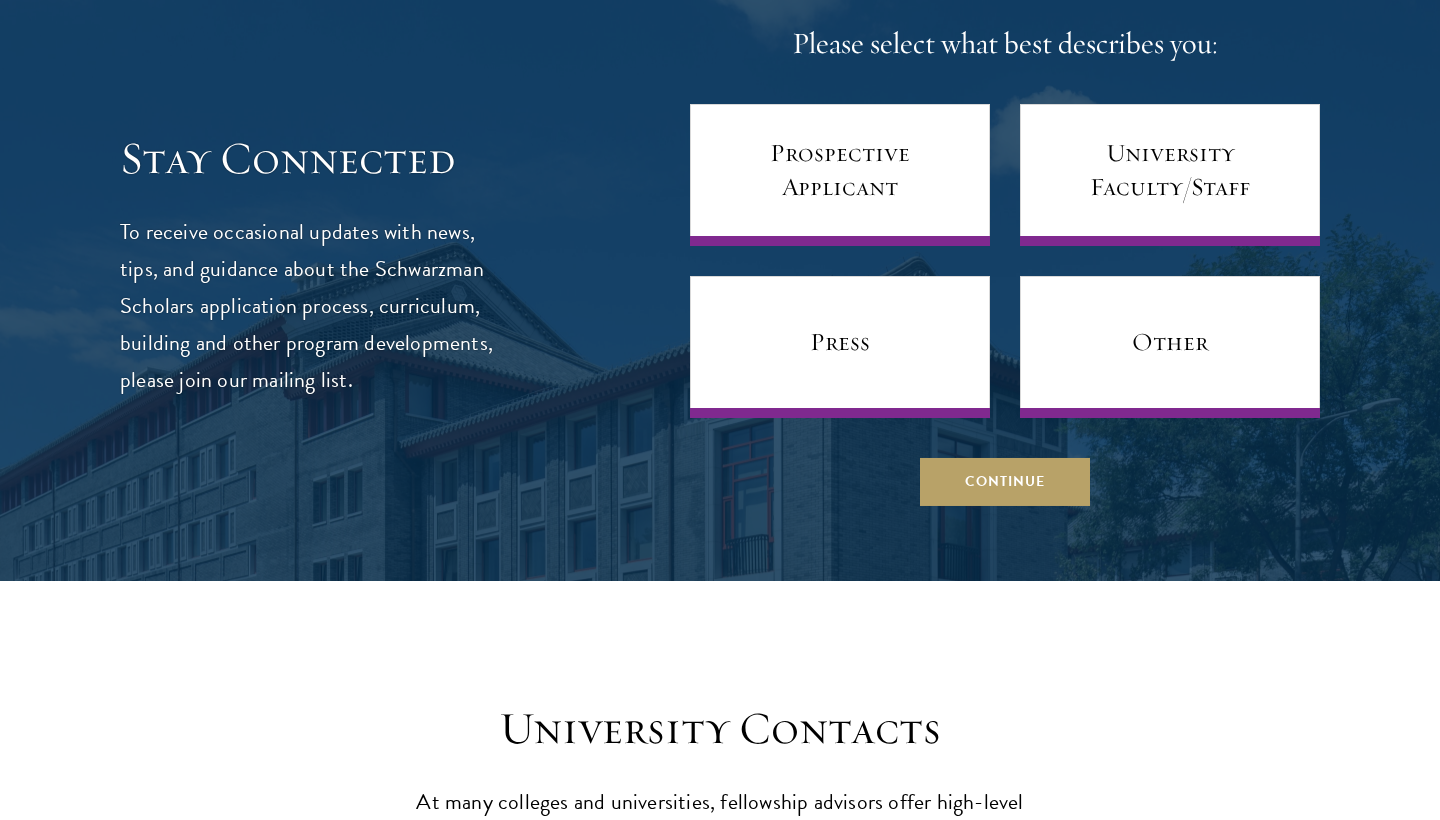 click on "University Contacts
At many colleges and universities, fellowship advisors offer high-level strategic advice on a candidate's application." at bounding box center [720, 779] 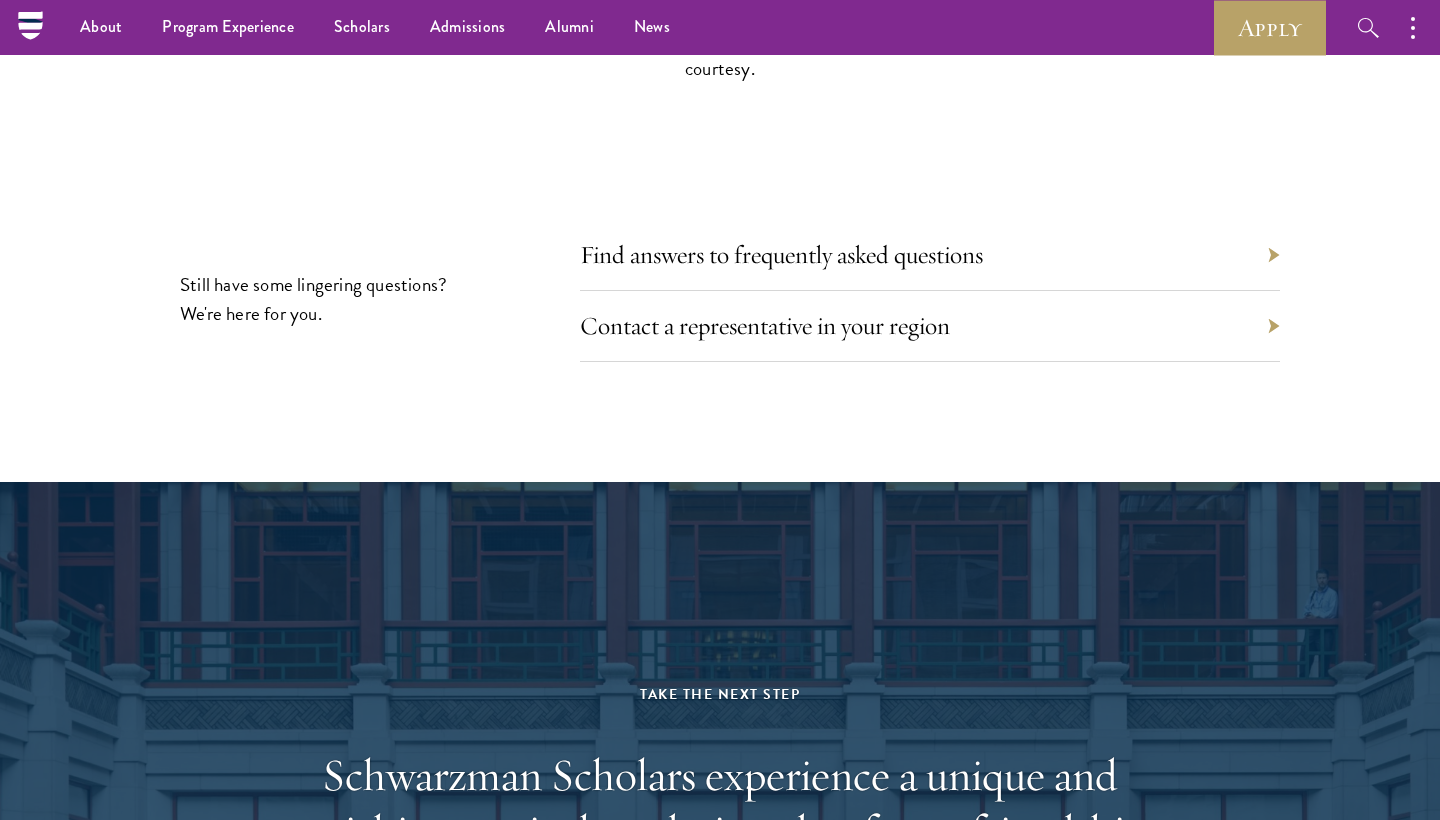 scroll, scrollTop: 9851, scrollLeft: 0, axis: vertical 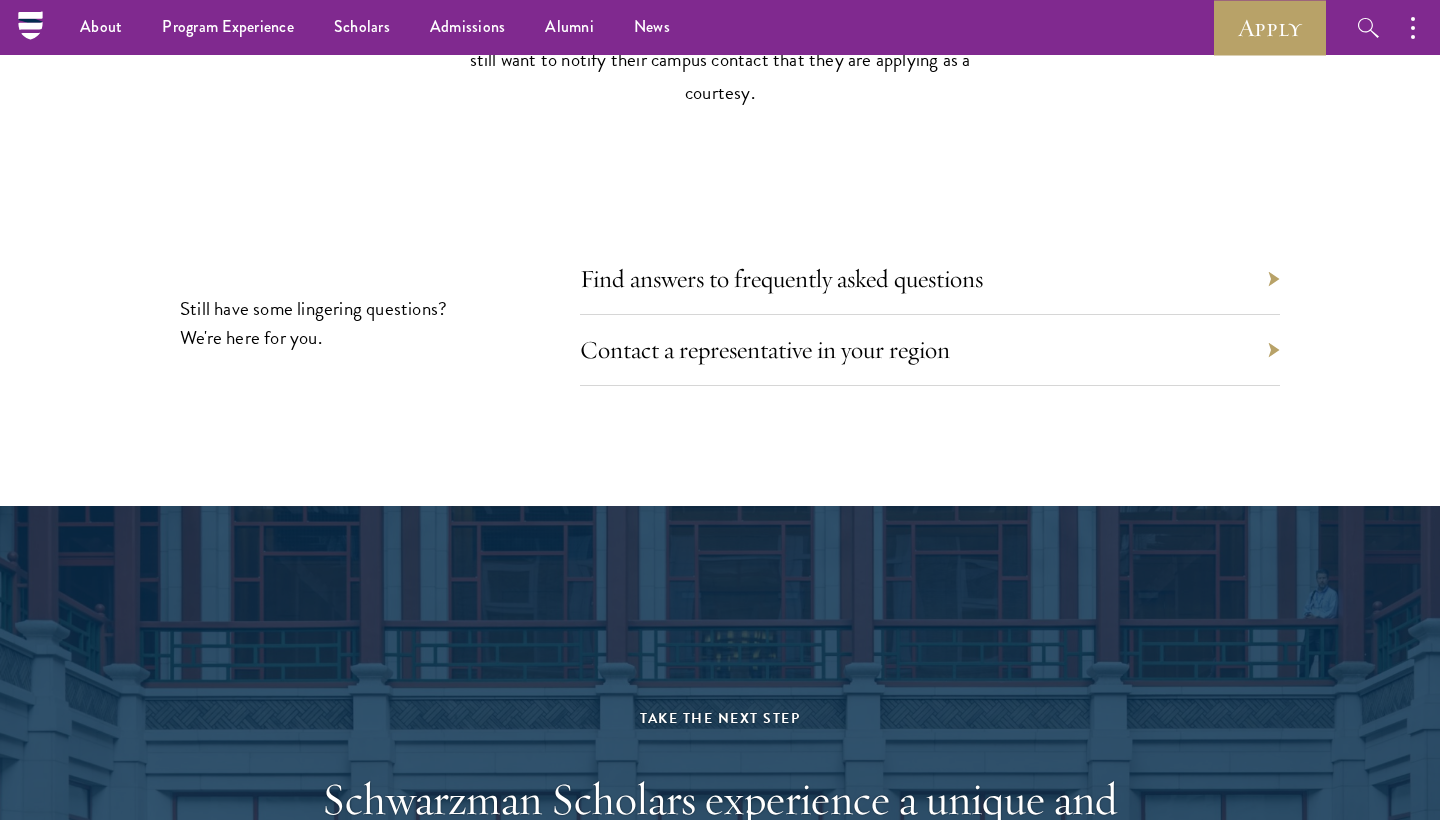 click on "University Contacts
At many colleges and universities, fellowship advisors offer high-level strategic advice on a candidate's application.
Currently enrolled undergraduates should coordinate with their campus contact early in the application process. Some colleges and universities establish internal pre-application processes for their undergraduates and may even set early internal deadlines. If this is the case with your university, you should be sure to follow your university’s internal procedures to apply for Schwarzman Scholars. Candidates who do not plan to ask for help may still want to notify their campus contact that they are applying as a courtesy.
Still have some lingering questions? We're here for you.
Find answers to frequently asked questions
Contact a representative in your region" at bounding box center (720, 47) 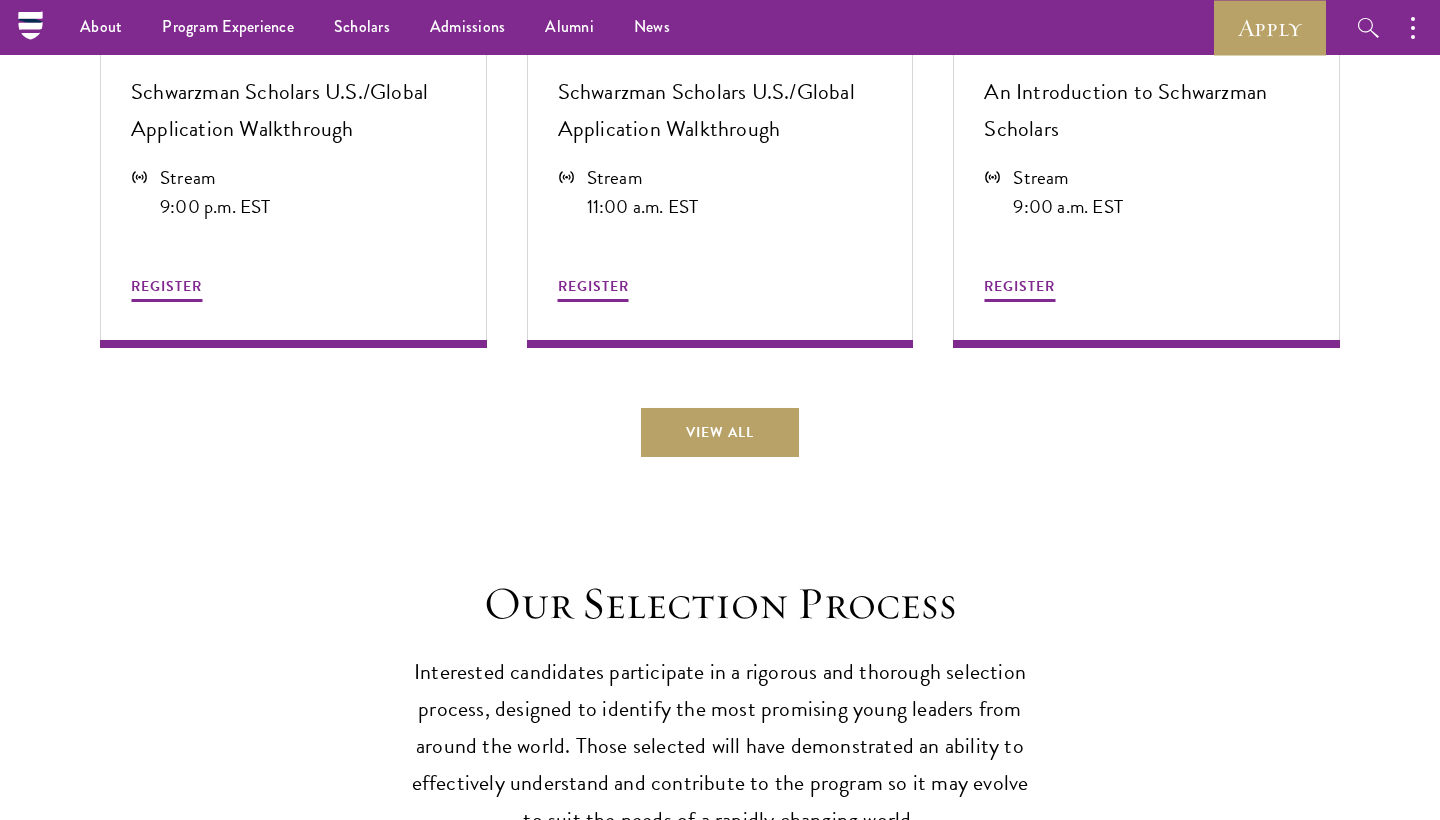 scroll, scrollTop: 5932, scrollLeft: 0, axis: vertical 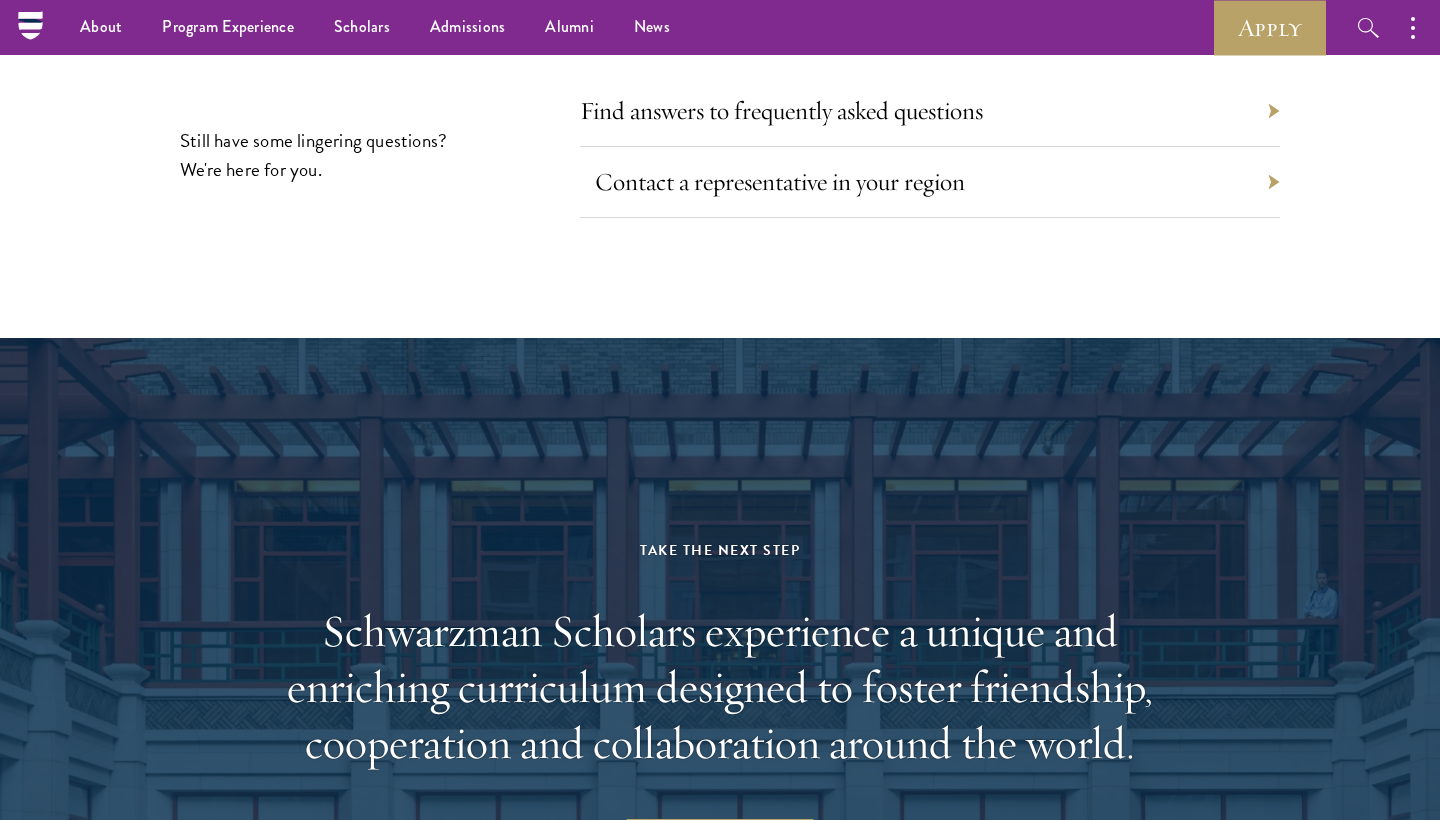 click on "Contact a representative in your region" at bounding box center [780, 181] 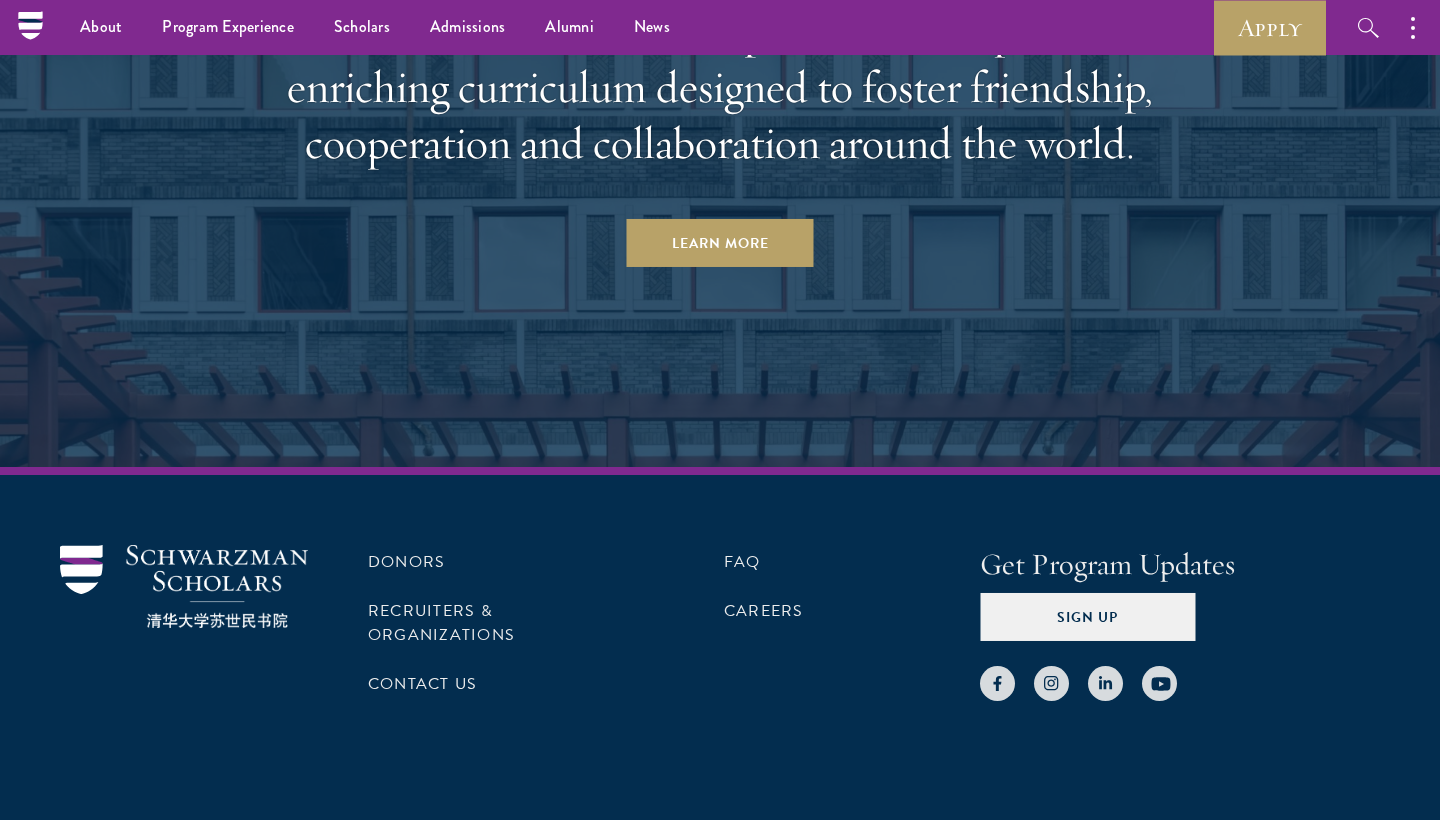 scroll, scrollTop: 10335, scrollLeft: 0, axis: vertical 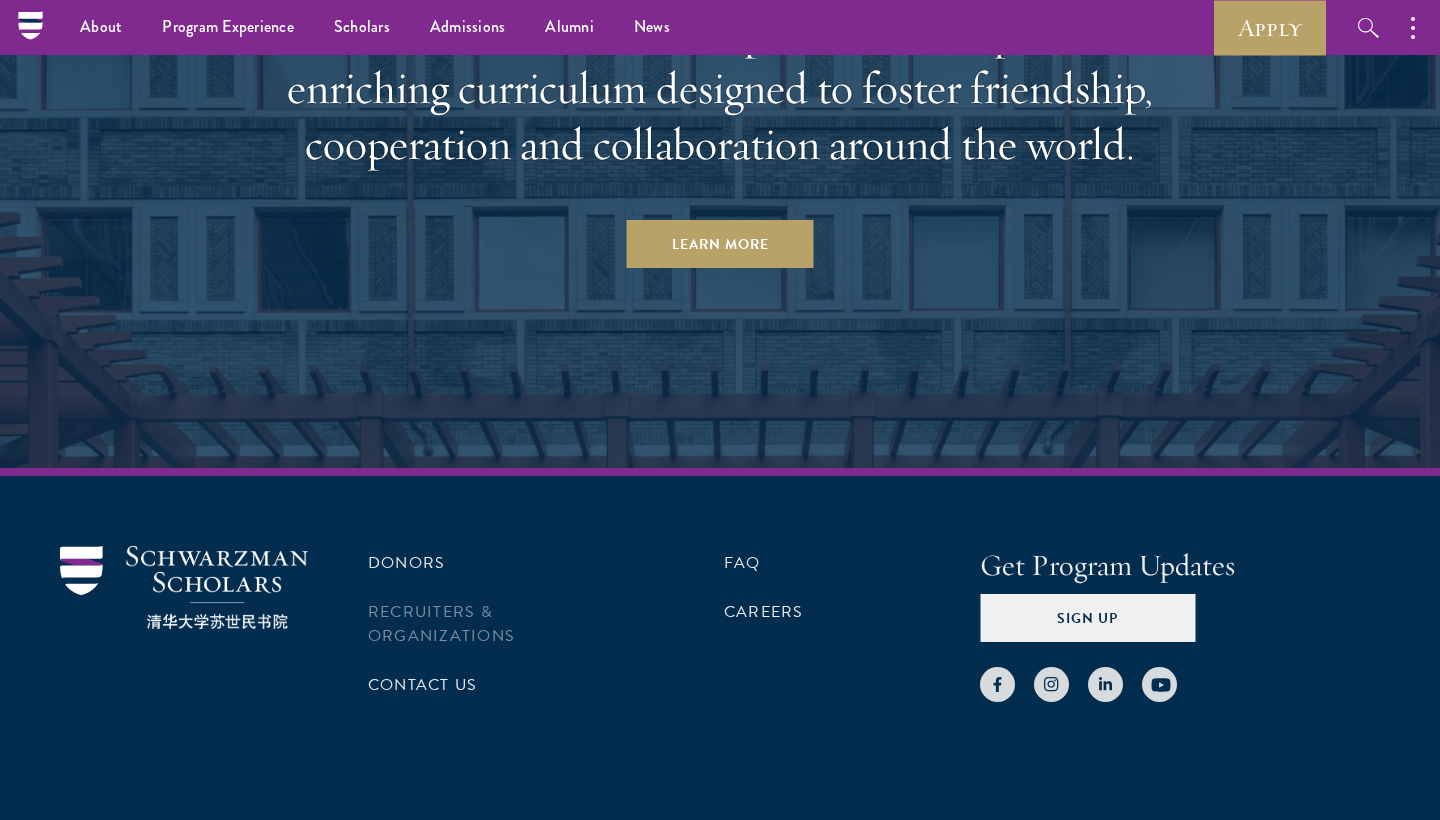click on "Recruiters & Organizations" at bounding box center (441, 624) 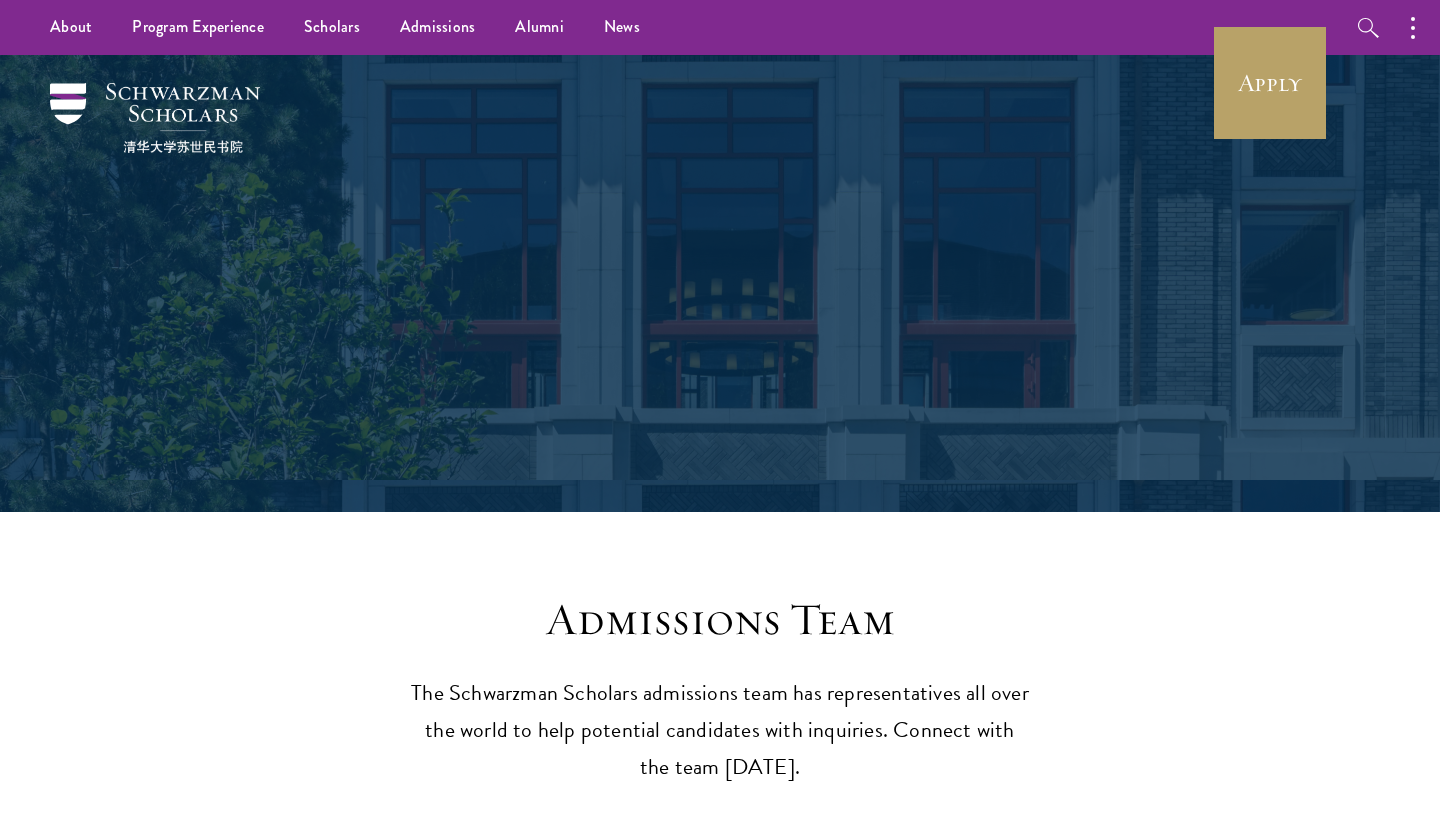 scroll, scrollTop: 0, scrollLeft: 0, axis: both 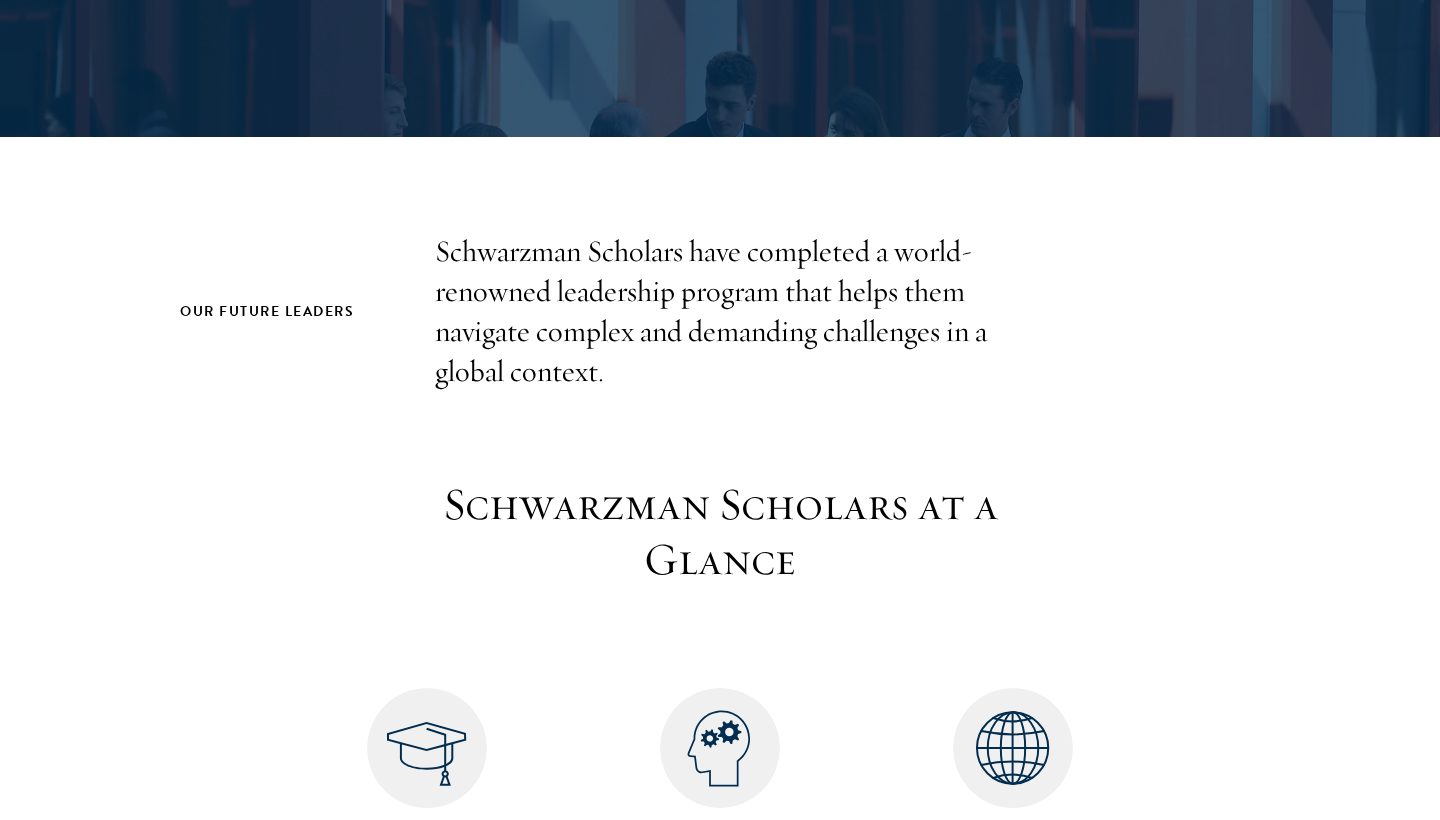 click on "Our Future Leaders
Schwarzman Scholars have completed a world-renowned leadership program that helps them navigate complex and demanding challenges in a global context.
Schwarzman Scholars  at a Glance
1 Year Master’s Degree in Global Affairs
Multi-dimensional Leadership Training
Deep understanding of China and its global position" at bounding box center [720, 629] 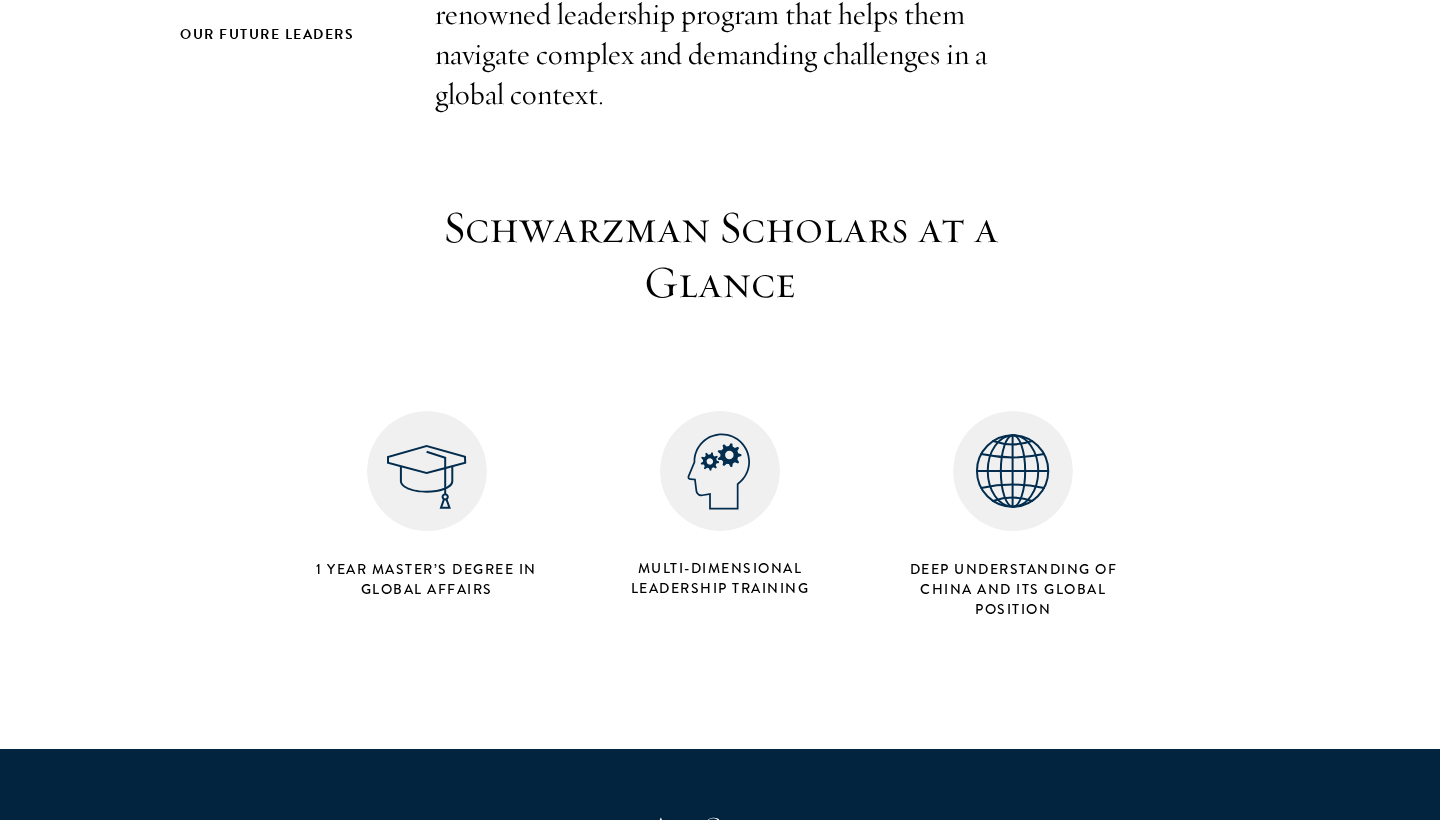scroll, scrollTop: 658, scrollLeft: 0, axis: vertical 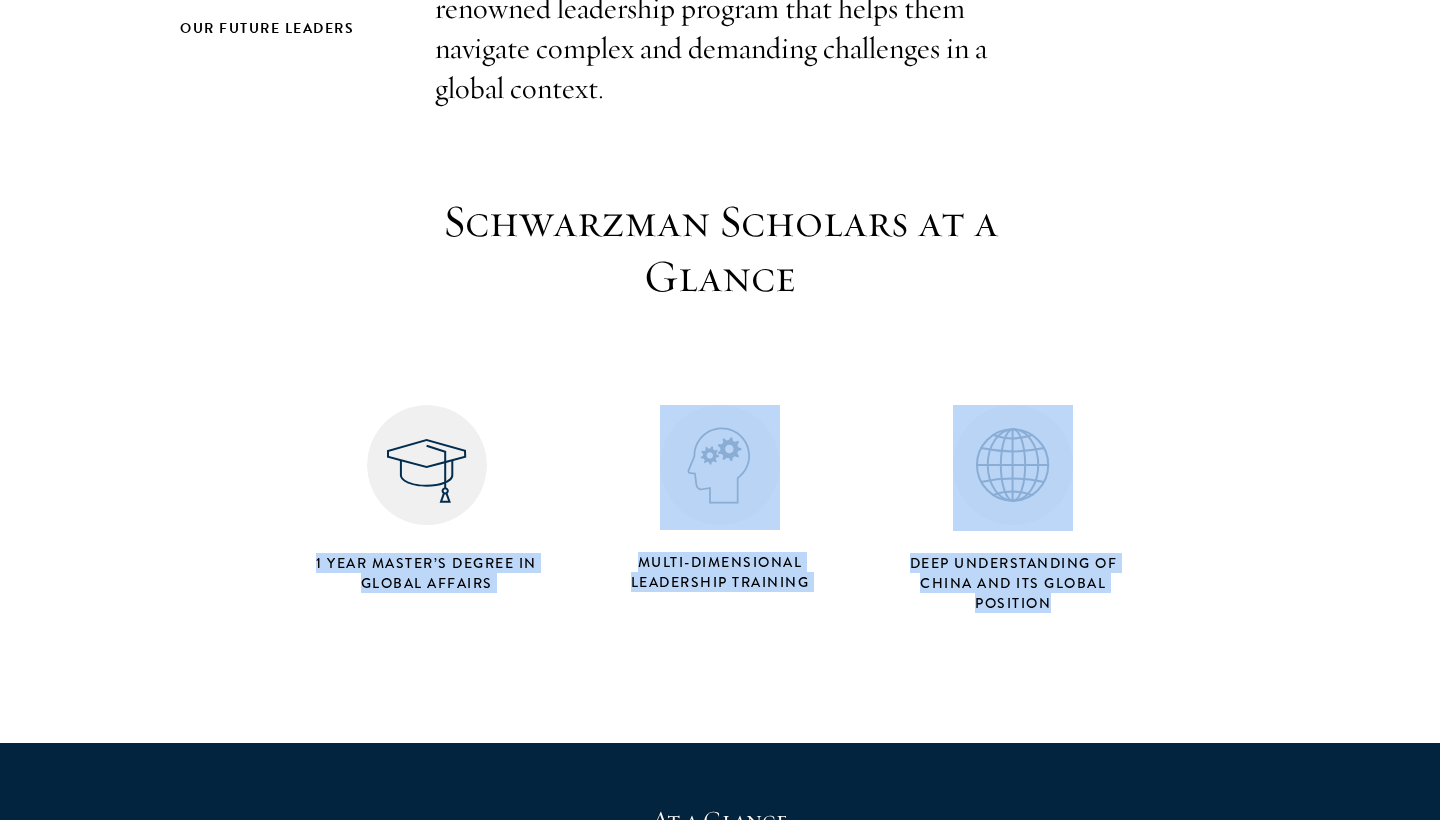 drag, startPoint x: 289, startPoint y: 537, endPoint x: 979, endPoint y: 653, distance: 699.6828 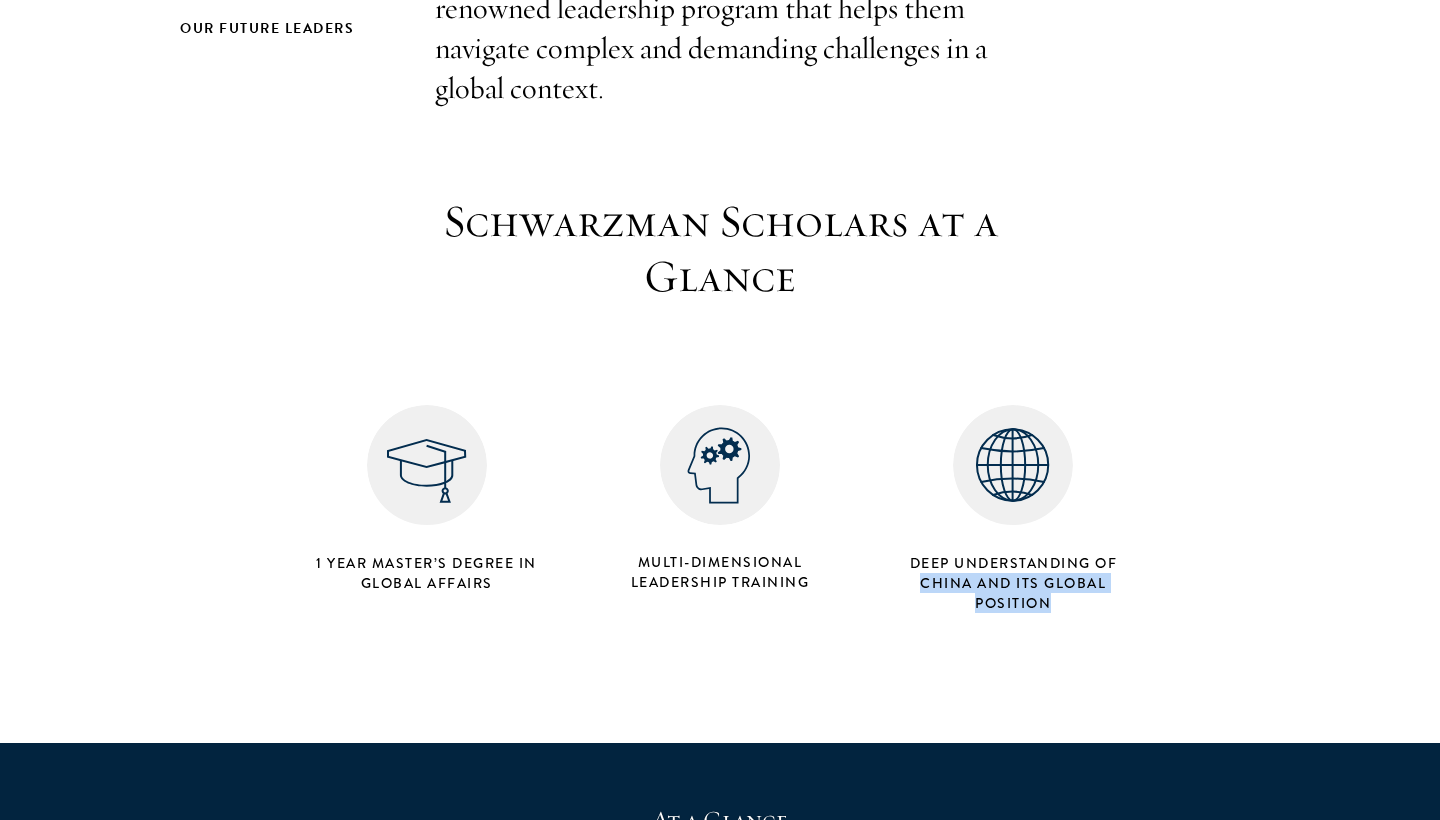drag, startPoint x: 1072, startPoint y: 597, endPoint x: 925, endPoint y: 572, distance: 149.1107 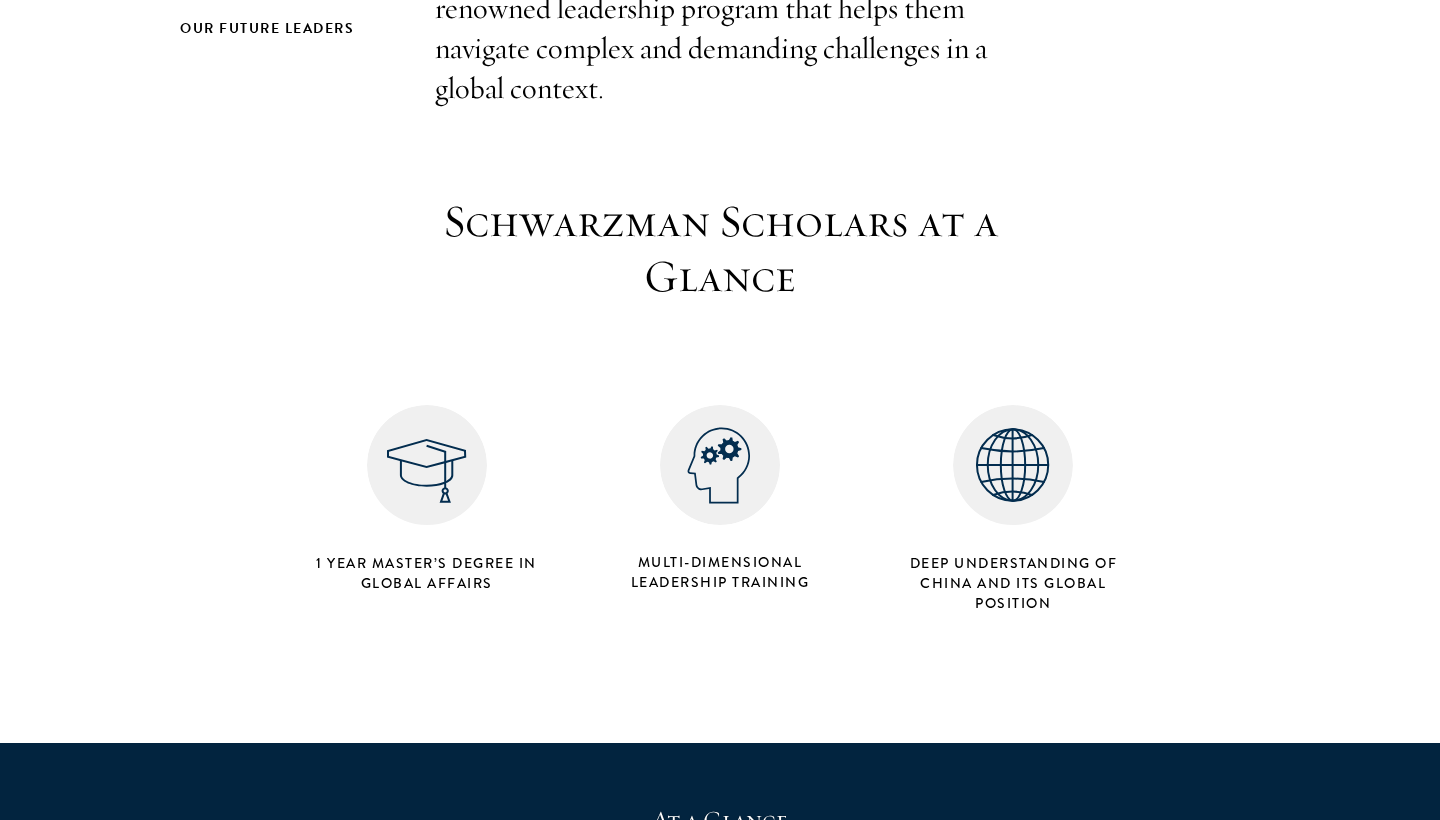 click on "Our Future Leaders
Schwarzman Scholars have completed a world-renowned leadership program that helps them navigate complex and demanding challenges in a global context.
Schwarzman Scholars  at a Glance
1 Year Master’s Degree in Global Affairs
Multi-dimensional Leadership Training
Deep understanding of China and its global position" at bounding box center (720, 346) 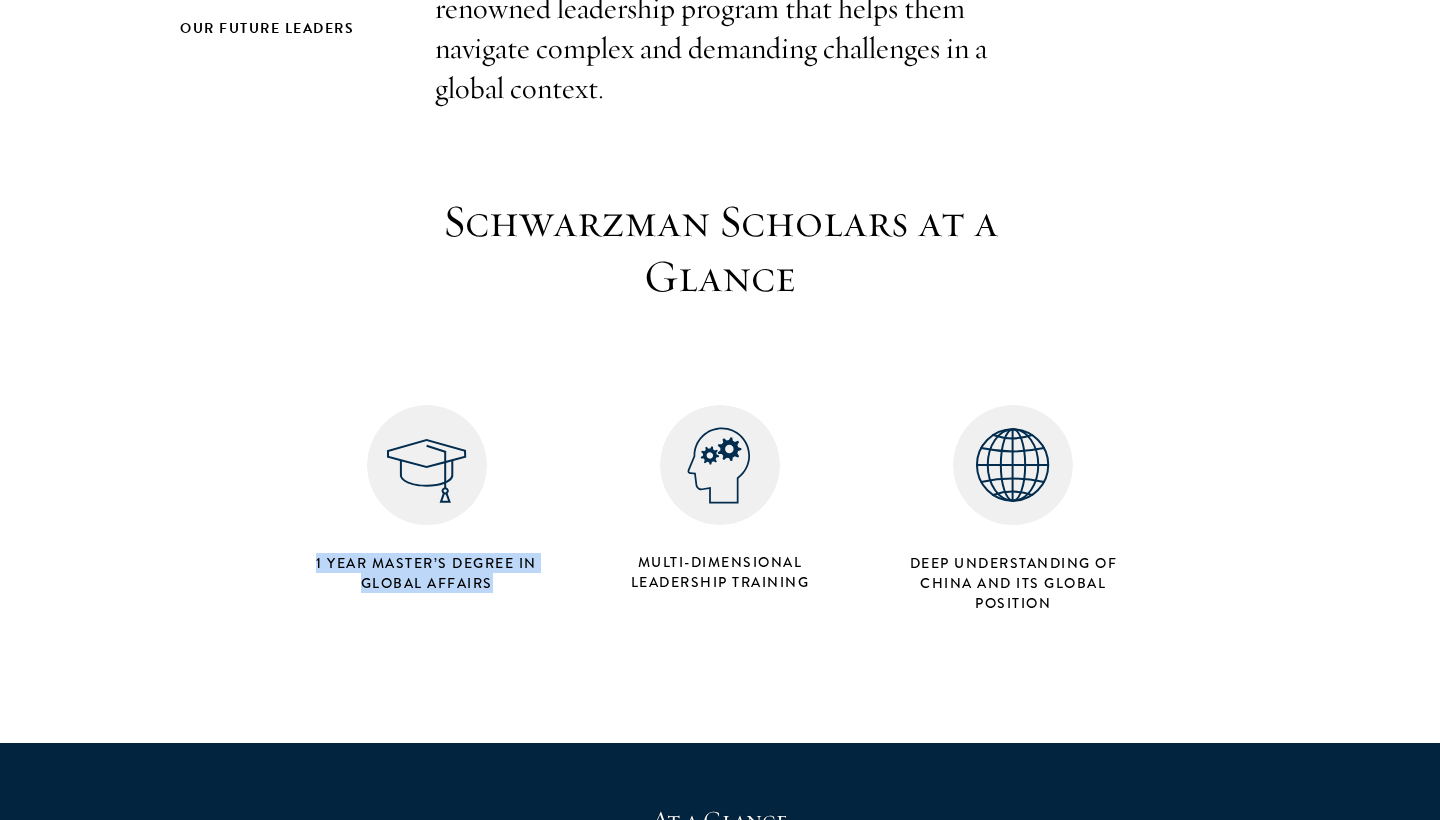drag, startPoint x: 290, startPoint y: 553, endPoint x: 490, endPoint y: 580, distance: 201.81427 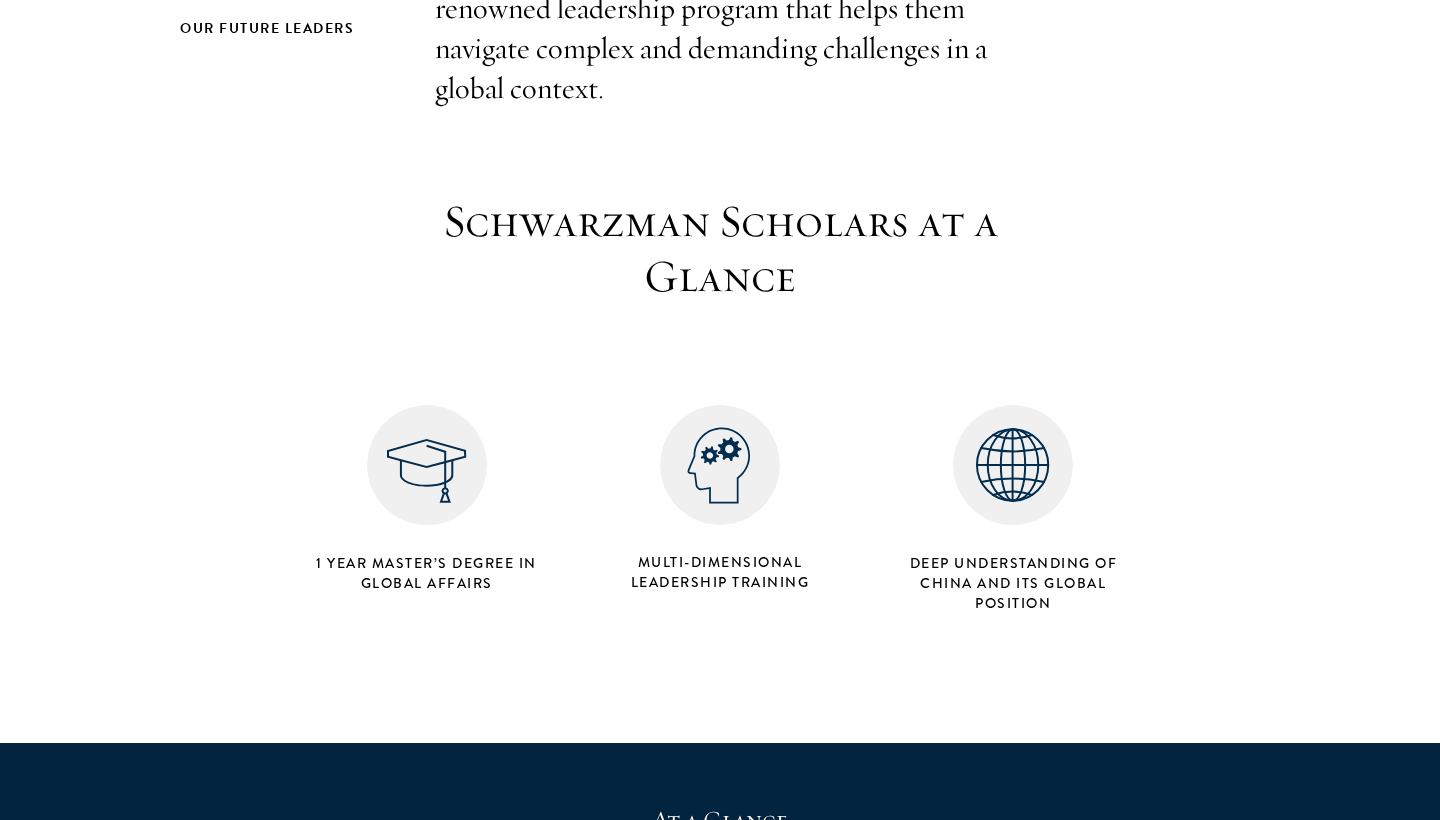 click on "Our Future Leaders
Schwarzman Scholars have completed a world-renowned leadership program that helps them navigate complex and demanding challenges in a global context.
Schwarzman Scholars  at a Glance
1 Year Master’s Degree in Global Affairs
Multi-dimensional Leadership Training
Deep understanding of China and its global position" at bounding box center [720, 346] 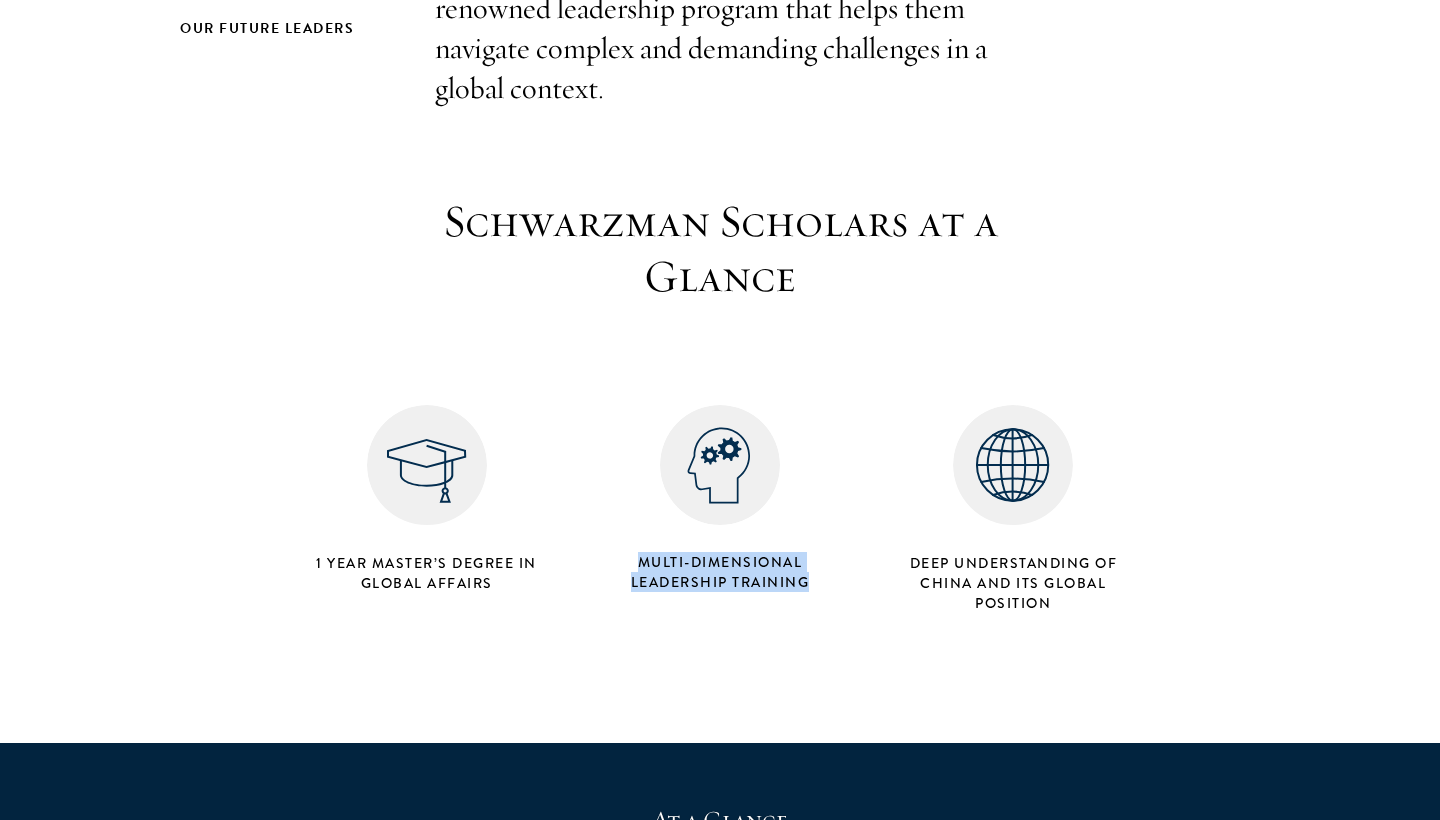 drag, startPoint x: 636, startPoint y: 557, endPoint x: 808, endPoint y: 577, distance: 173.15889 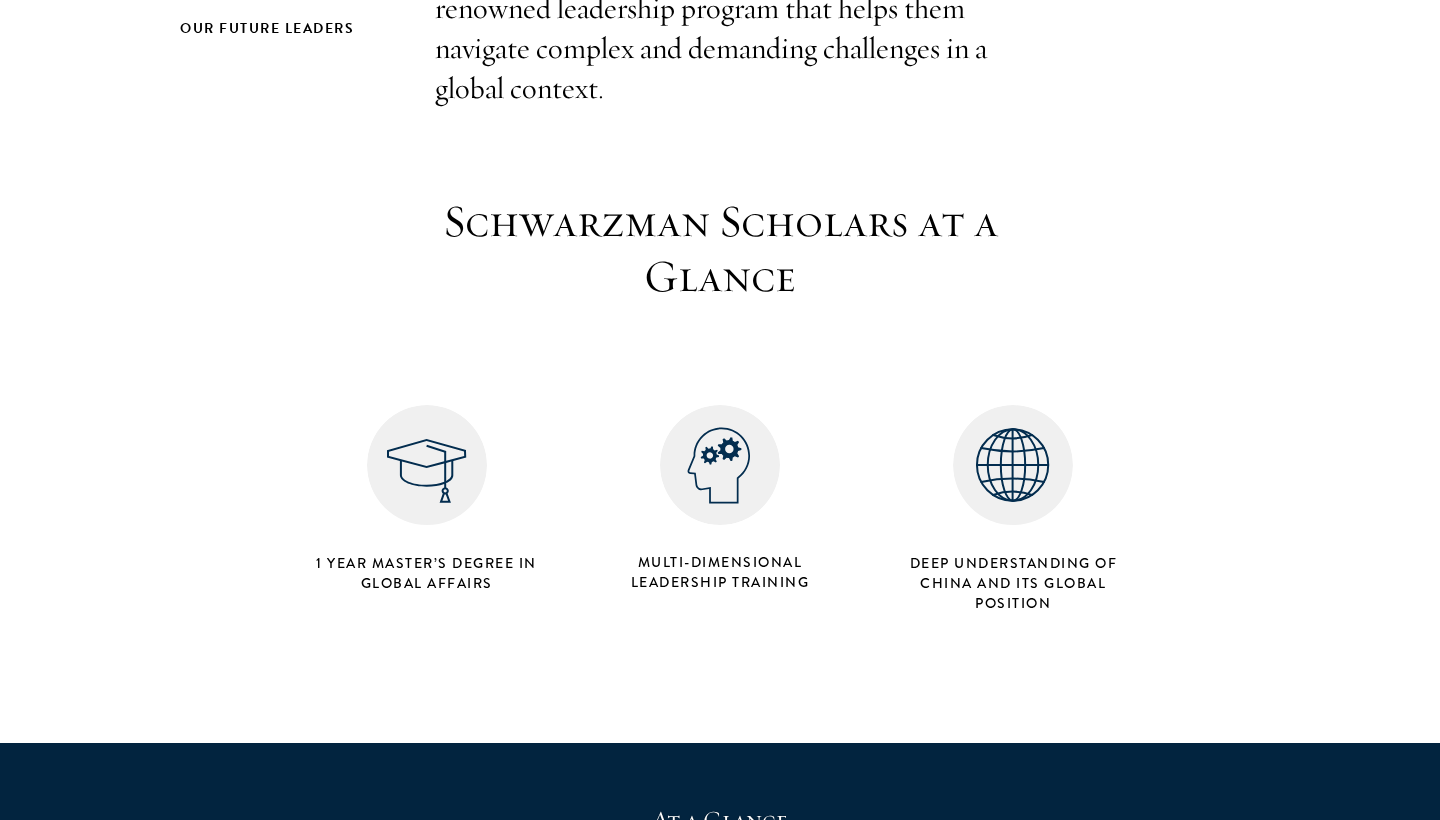 click on "Schwarzman Scholars  at a Glance
1 Year Master’s Degree in Global Affairs
Multi-dimensional Leadership Training
Deep understanding of China and its global position" at bounding box center [720, 408] 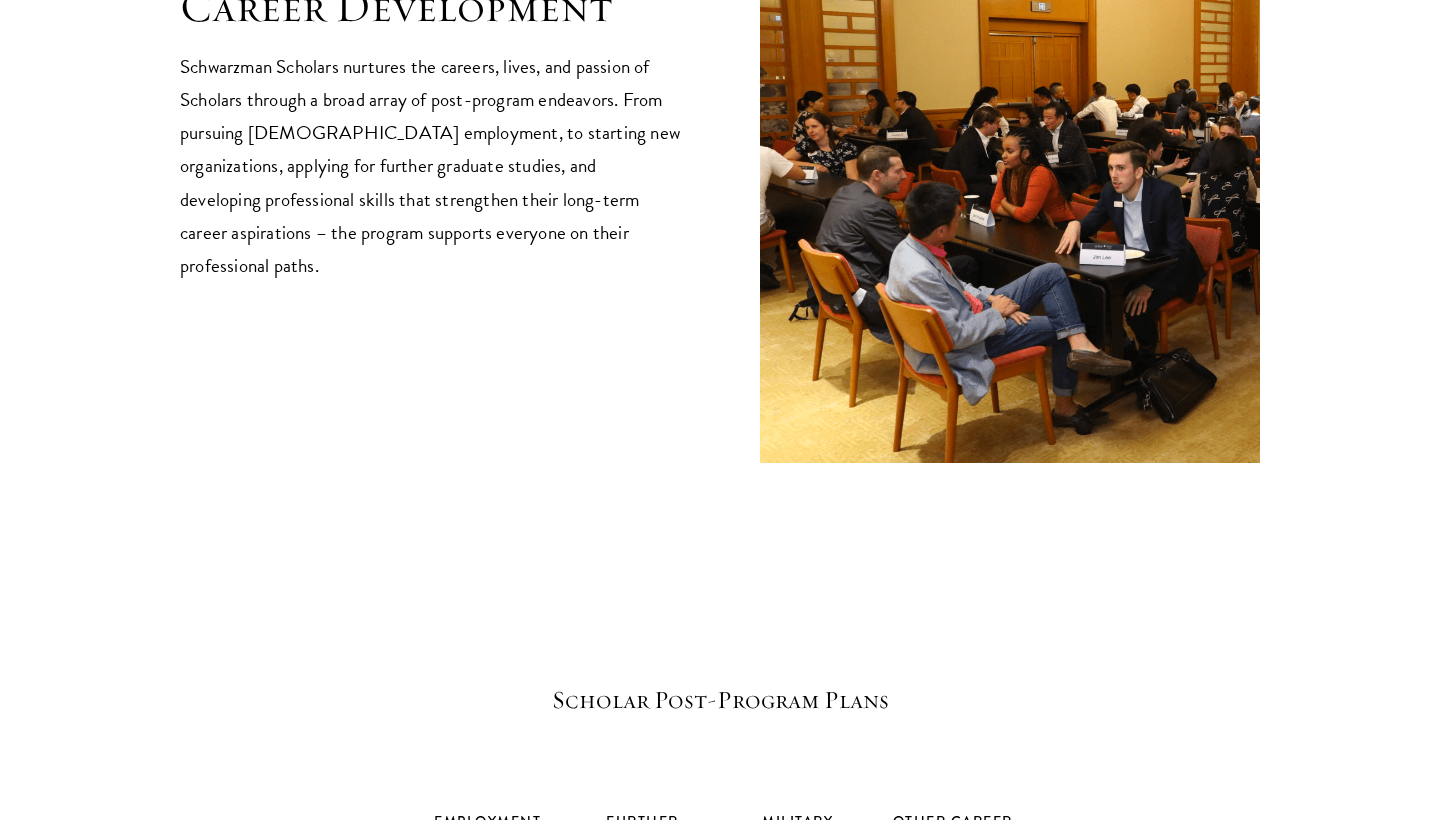 scroll, scrollTop: 3466, scrollLeft: 0, axis: vertical 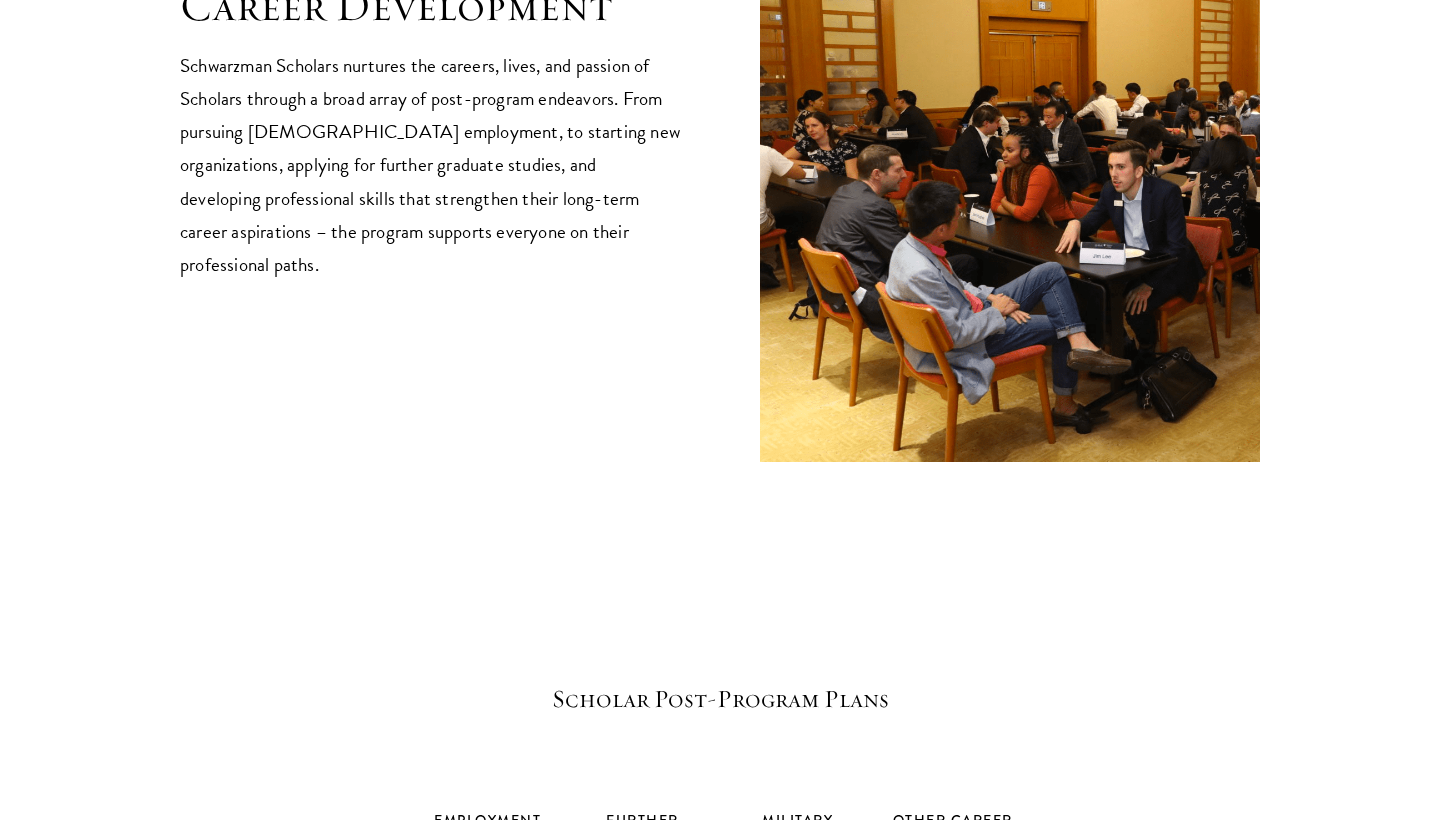 click on "Career Development" at bounding box center (430, 6) 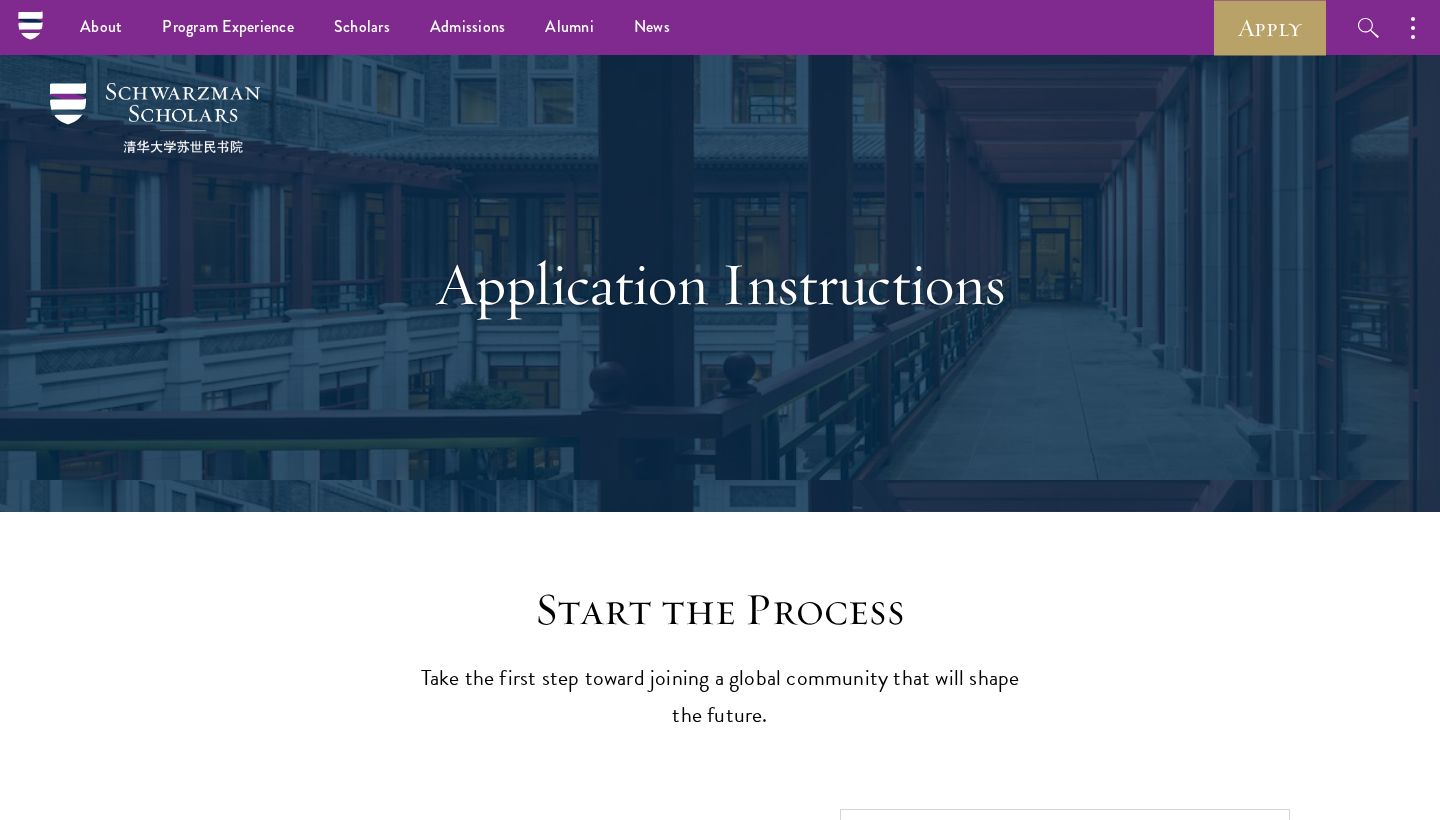 scroll, scrollTop: 1709, scrollLeft: 0, axis: vertical 